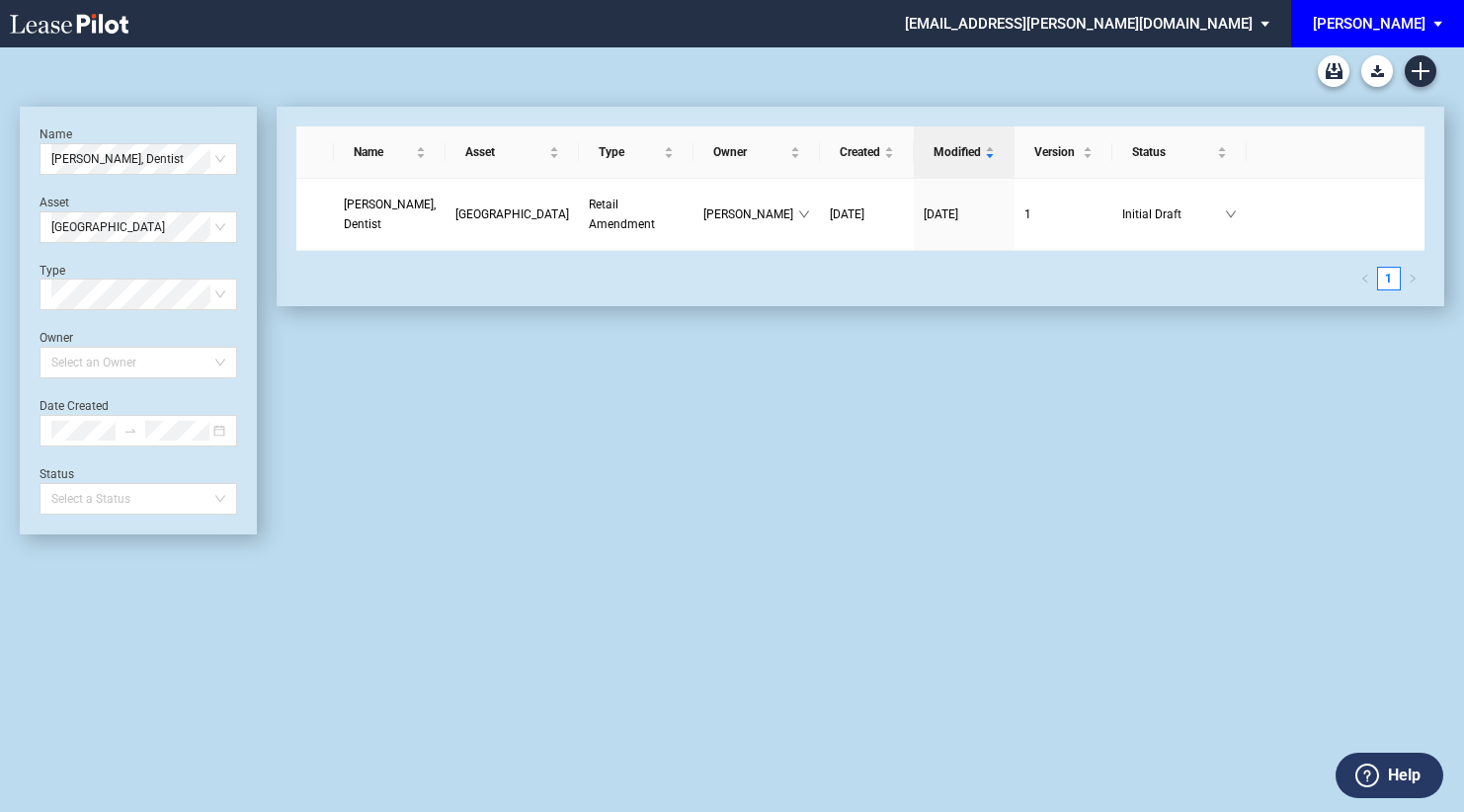 scroll, scrollTop: 0, scrollLeft: 0, axis: both 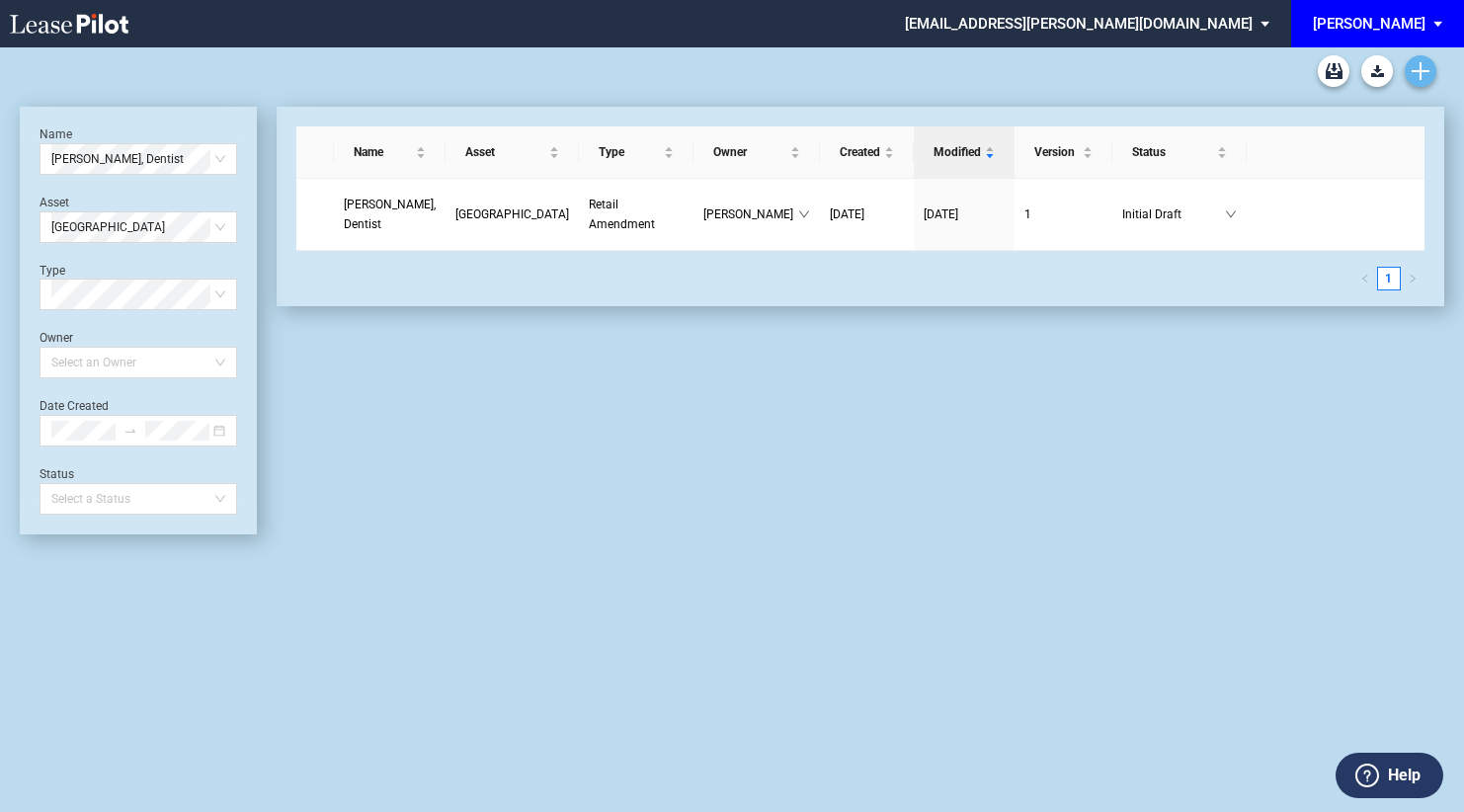 click 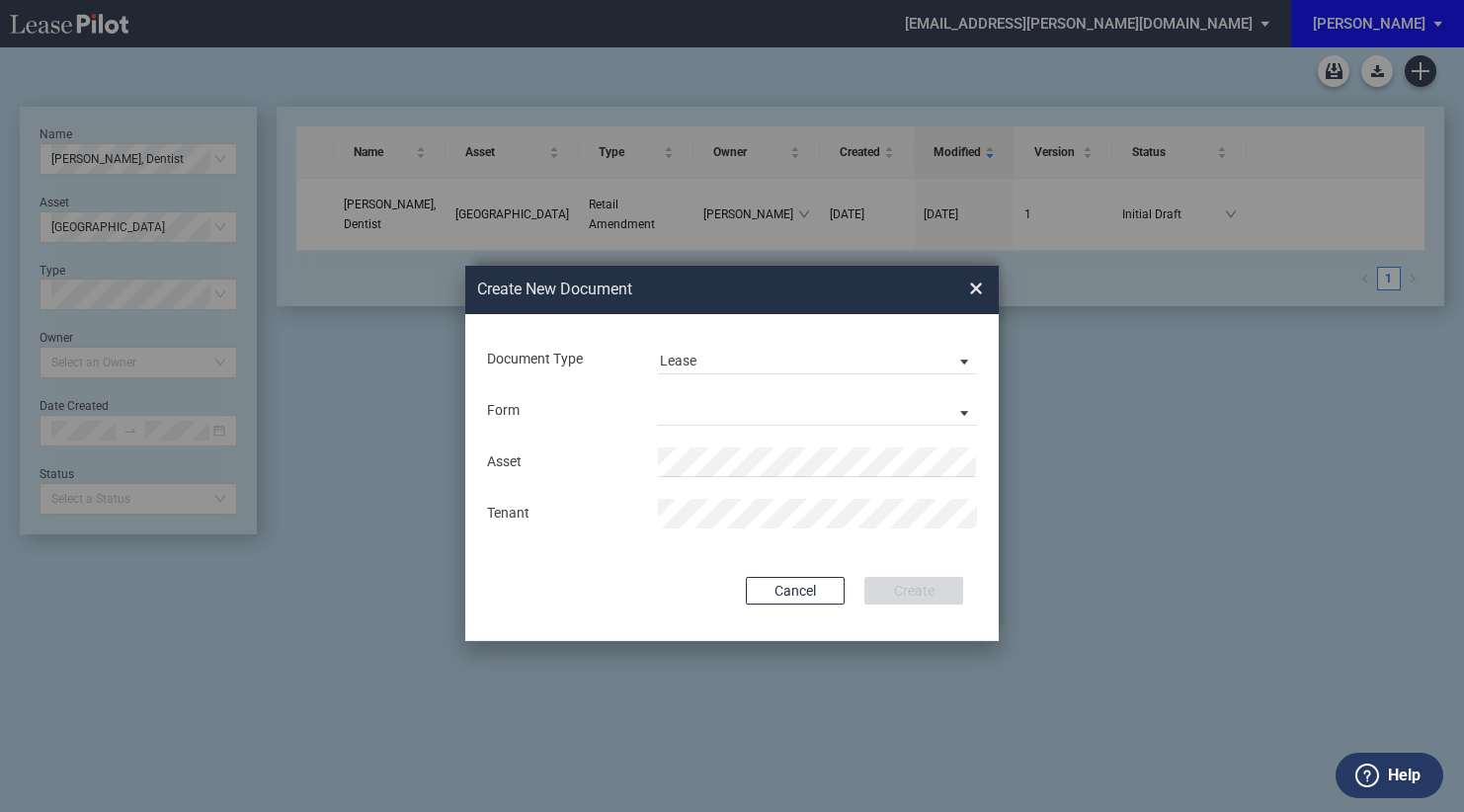 click on "Document Type
Lease
Lease
Amendment
Deal Type
Retail
Deal Type
Retail
Form
Retail Long Lease
Retail Short Lease
Asset
Tenant
Use Conformed Deal
The selected building was not in your LeasePilot platform when this conformed deal was created. Please recreate the conformed deal if you want to use it for this building.
Copy Deal Terms from
Cancel
Create
Creating..." at bounding box center [732, 477] 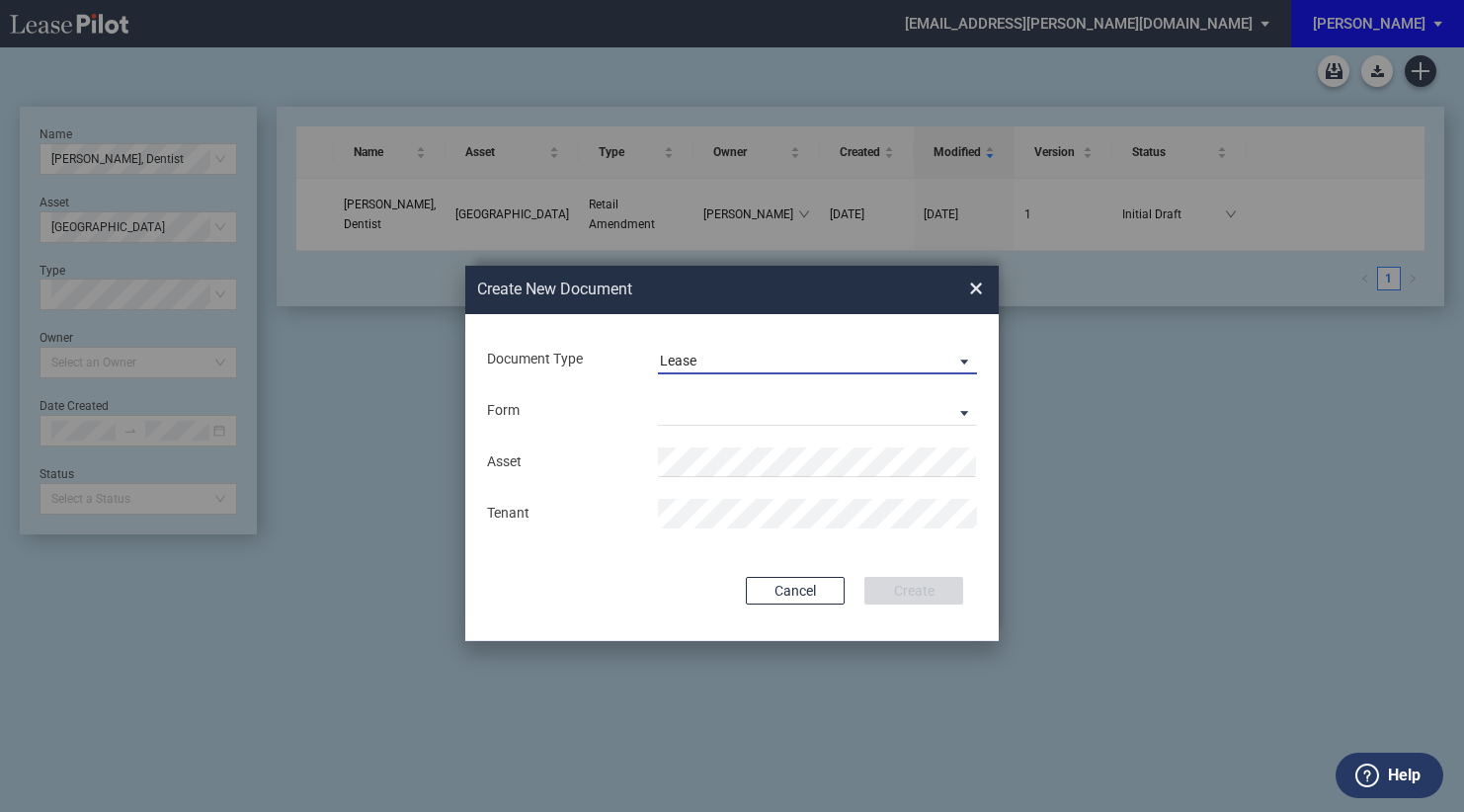 click on "Lease" at bounding box center (801, 362) 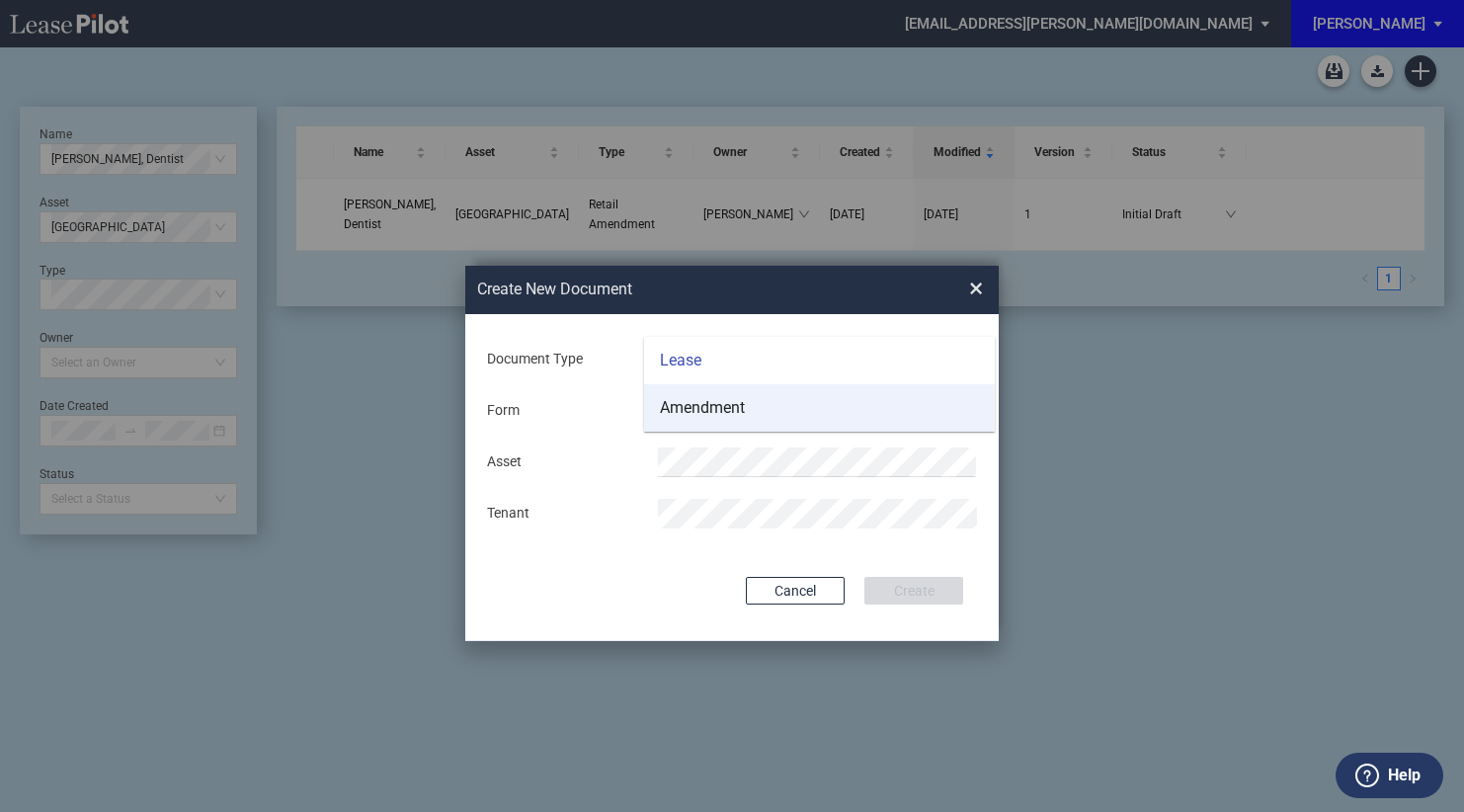 click on "Amendment" at bounding box center (702, 408) 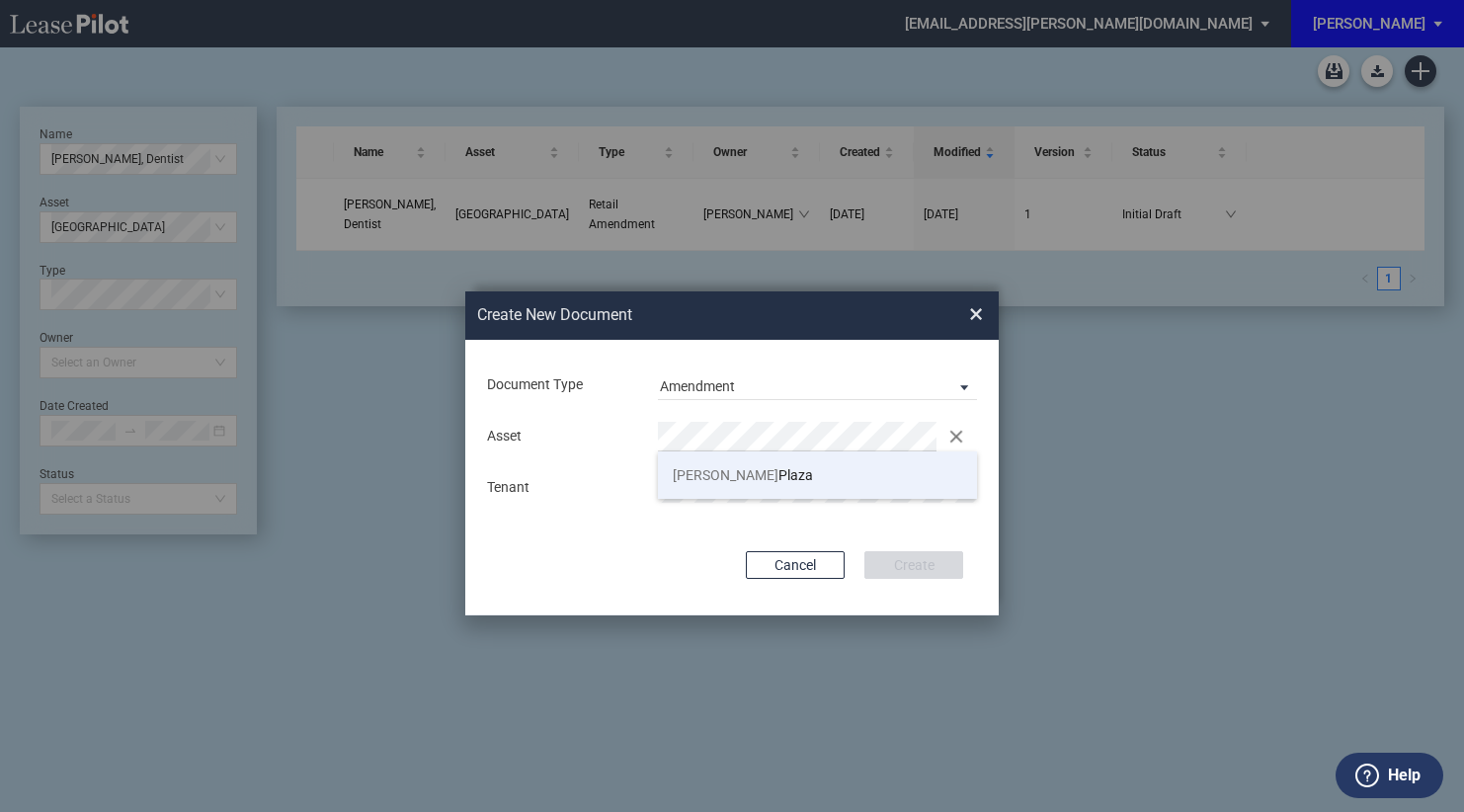 click on "[PERSON_NAME]" at bounding box center (725, 475) 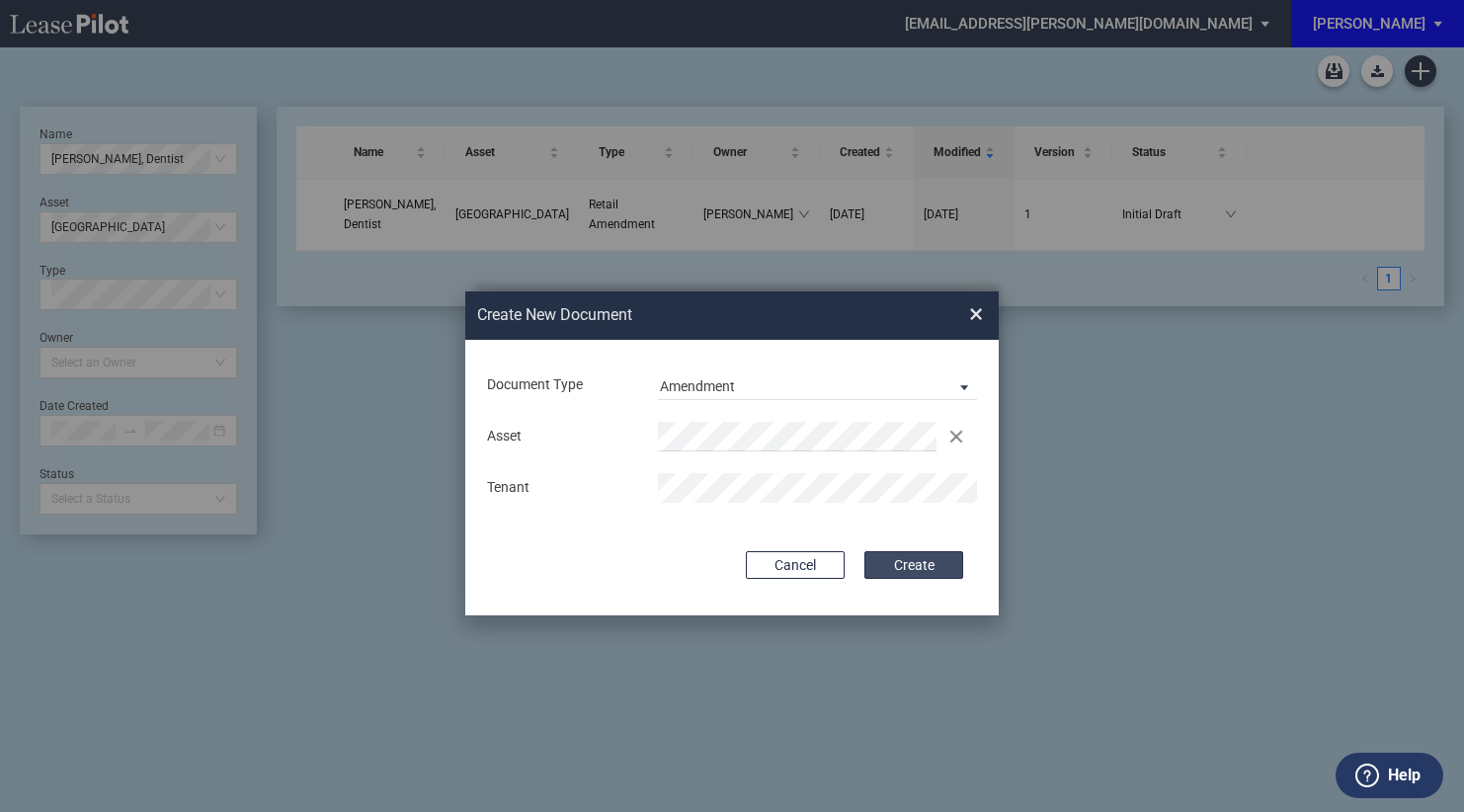 click on "Create" at bounding box center (914, 565) 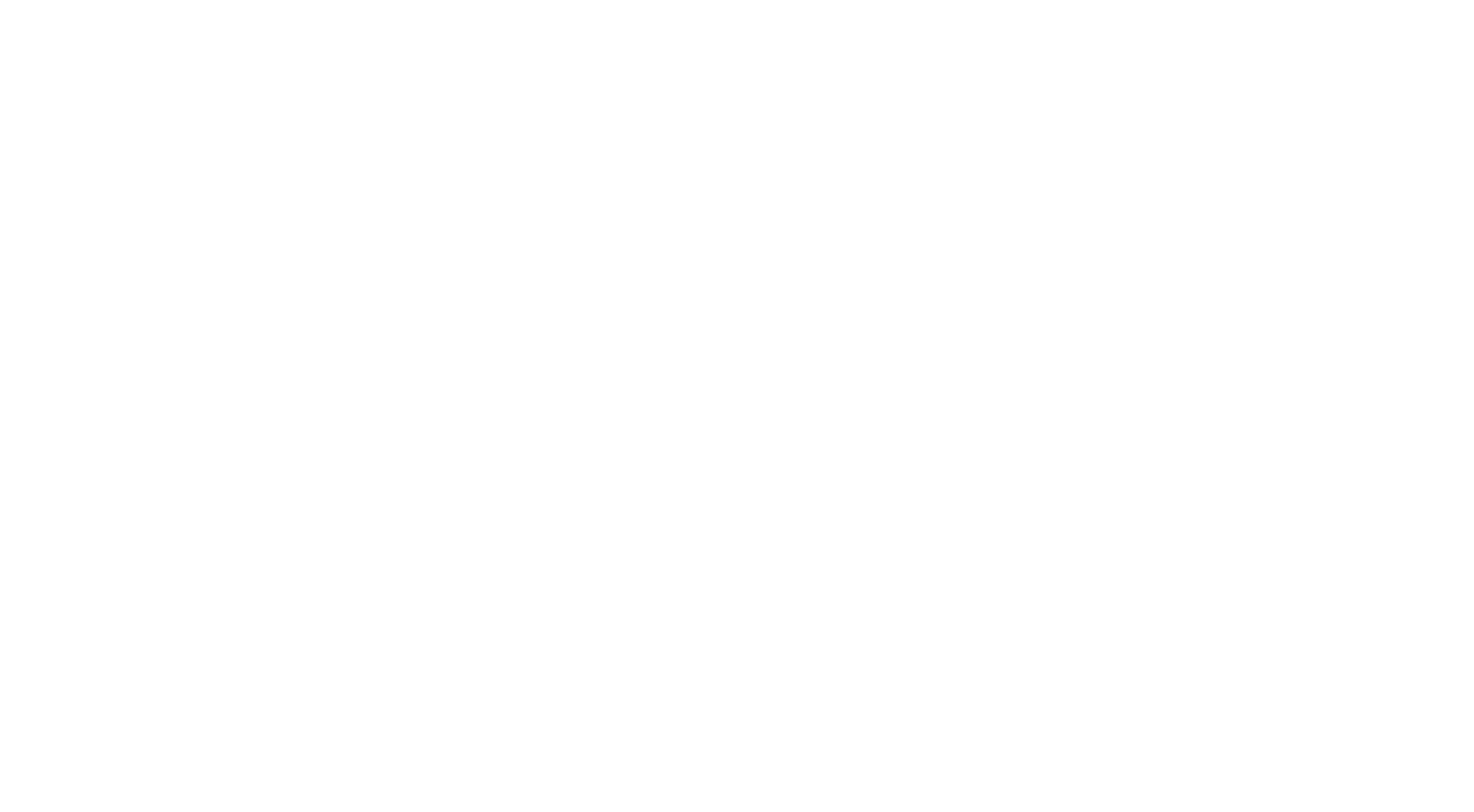scroll, scrollTop: 0, scrollLeft: 0, axis: both 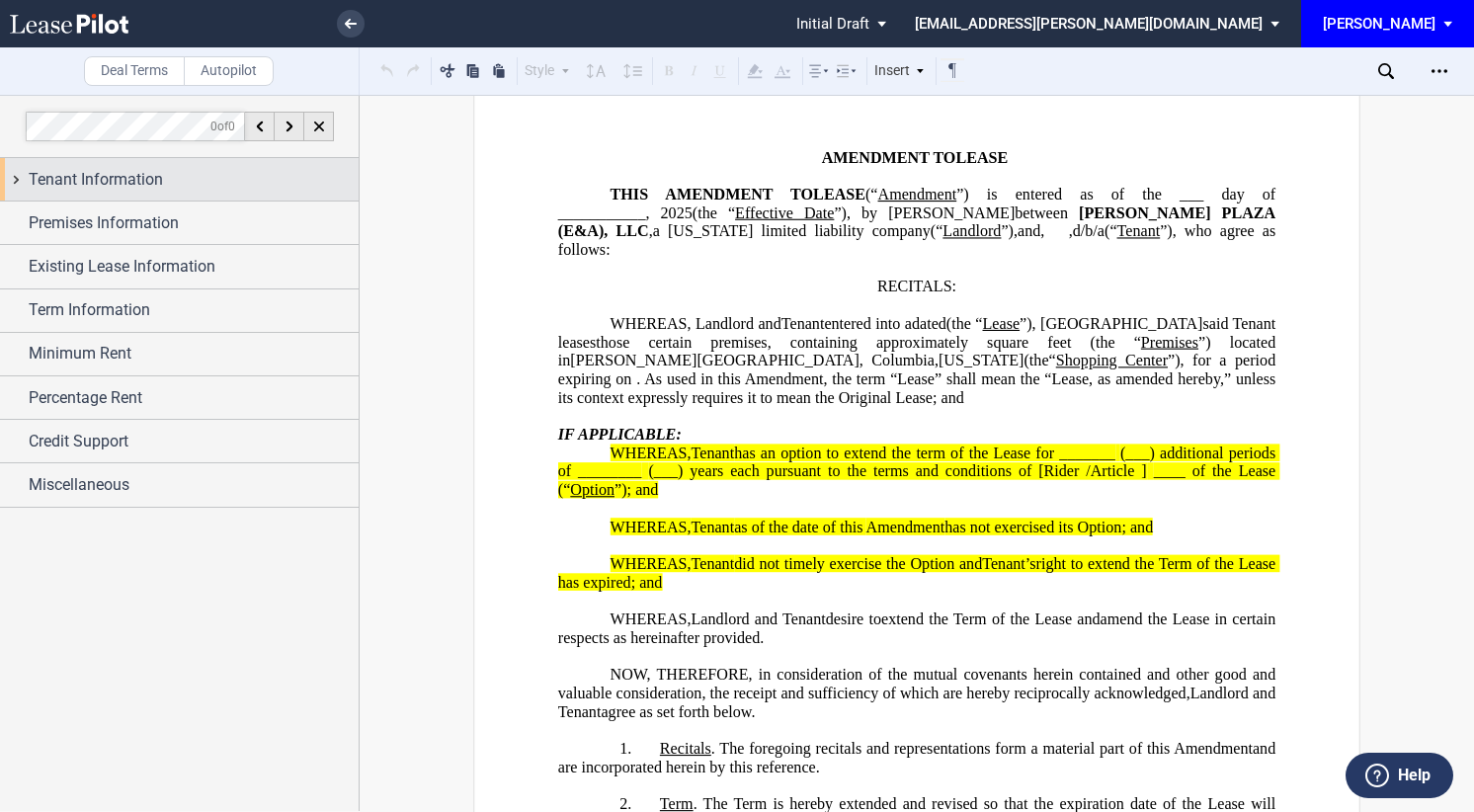 click on "Tenant Information" at bounding box center (96, 180) 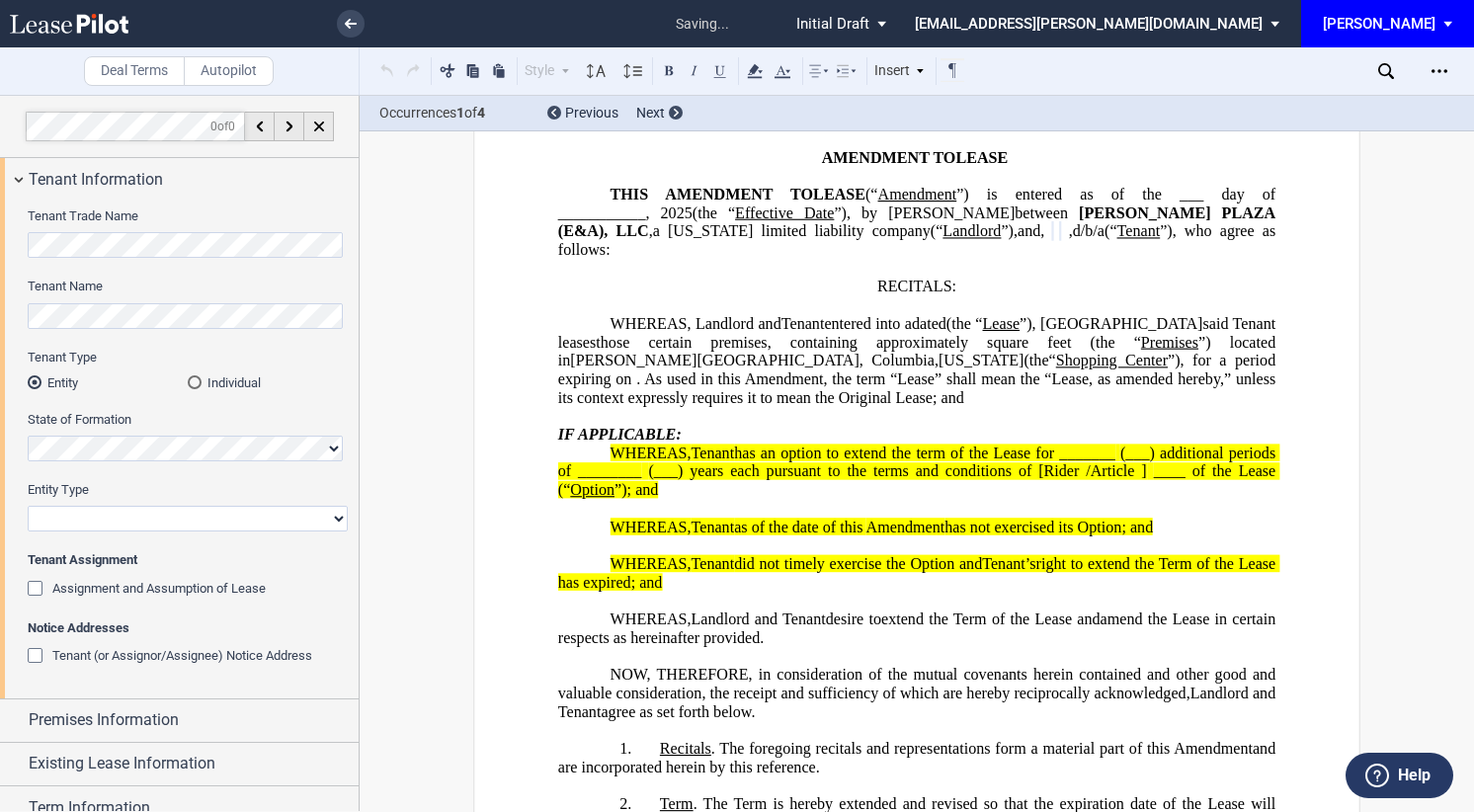 click on "Corporation
Limited Liability Company
General Partnership
Limited Partnership
Other" at bounding box center [188, 519] 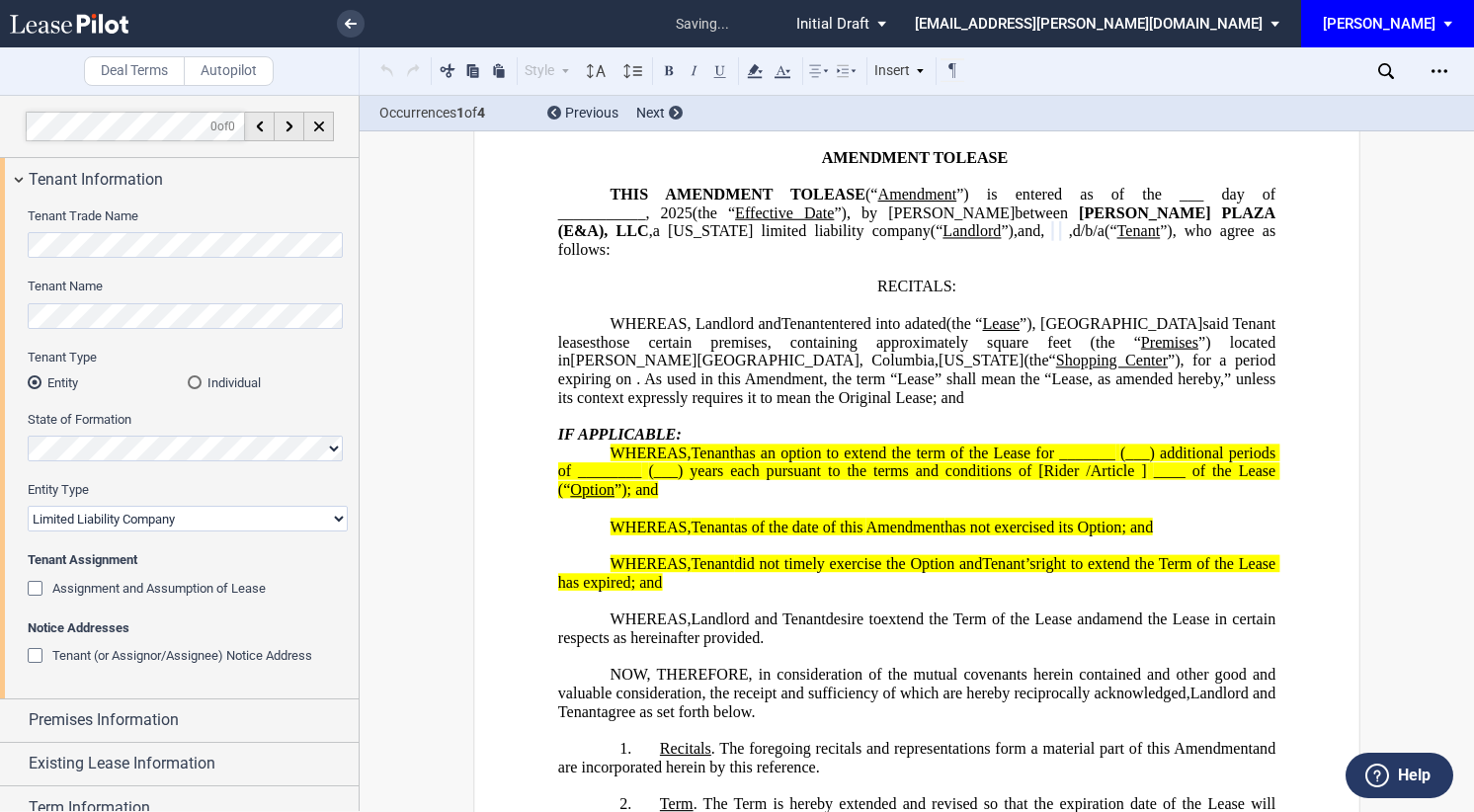 click on "Corporation
Limited Liability Company
General Partnership
Limited Partnership
Other" at bounding box center [188, 519] 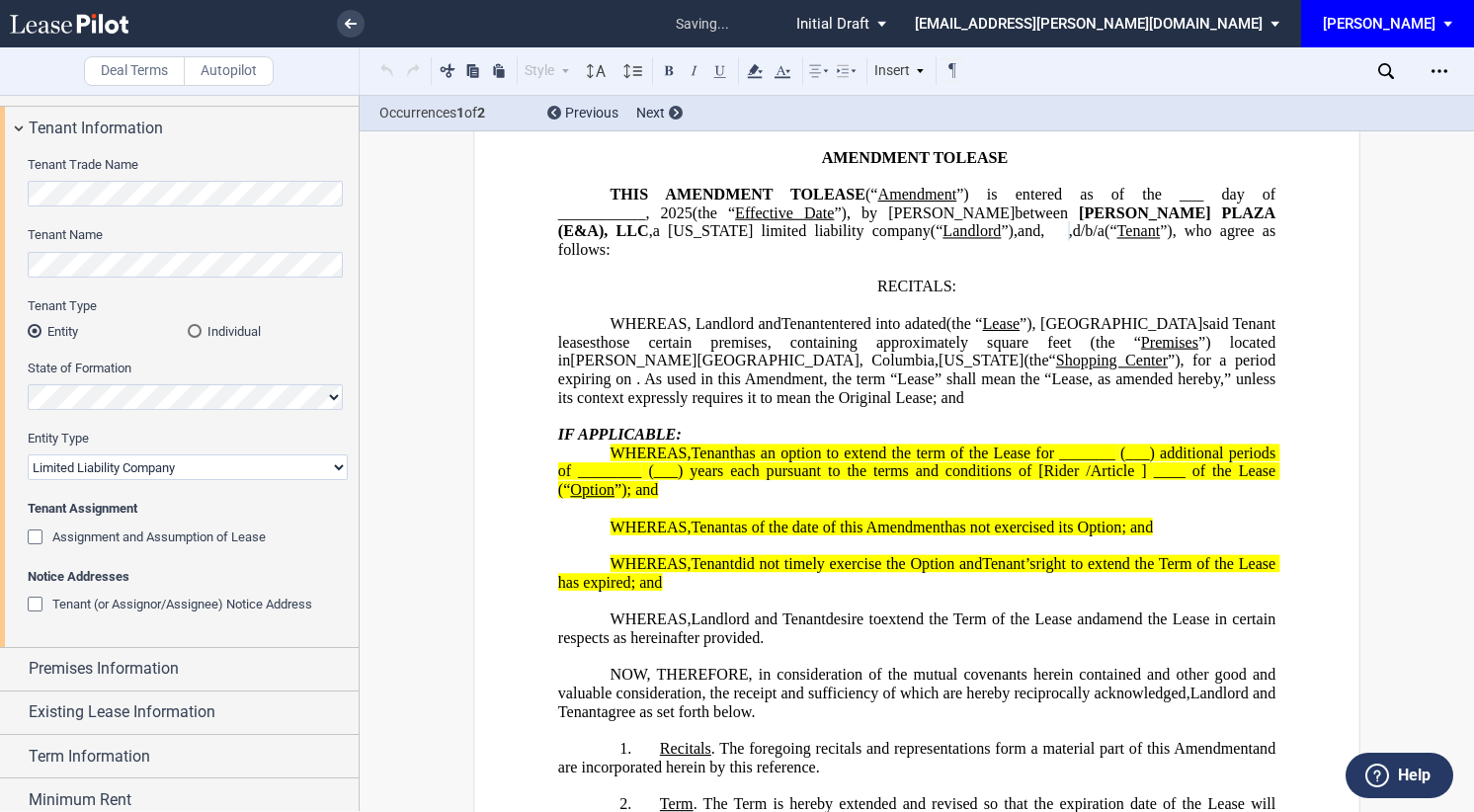 scroll, scrollTop: 99, scrollLeft: 0, axis: vertical 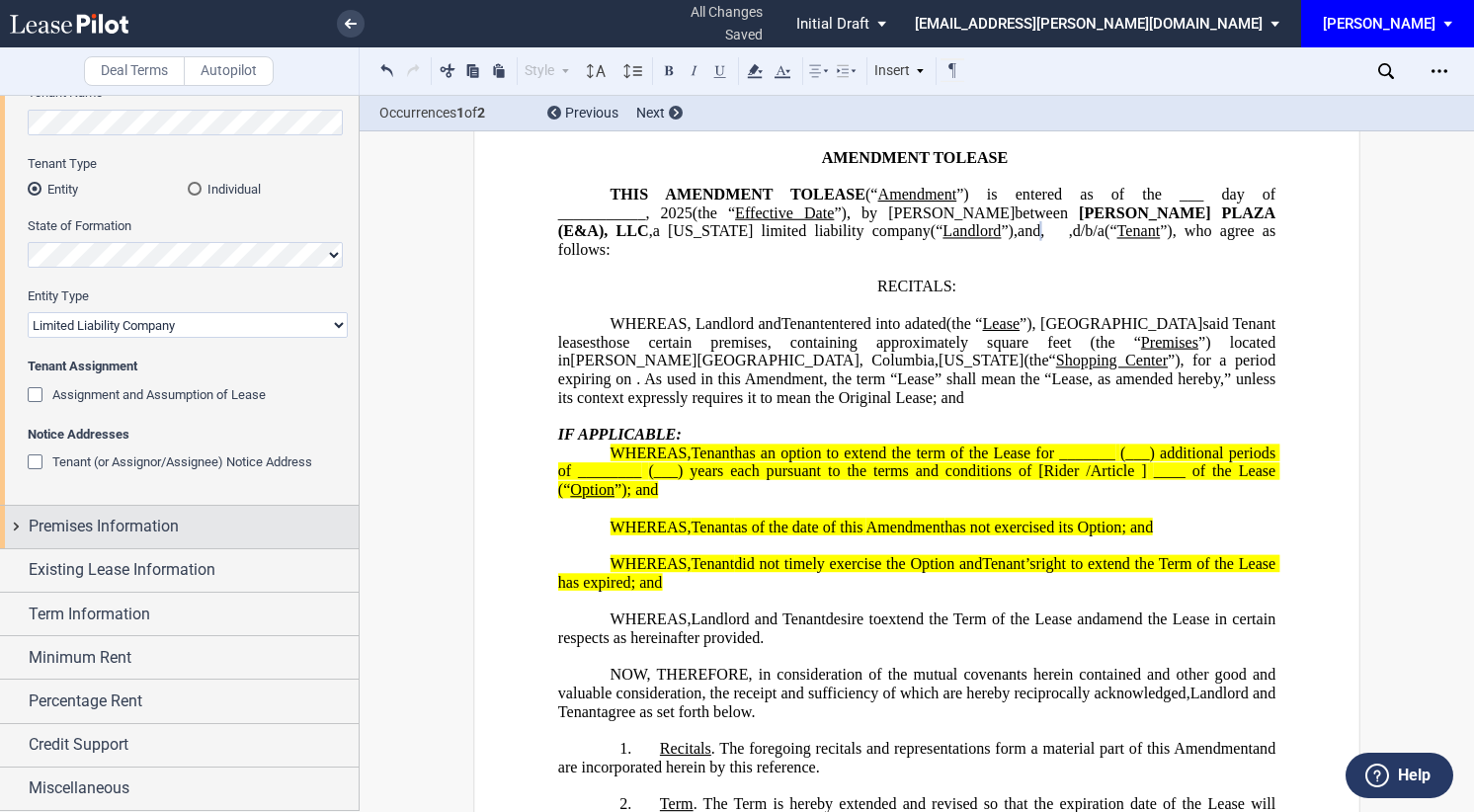click on "Premises Information" at bounding box center [104, 527] 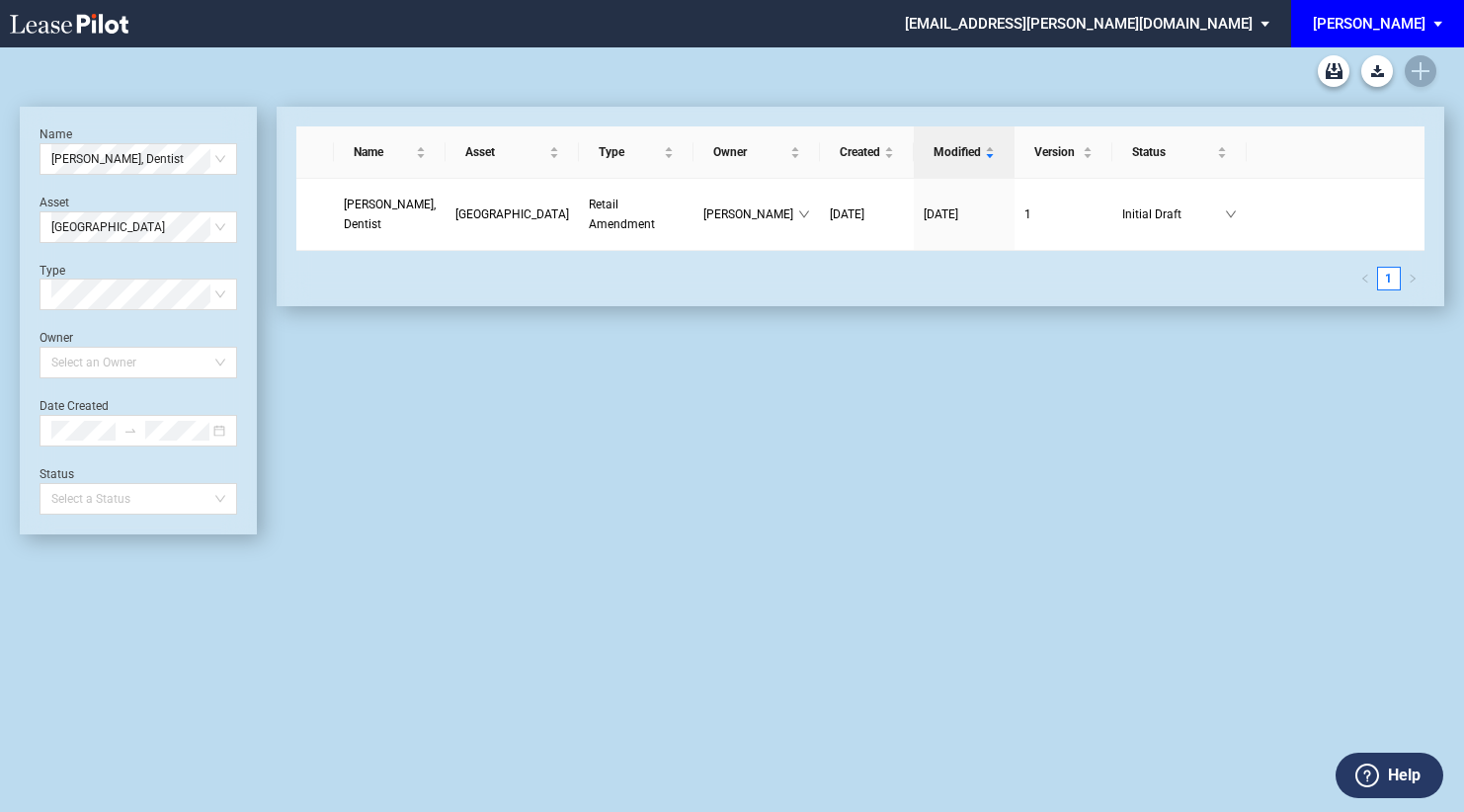 scroll, scrollTop: 0, scrollLeft: 0, axis: both 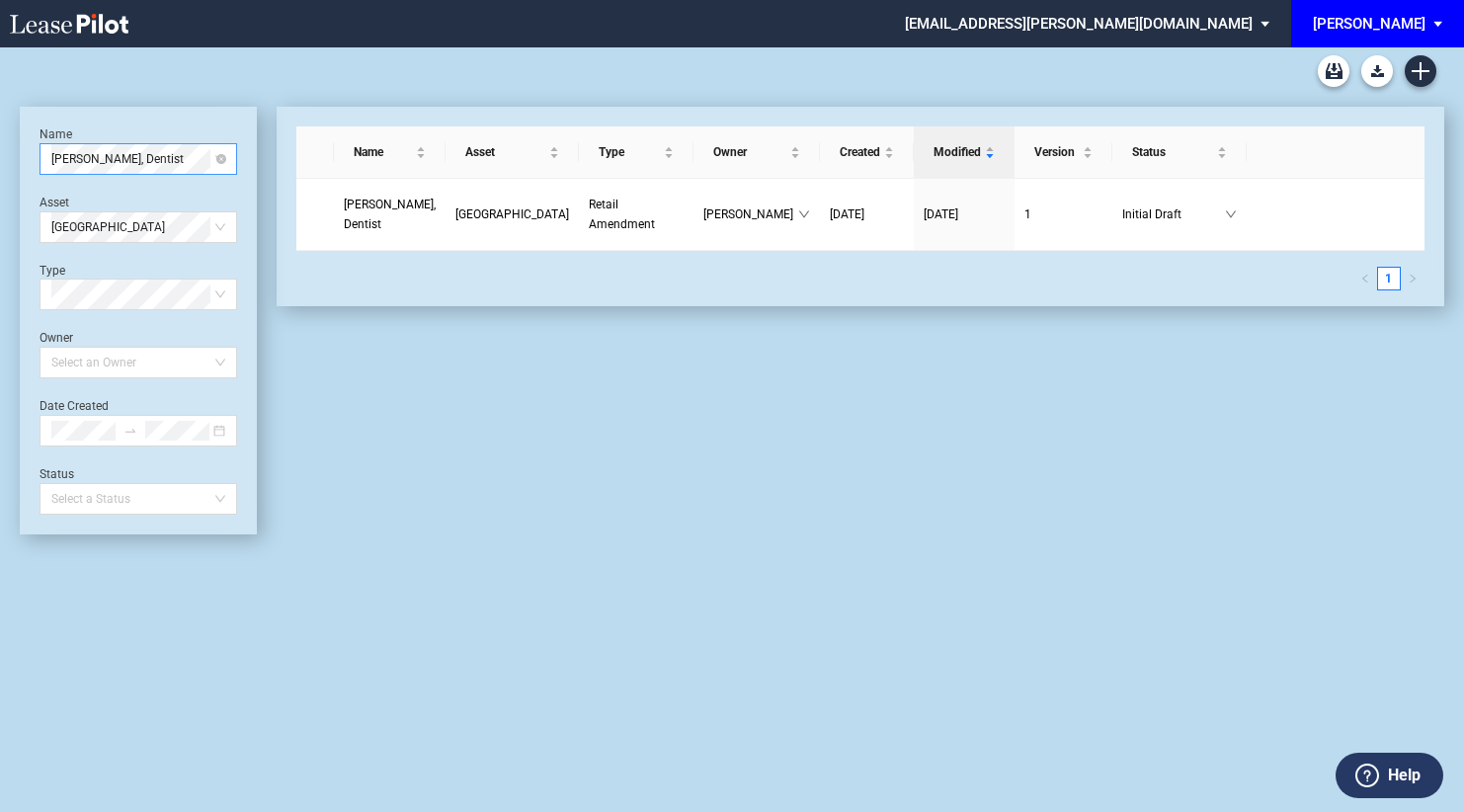 click on "[PERSON_NAME], Dentist" at bounding box center [138, 159] 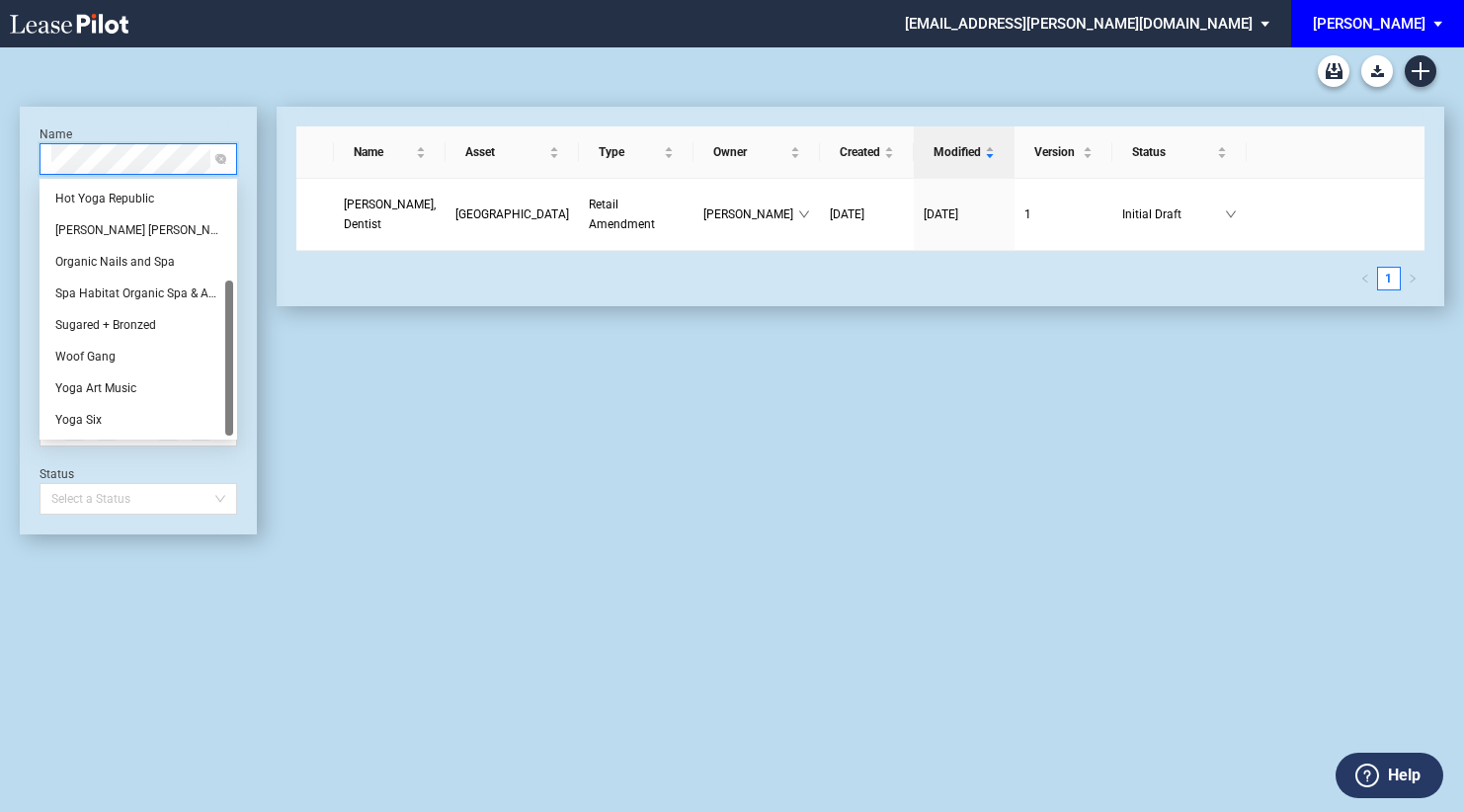 scroll, scrollTop: 0, scrollLeft: 0, axis: both 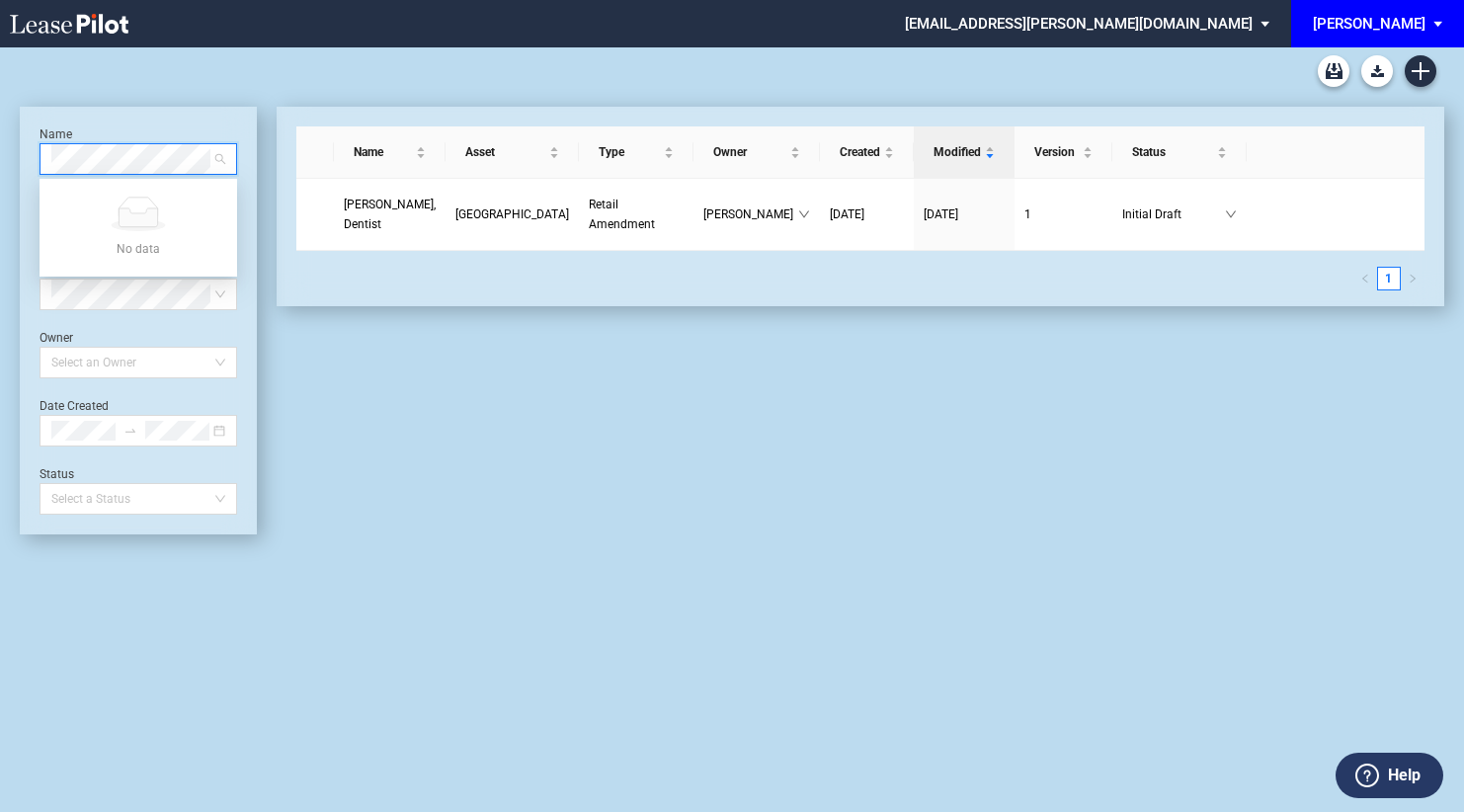 click on "Name Asset Type Owner Created Modified Version Status                     Dr. Barry Comer, Dentist Toco Hills Shopping Center Retail Amendment Judy Joyner   07/21/2025 07/21/2025 1 Initial Draft   1" at bounding box center (851, 320) 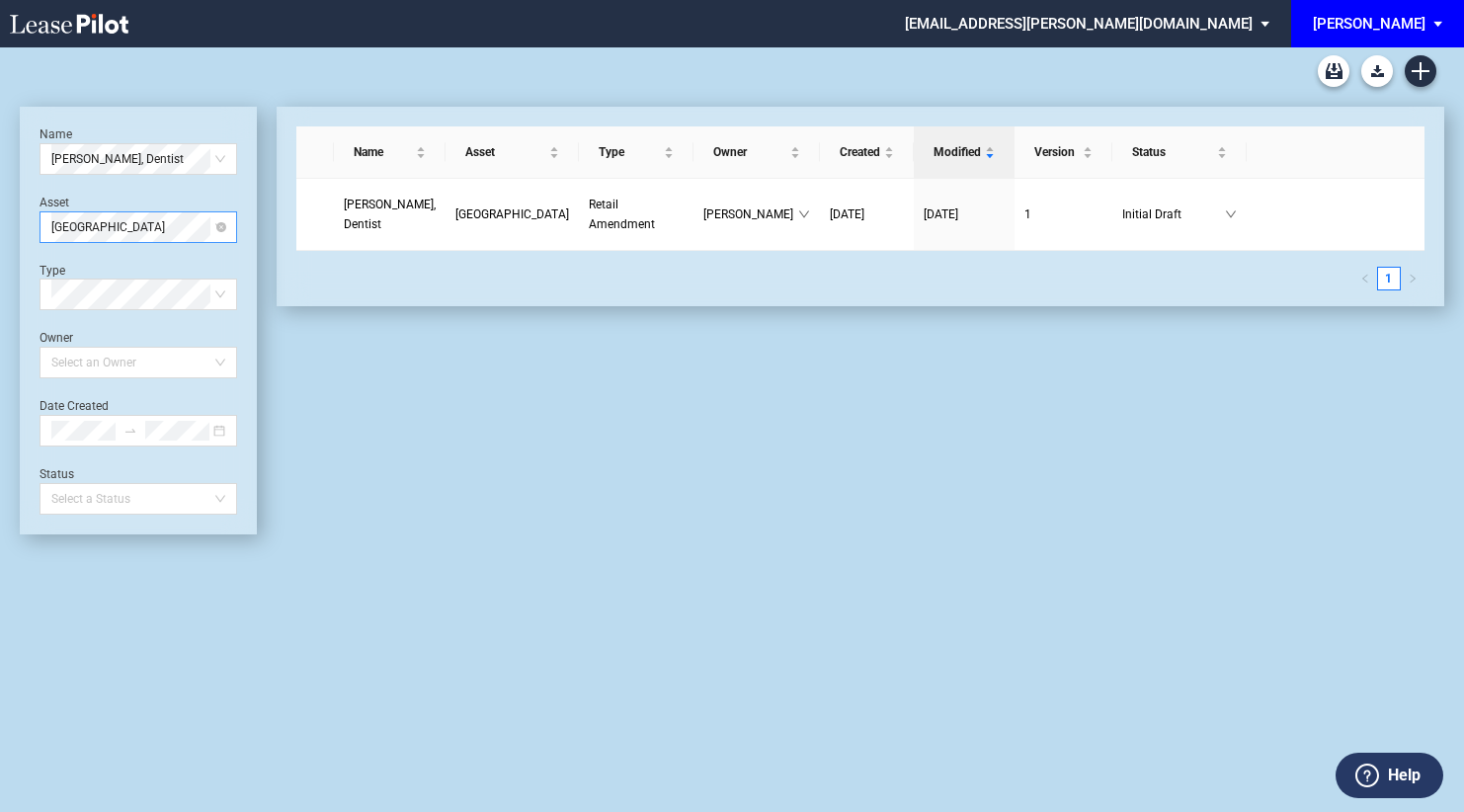 click on "[GEOGRAPHIC_DATA]" at bounding box center (138, 227) 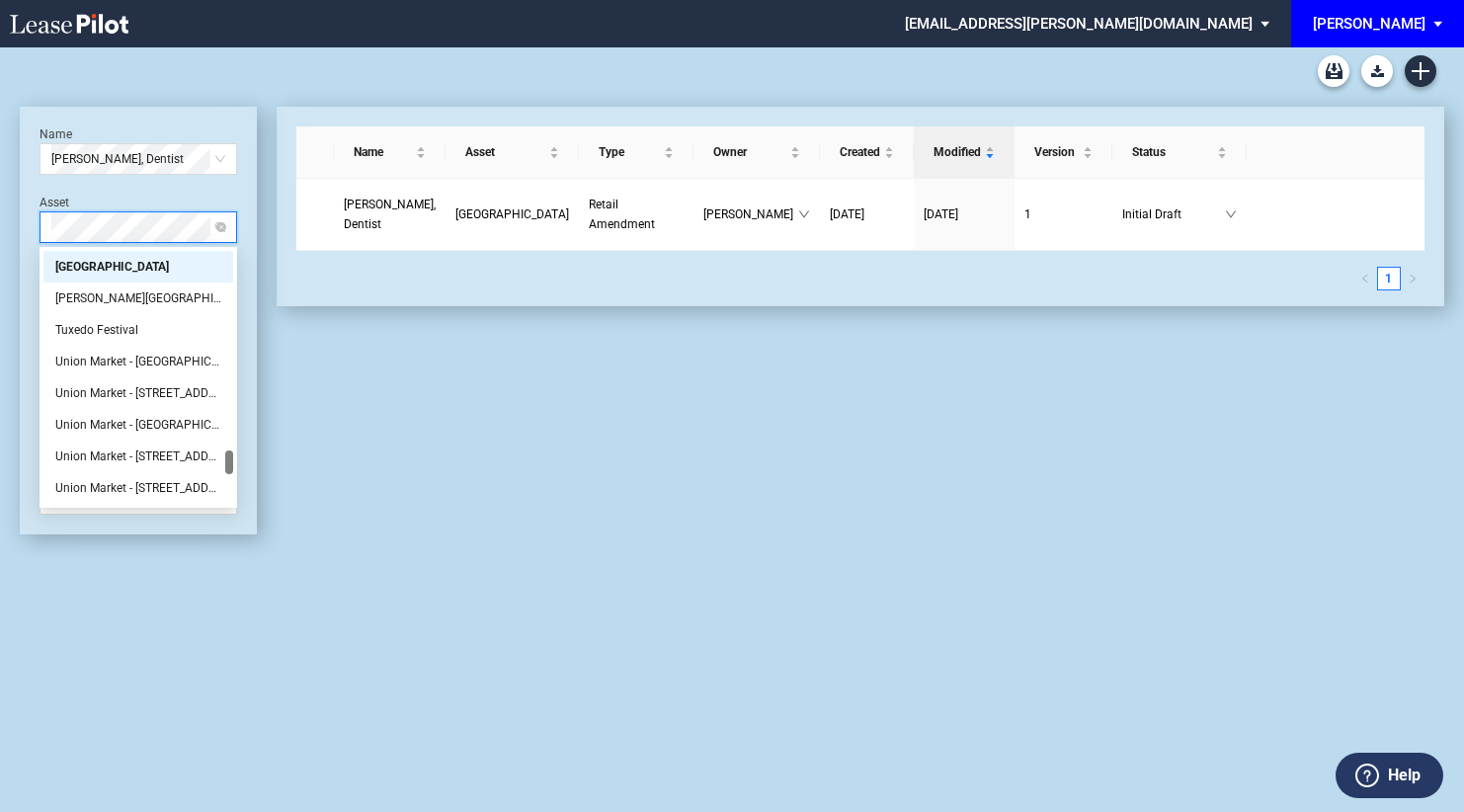 scroll, scrollTop: 158, scrollLeft: 0, axis: vertical 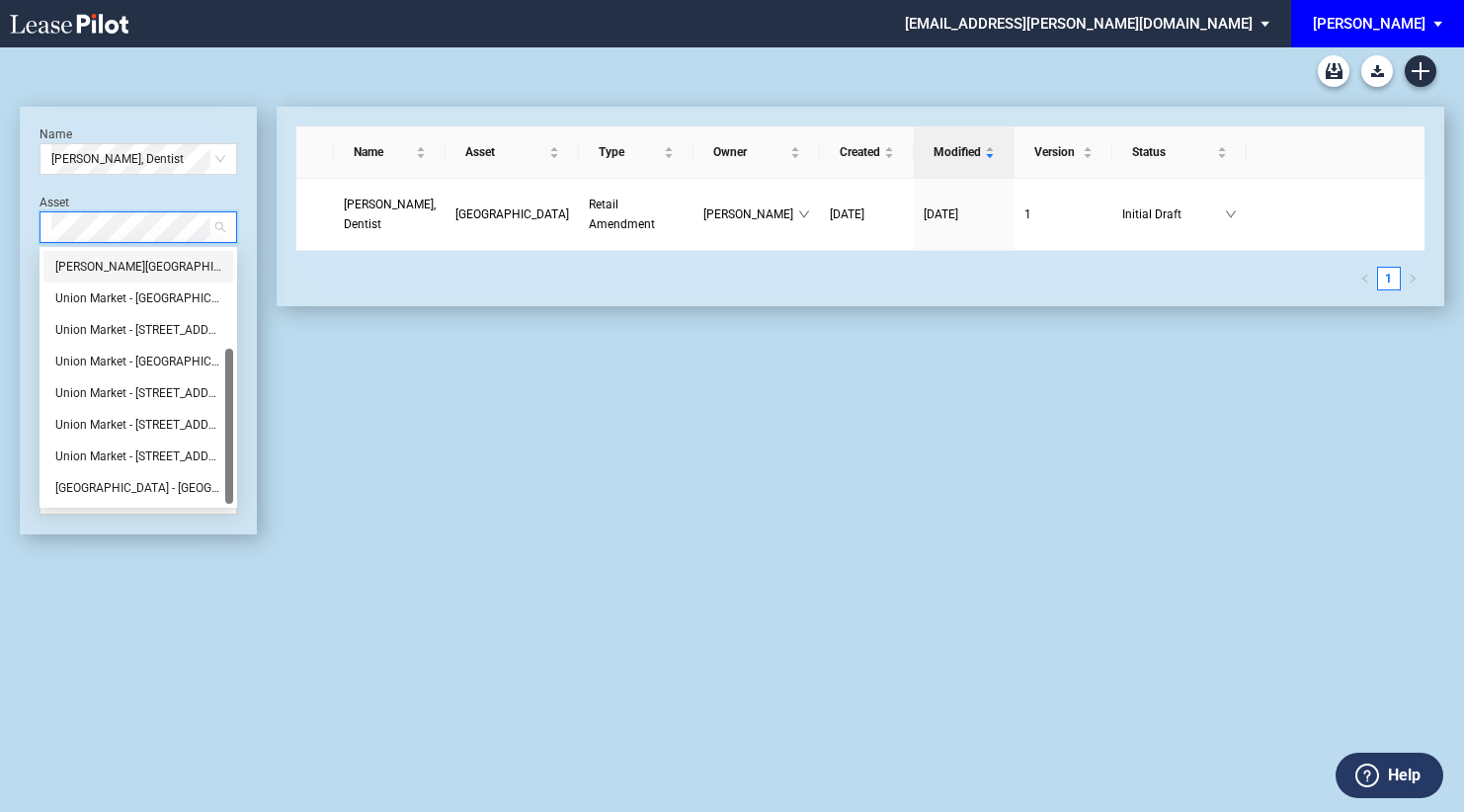 click on "[PERSON_NAME][GEOGRAPHIC_DATA]" at bounding box center [138, 267] 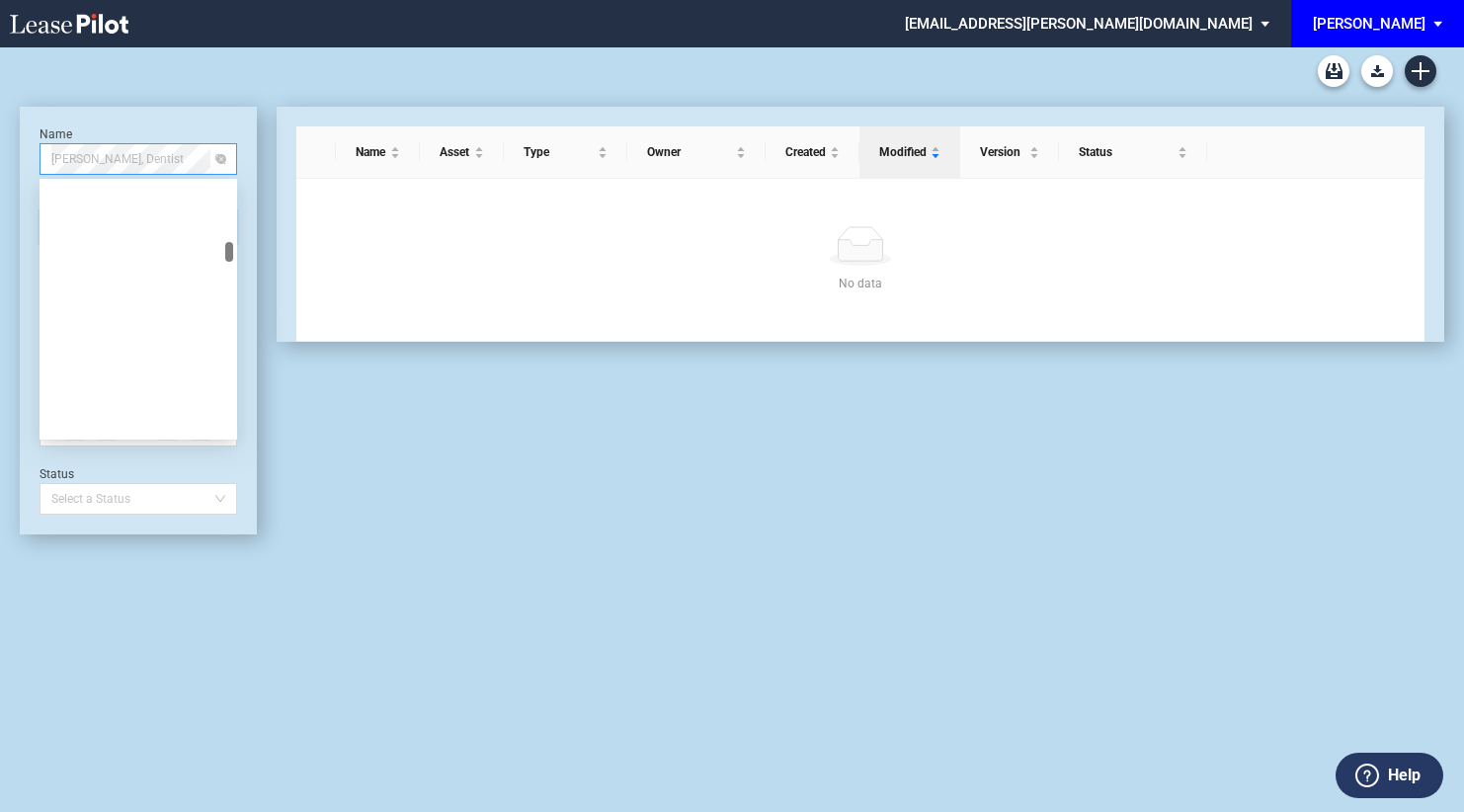 click on "[PERSON_NAME], Dentist" at bounding box center (138, 159) 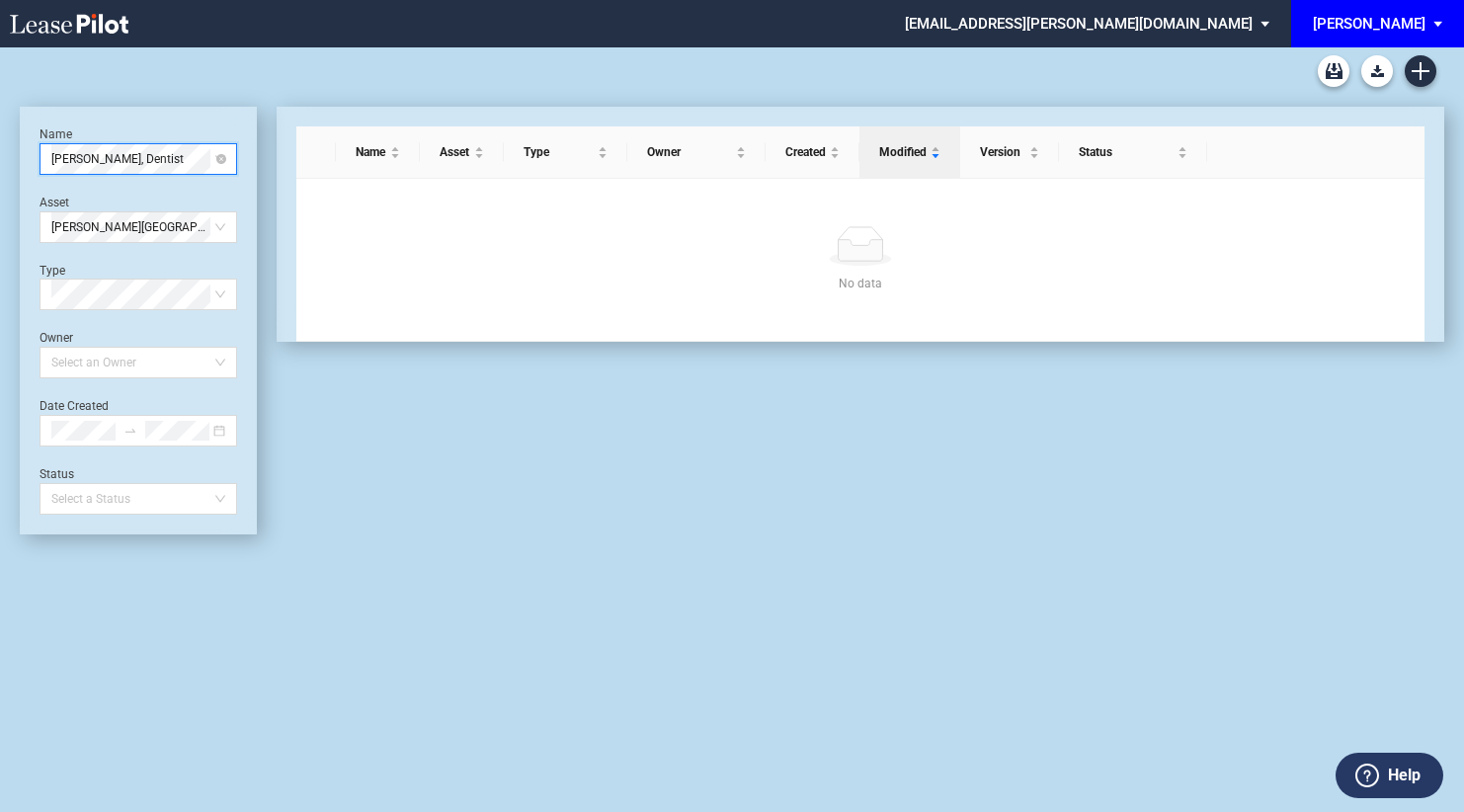 drag, startPoint x: 154, startPoint y: 162, endPoint x: 101, endPoint y: 162, distance: 53 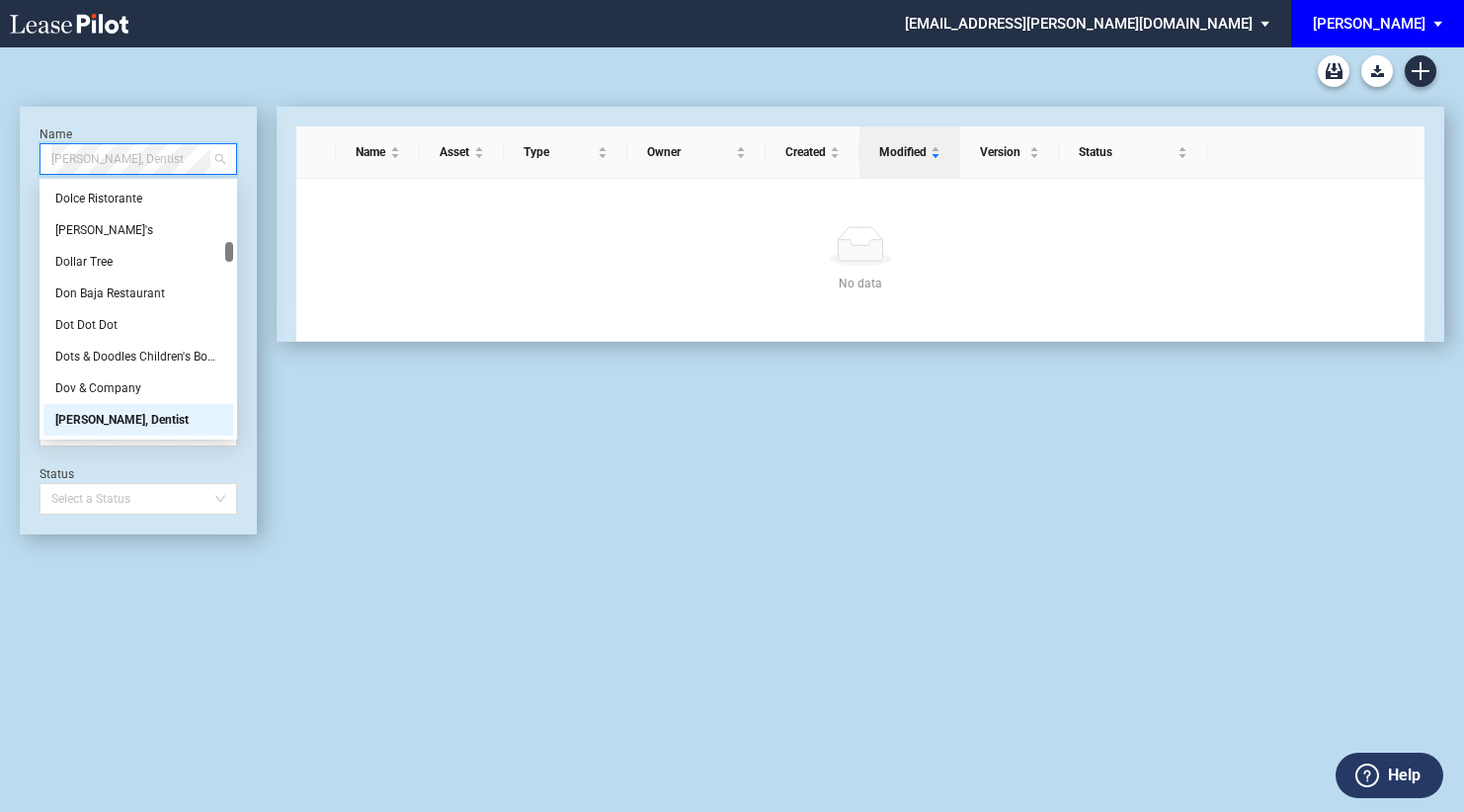 drag, startPoint x: 195, startPoint y: 159, endPoint x: 4, endPoint y: 161, distance: 191.01047 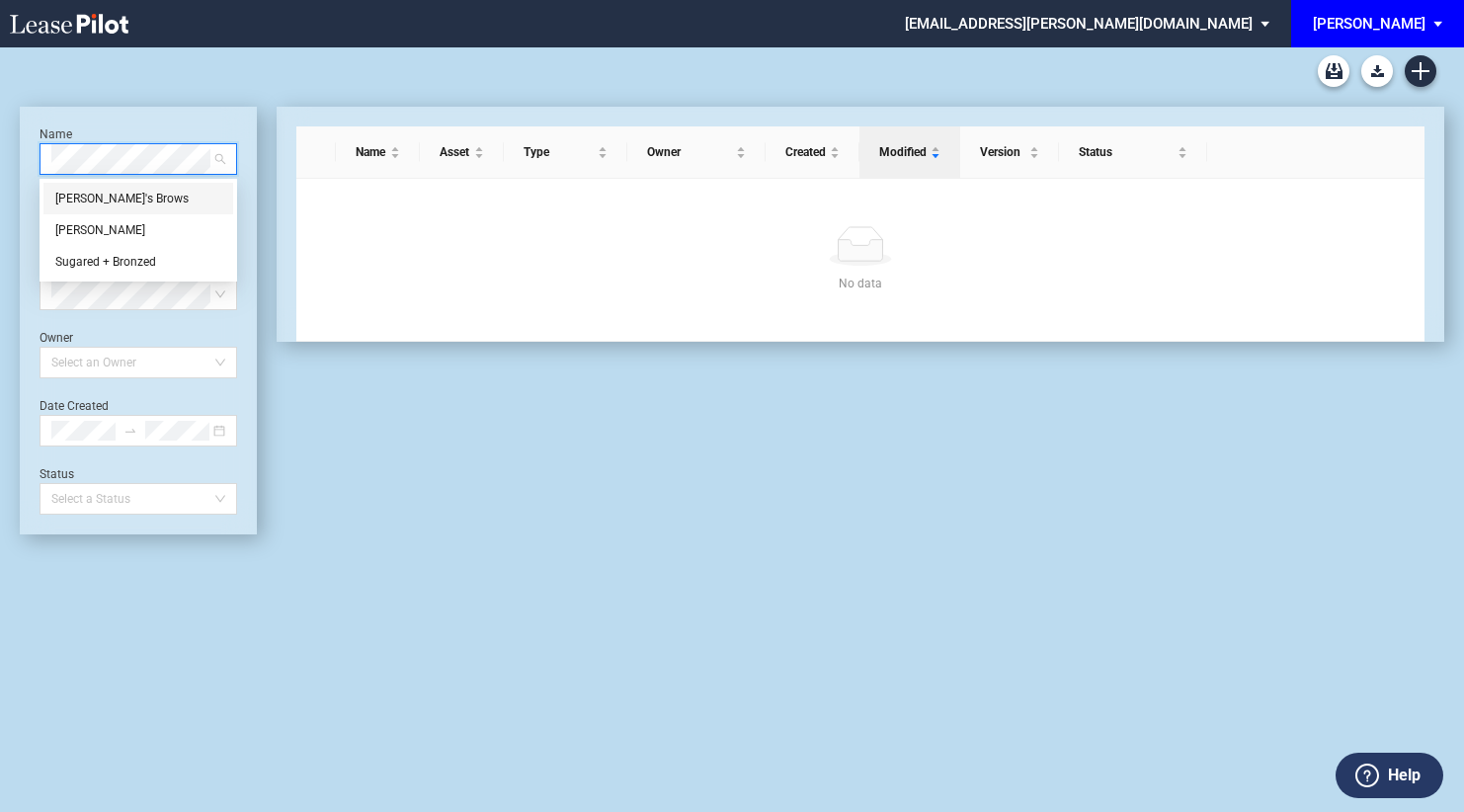 scroll, scrollTop: 0, scrollLeft: 0, axis: both 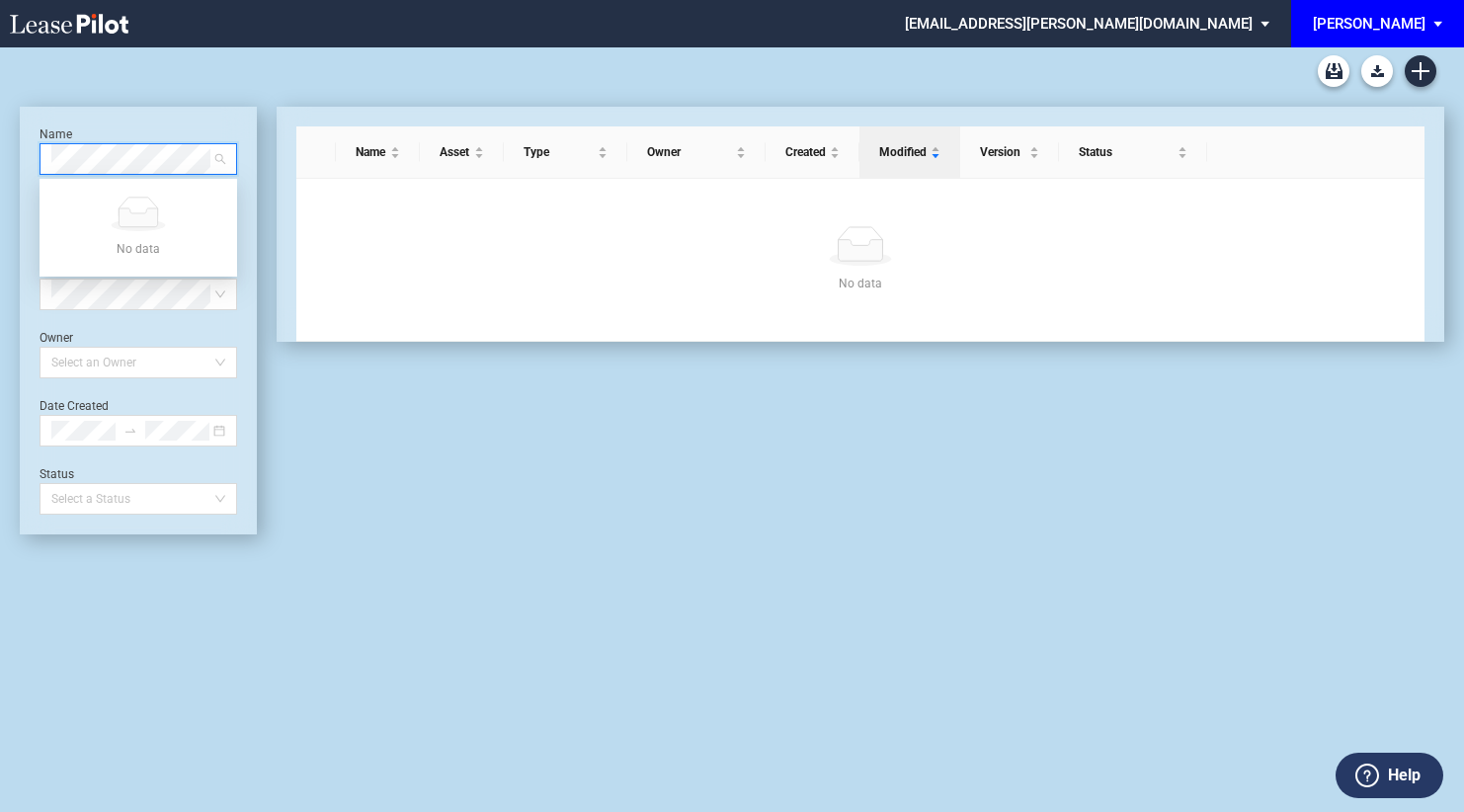 click on "Long Form Retail Lease Blank
Short Form Retail Lease Blank
Retail Amendment Blank
Name Dr. Barry Comer, Dentist Asset Trenholm Plaza Type Select Type Owner   Select an Owner Date Created Status   Select a Status No data No data 15 VerValen Street 530 First Street Lakeside Centre Trenholm Plaza Union Market - 1270 4th Street - Shops Union Market - 1285 4th Street NE Union Market - 1287 4th Street NE Union Market - 1300 4th Street Union Market - 1344 4th Street NE Union Market - 500 Penn Street - East Union Market - Fifth Street South - Shops Name Asset Type Owner Created Modified Version Status                     No data No data" at bounding box center (732, 430) 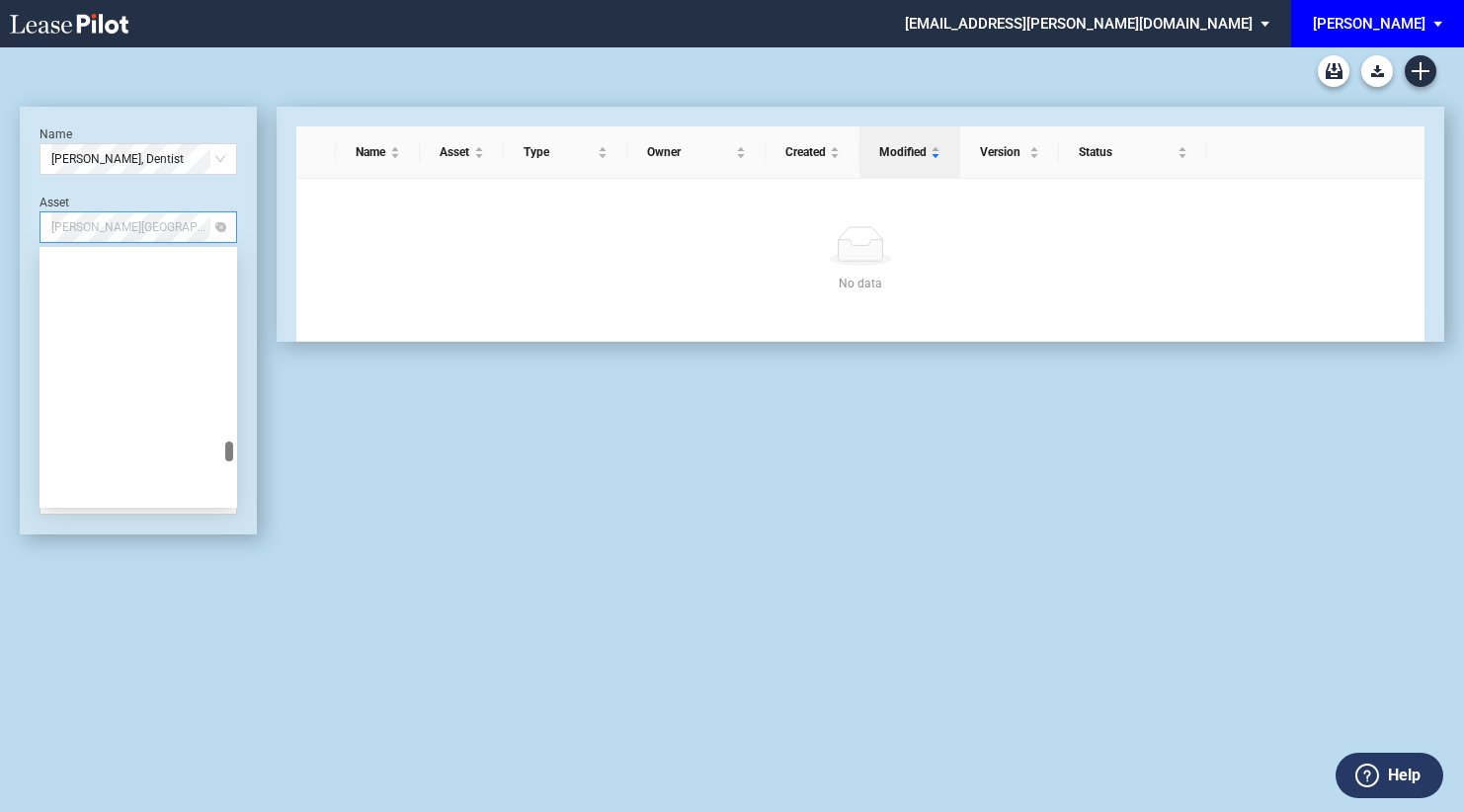 click on "[PERSON_NAME][GEOGRAPHIC_DATA]" at bounding box center (138, 227) 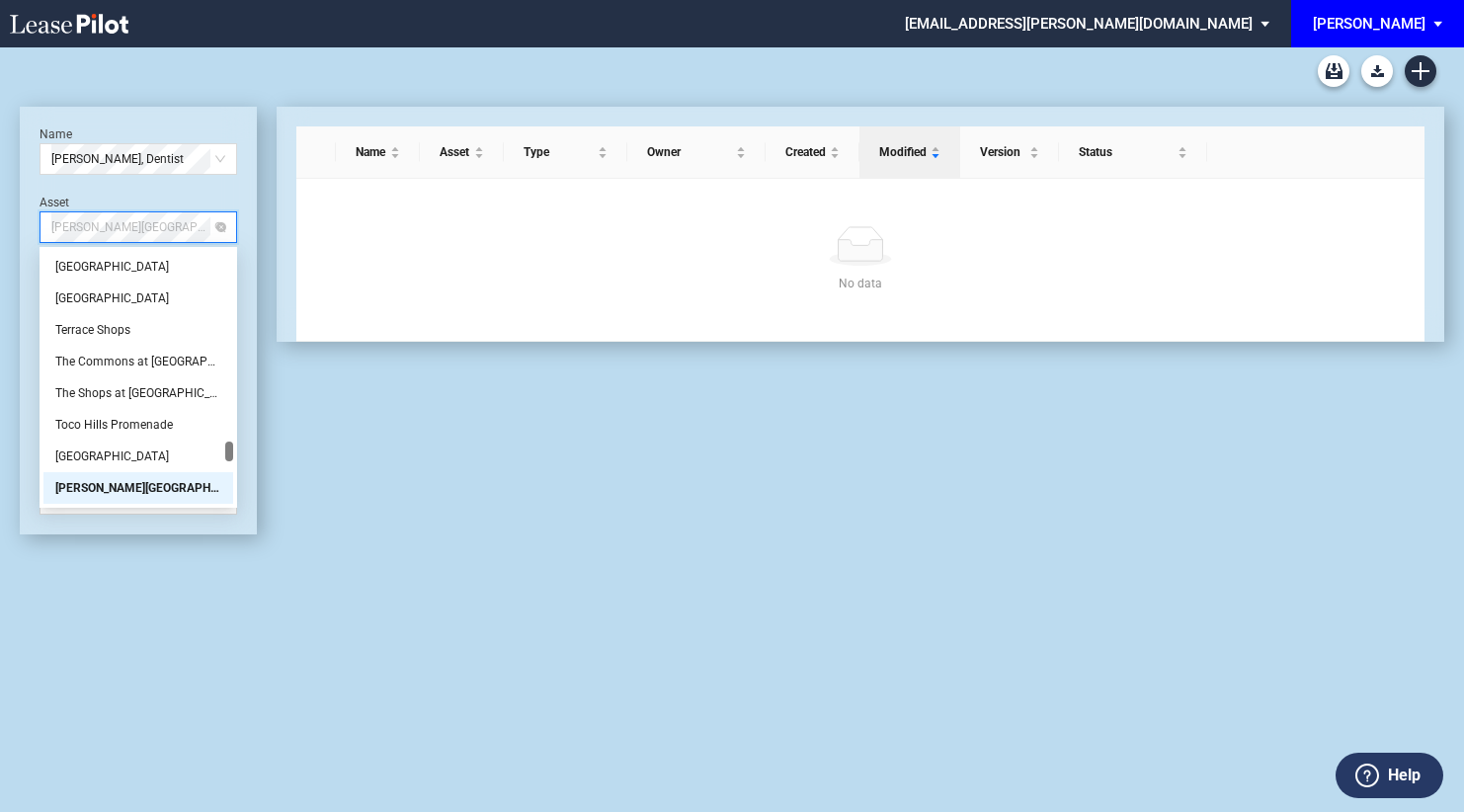 click on "[PERSON_NAME][GEOGRAPHIC_DATA]" at bounding box center (138, 227) 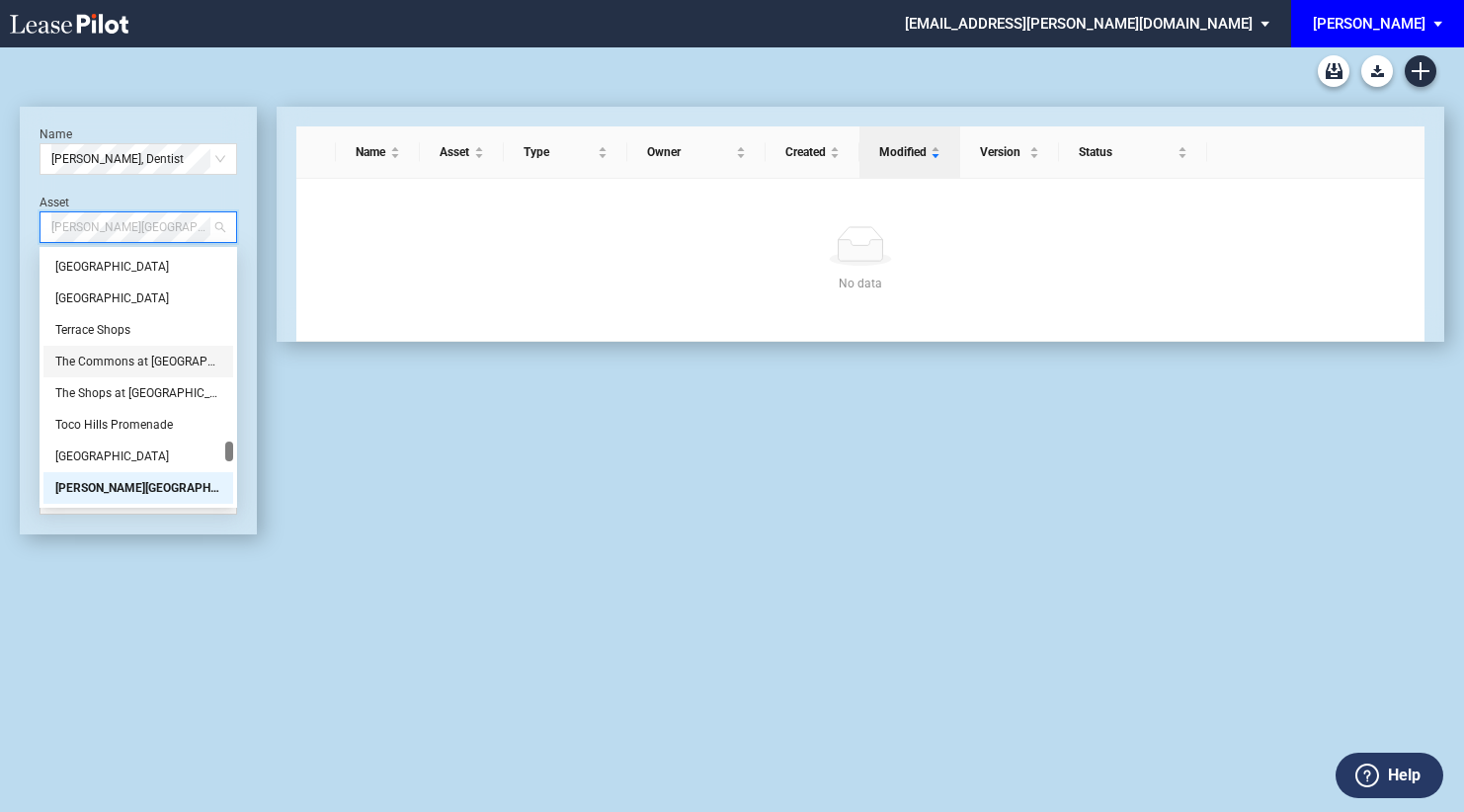 click on "Name Asset Type Owner Created Modified Version Status                     No data No data" at bounding box center (851, 320) 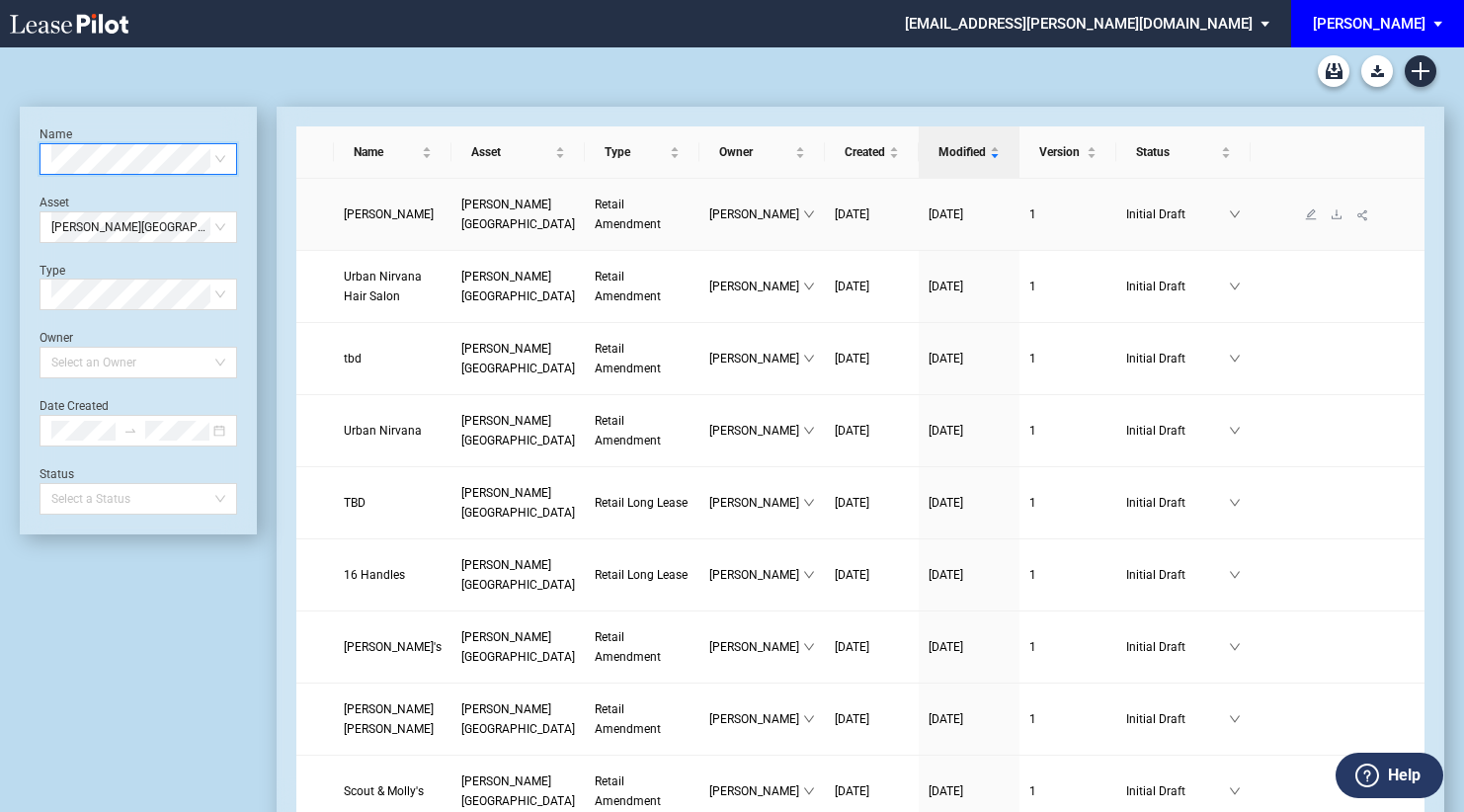 click on "[PERSON_NAME]" at bounding box center [388, 214] 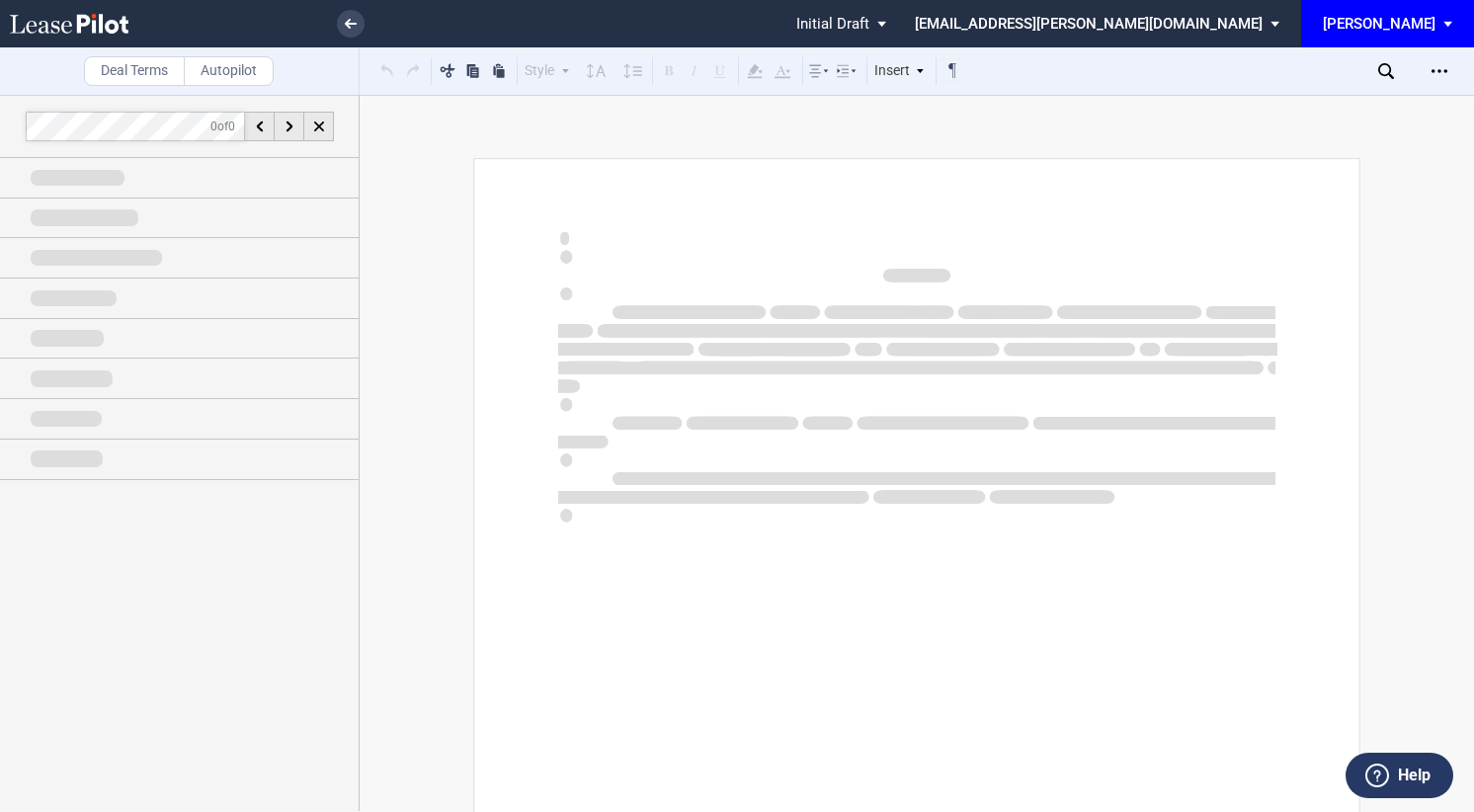 scroll, scrollTop: 0, scrollLeft: 0, axis: both 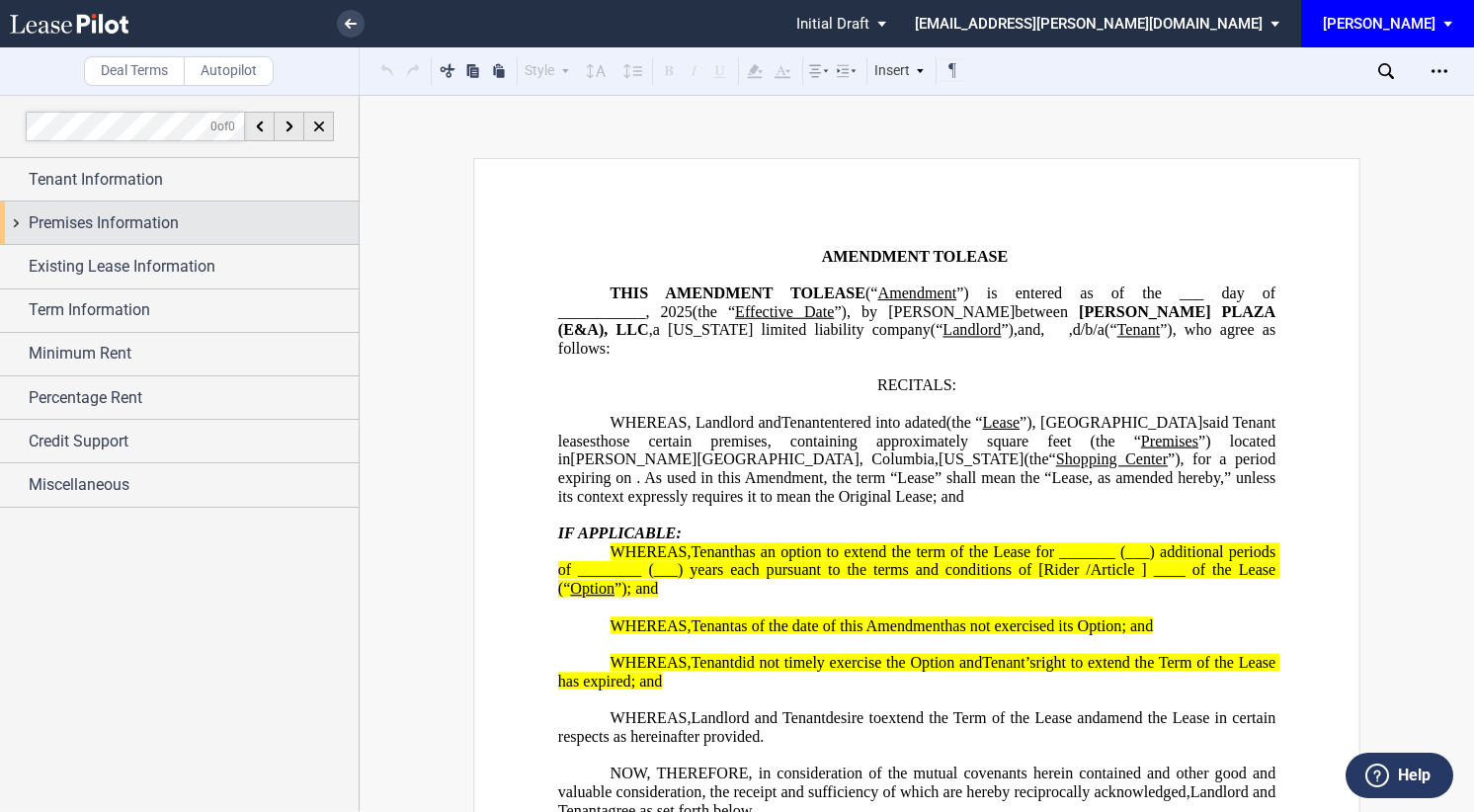 click on "Premises Information" at bounding box center (104, 223) 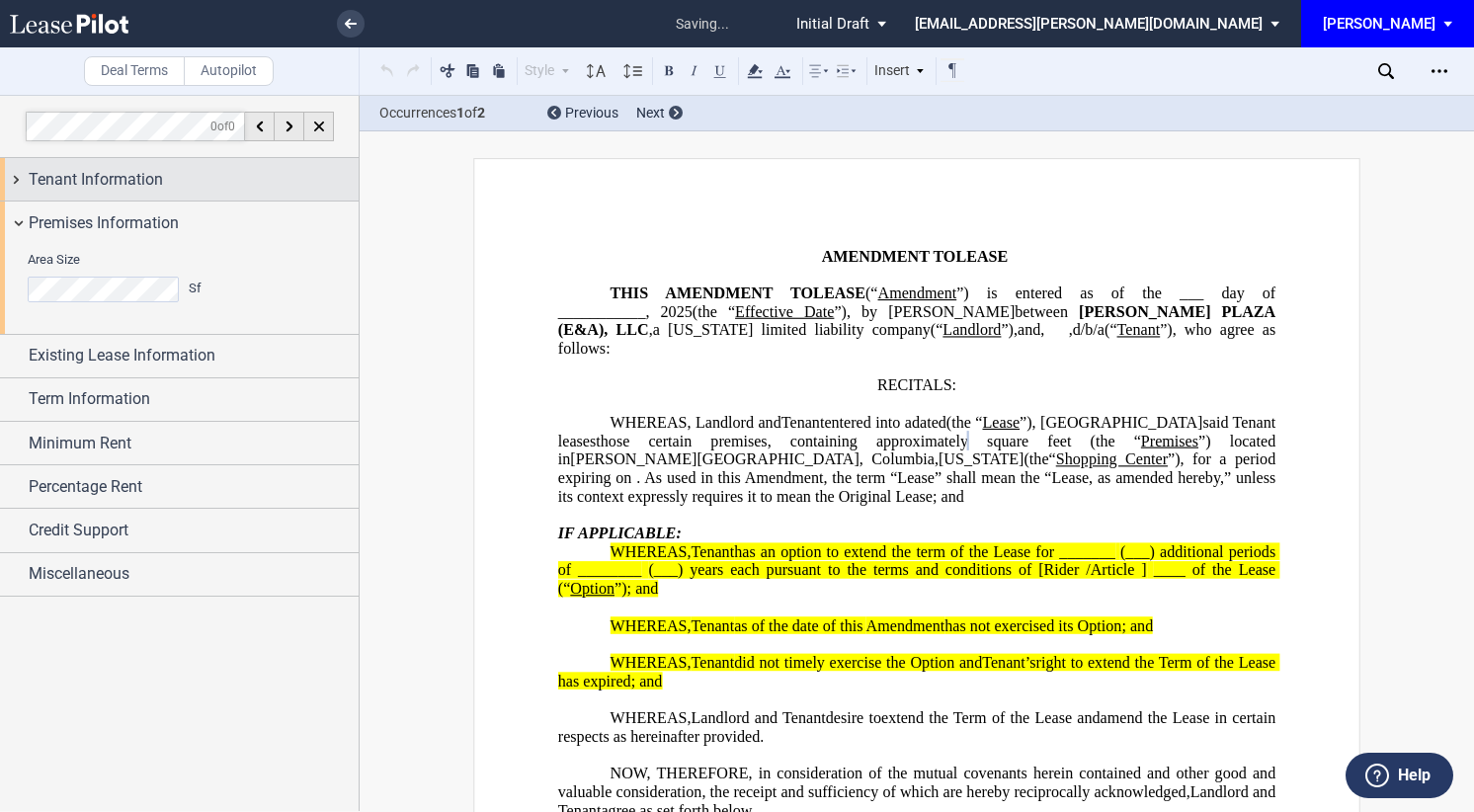 click on "Tenant Information" at bounding box center [96, 180] 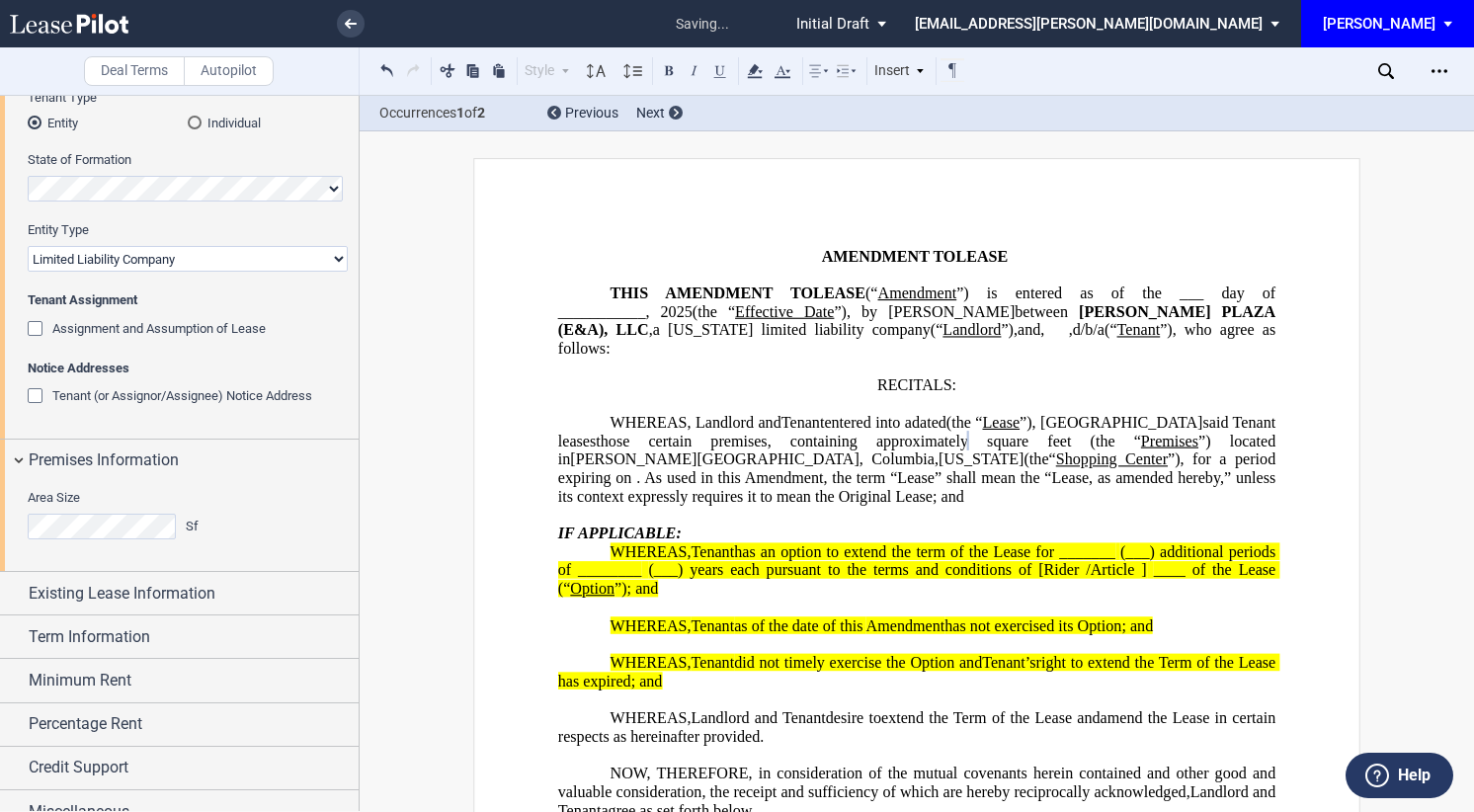 scroll, scrollTop: 283, scrollLeft: 0, axis: vertical 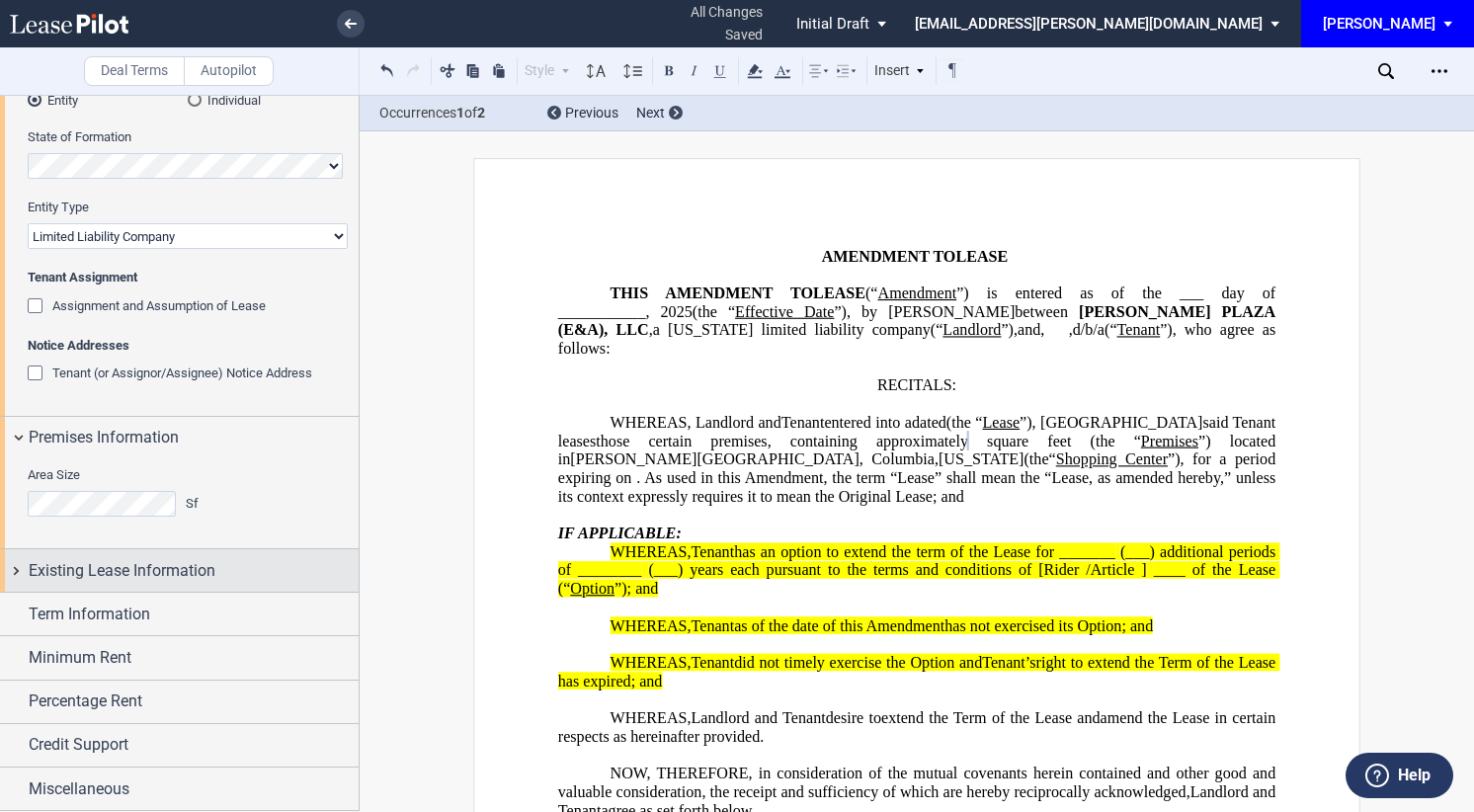 click on "Existing Lease Information" at bounding box center [122, 571] 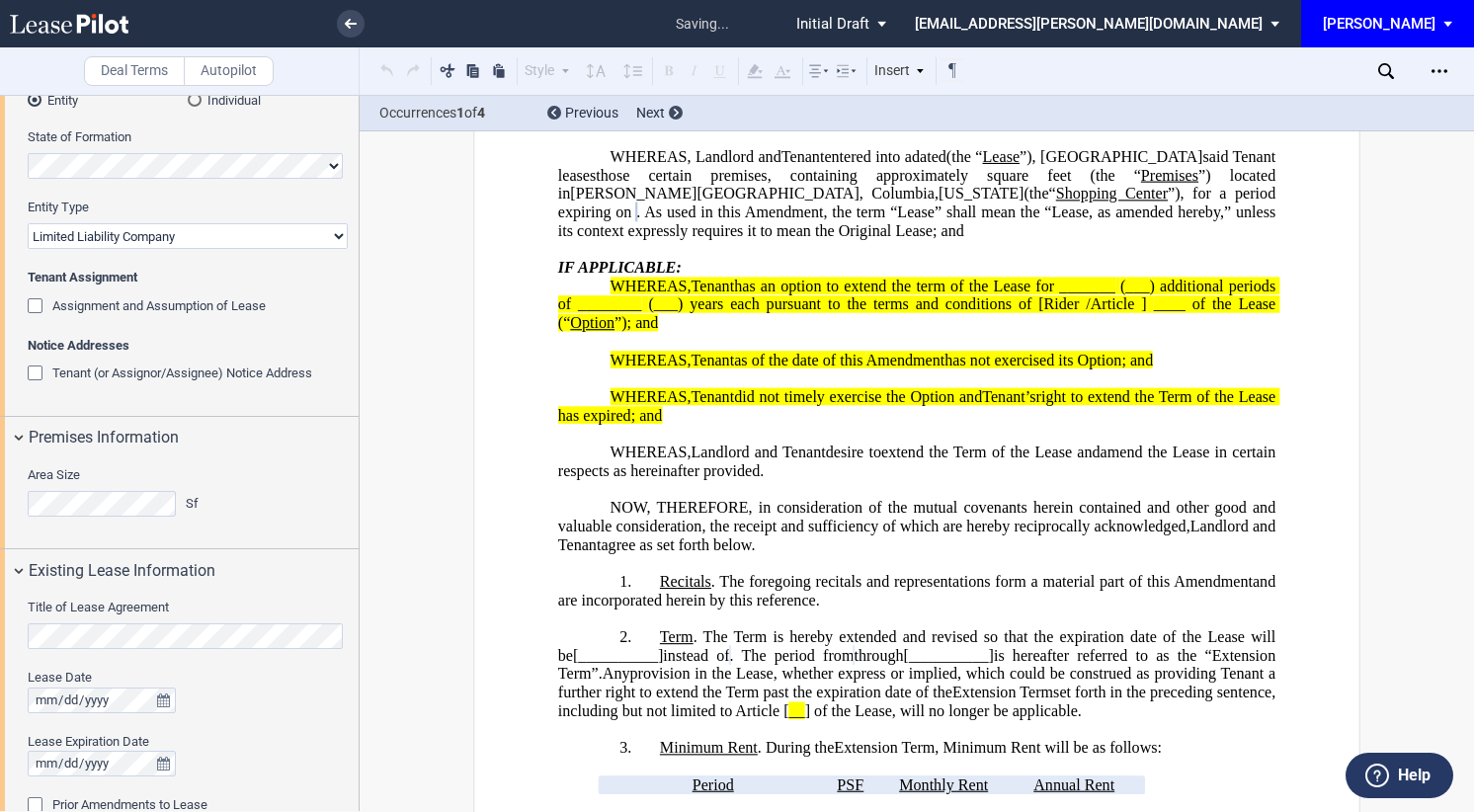 scroll, scrollTop: 296, scrollLeft: 0, axis: vertical 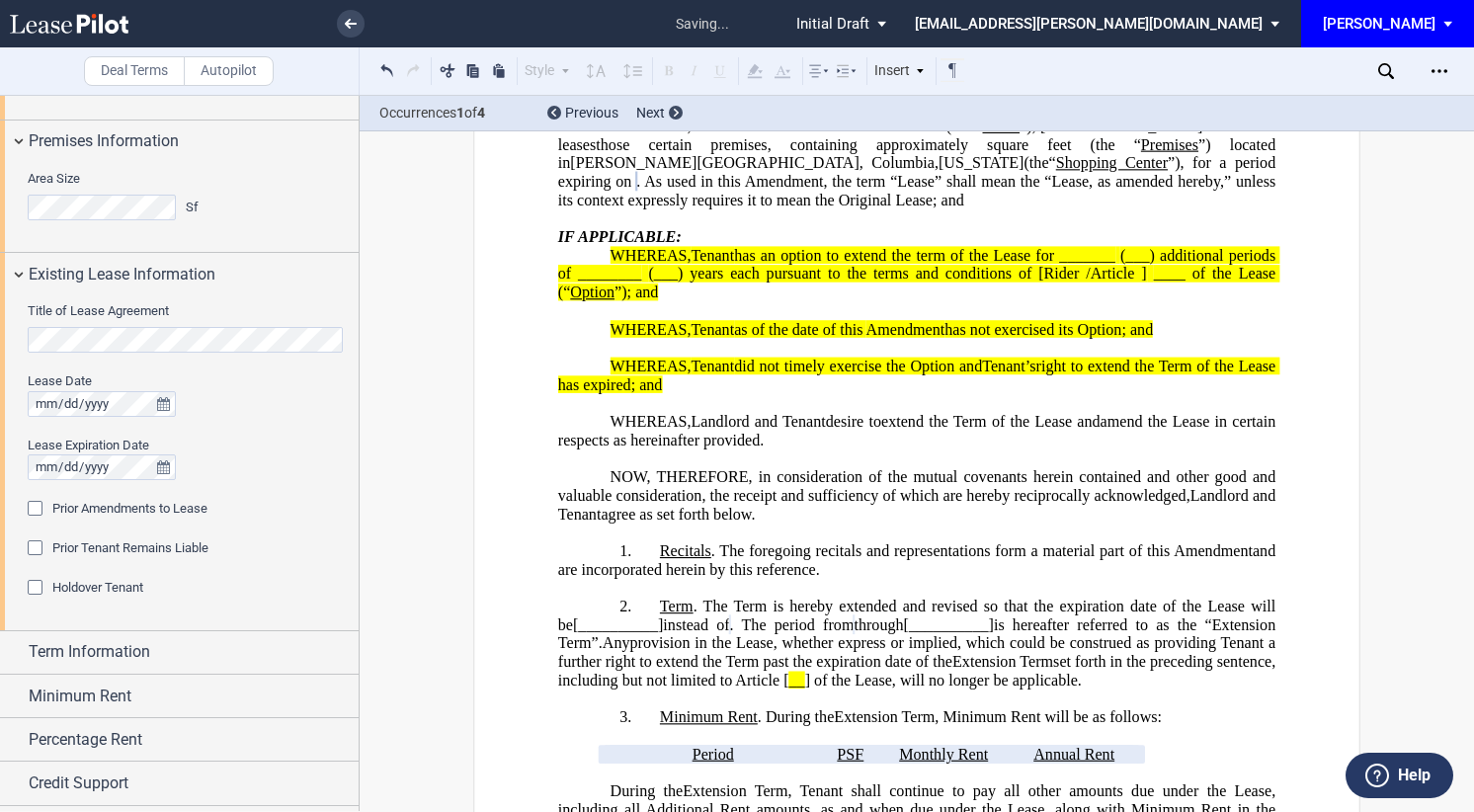 click at bounding box center [38, 511] 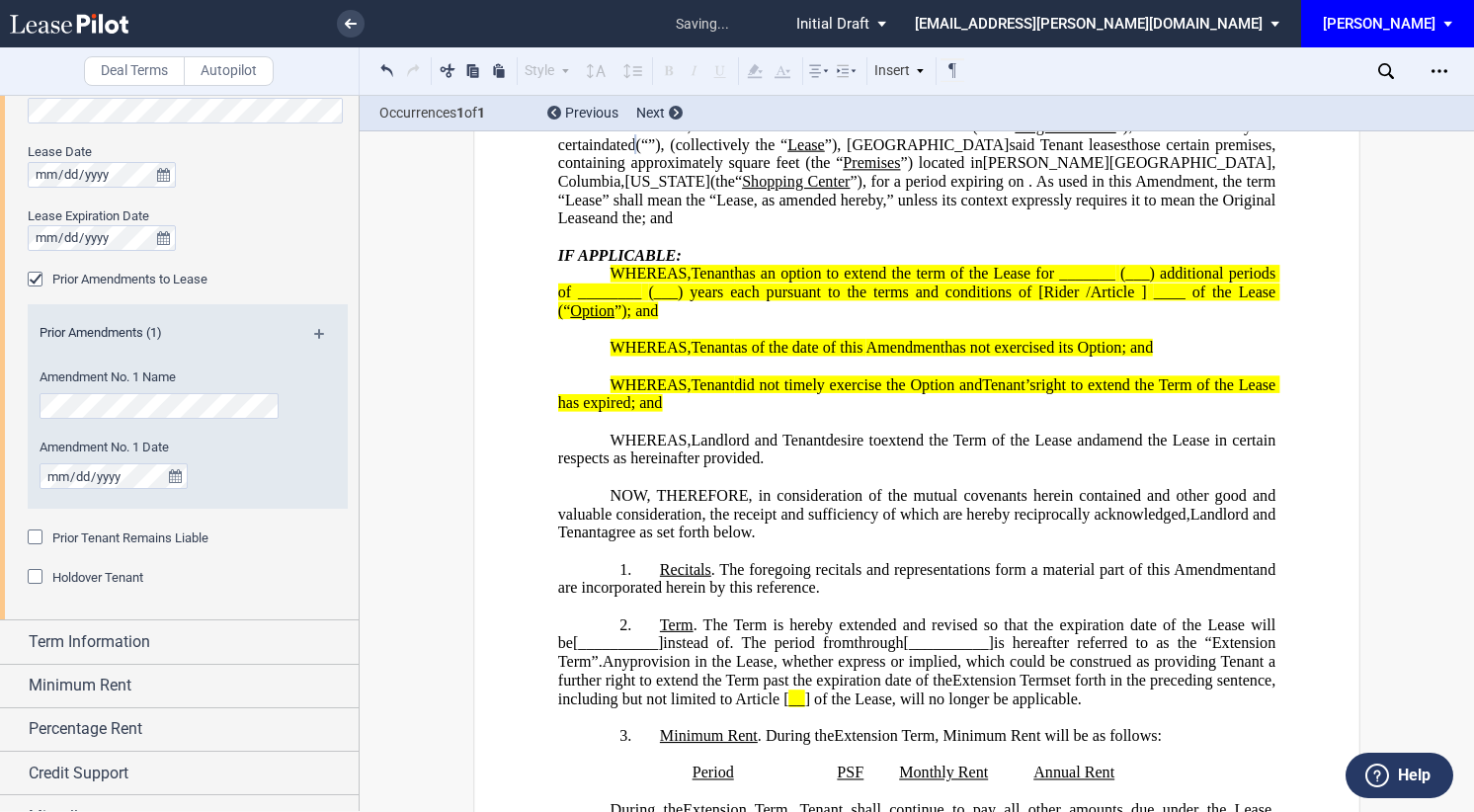 scroll, scrollTop: 836, scrollLeft: 0, axis: vertical 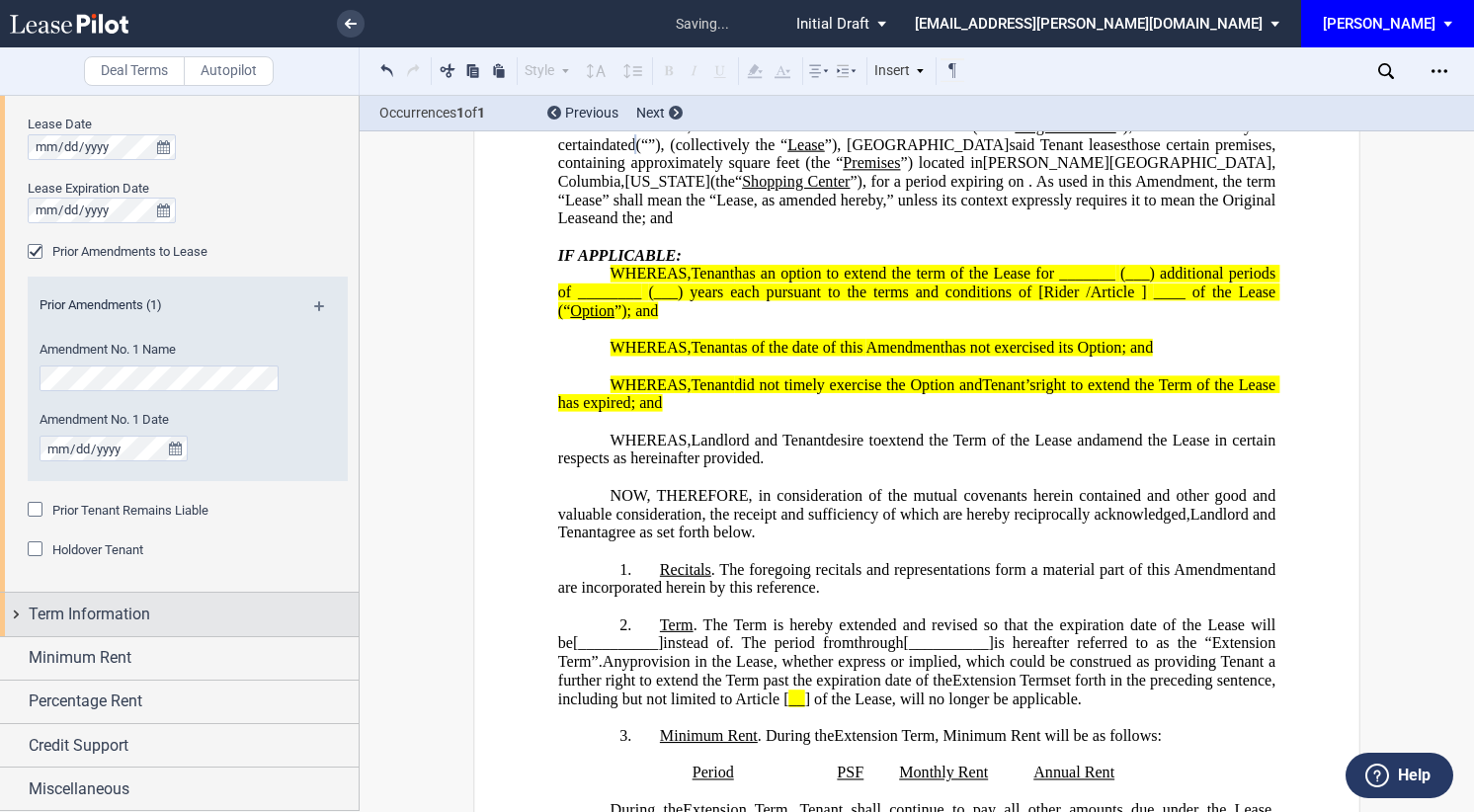 click on "Term Information" at bounding box center (89, 614) 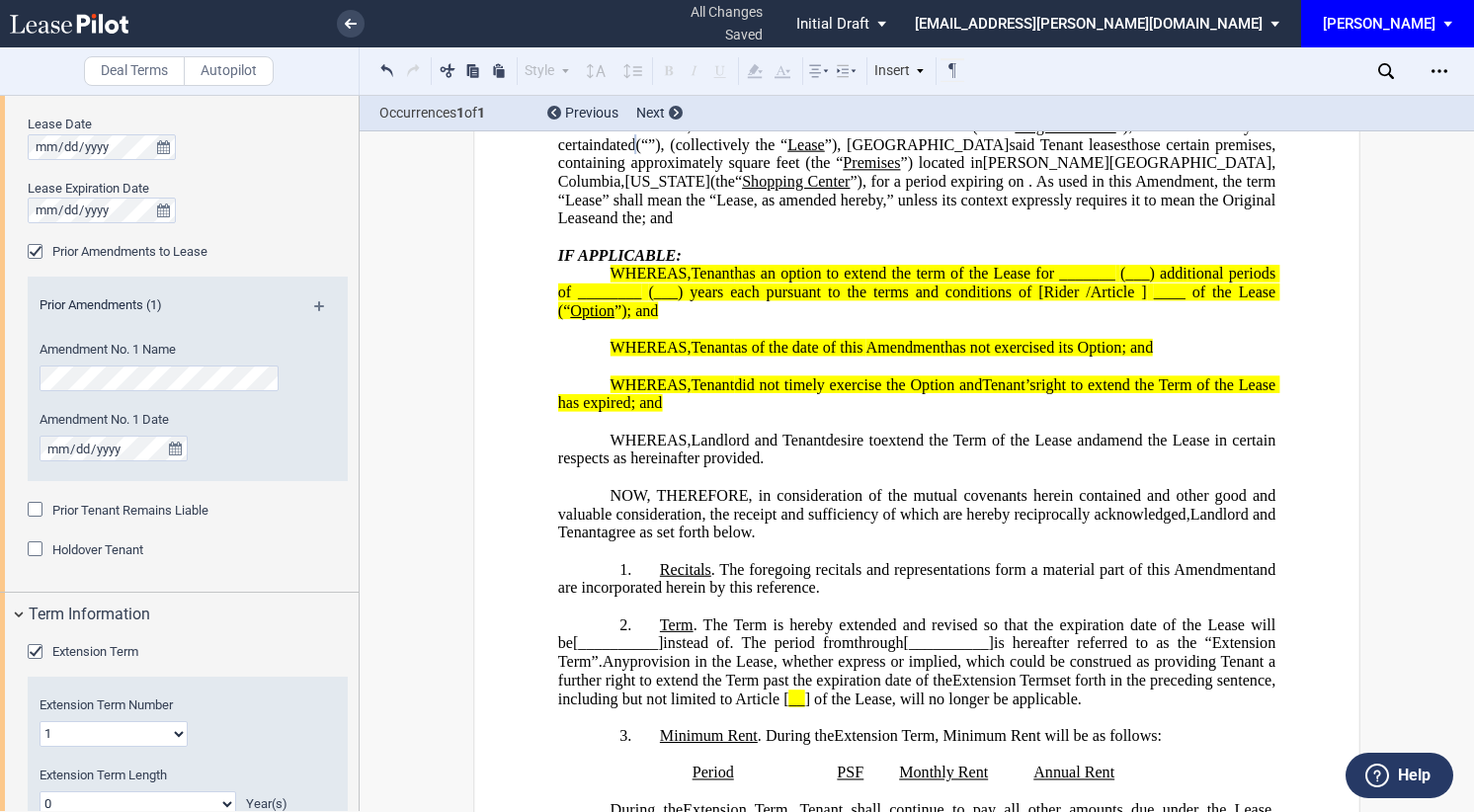 click on "1 2 3 4 5 6 7 8 9 10 11 12 13 14 15 16 17 18 19 20" at bounding box center [114, 734] 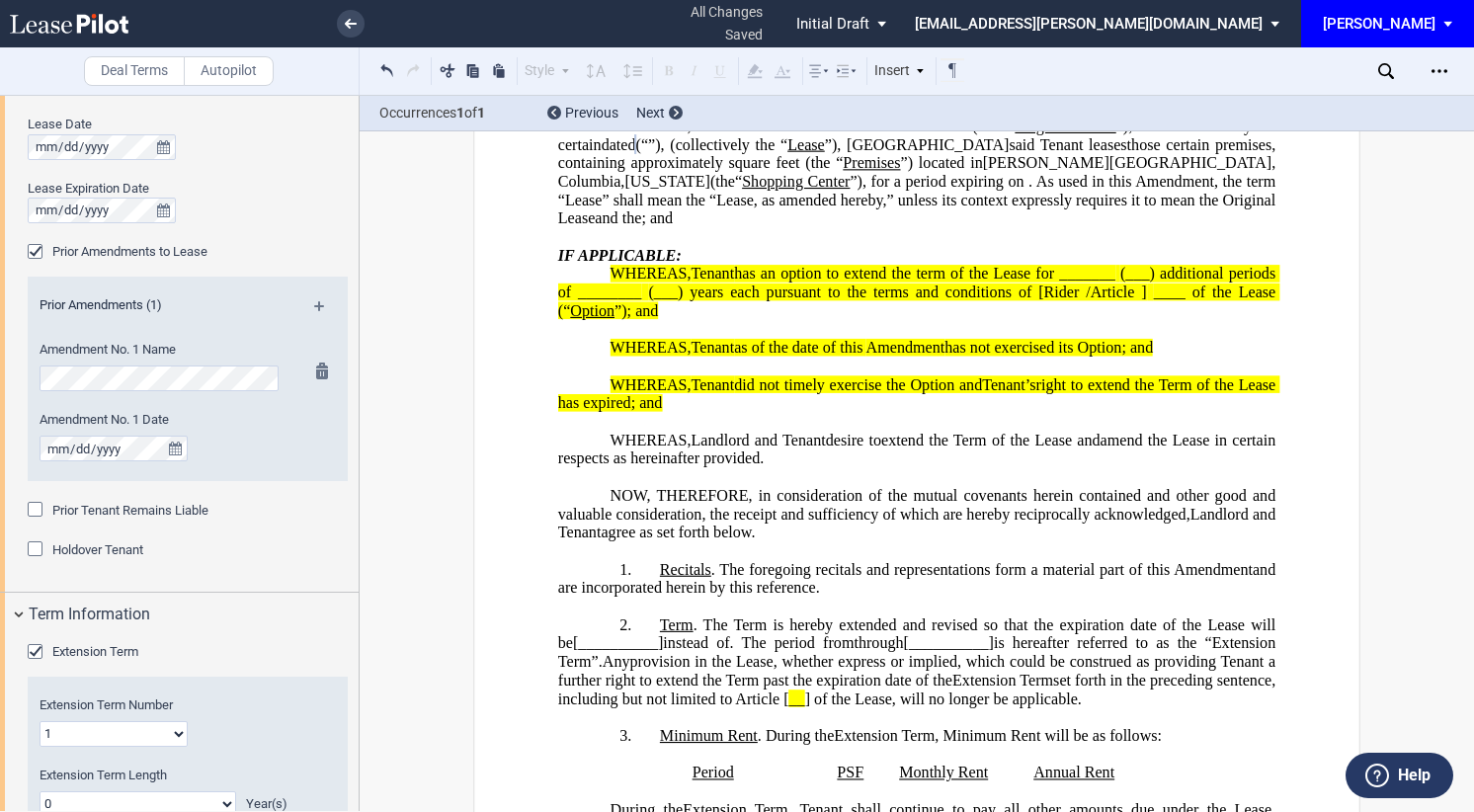 select on "number:3" 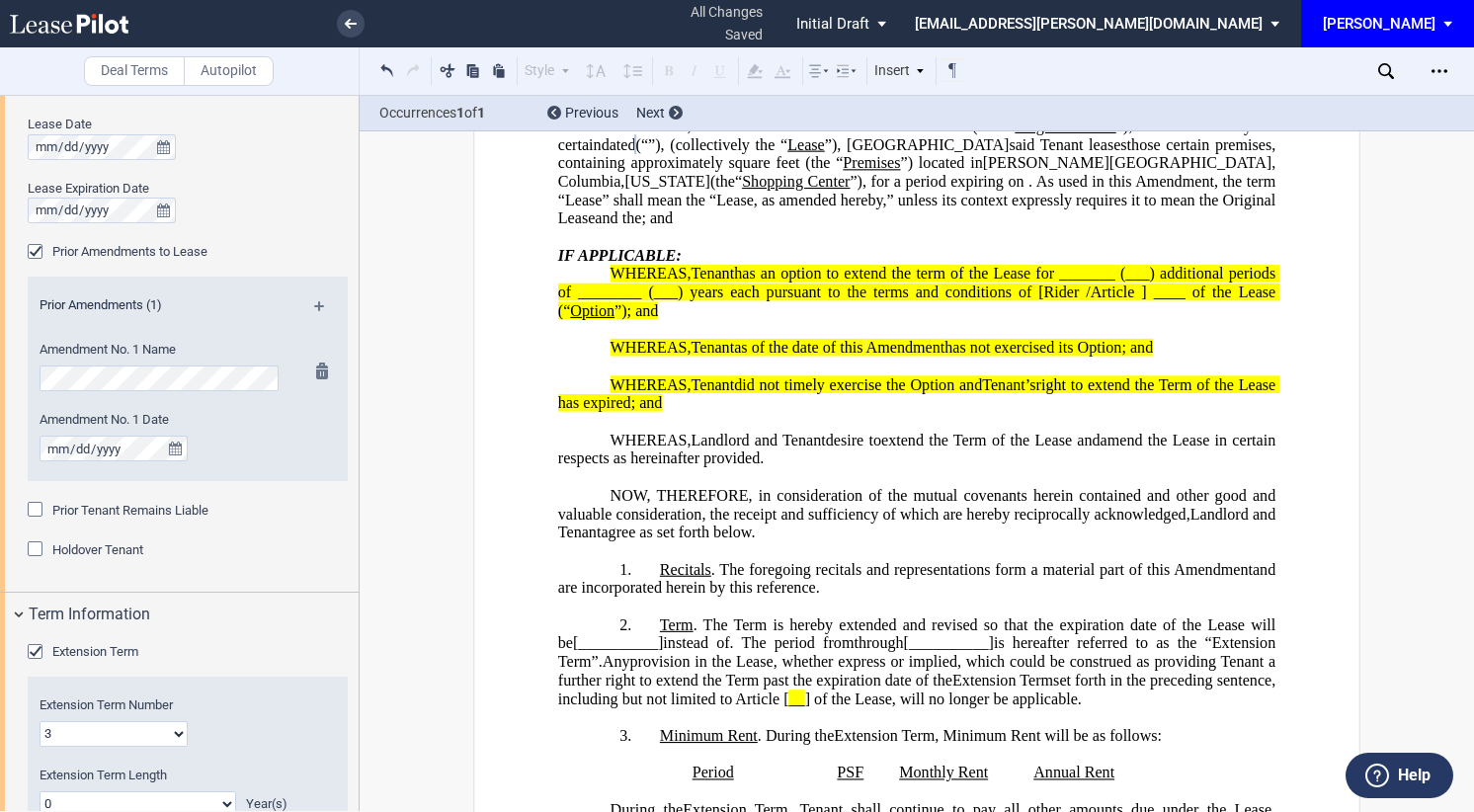 click on "1 2 3 4 5 6 7 8 9 10 11 12 13 14 15 16 17 18 19 20" at bounding box center [114, 734] 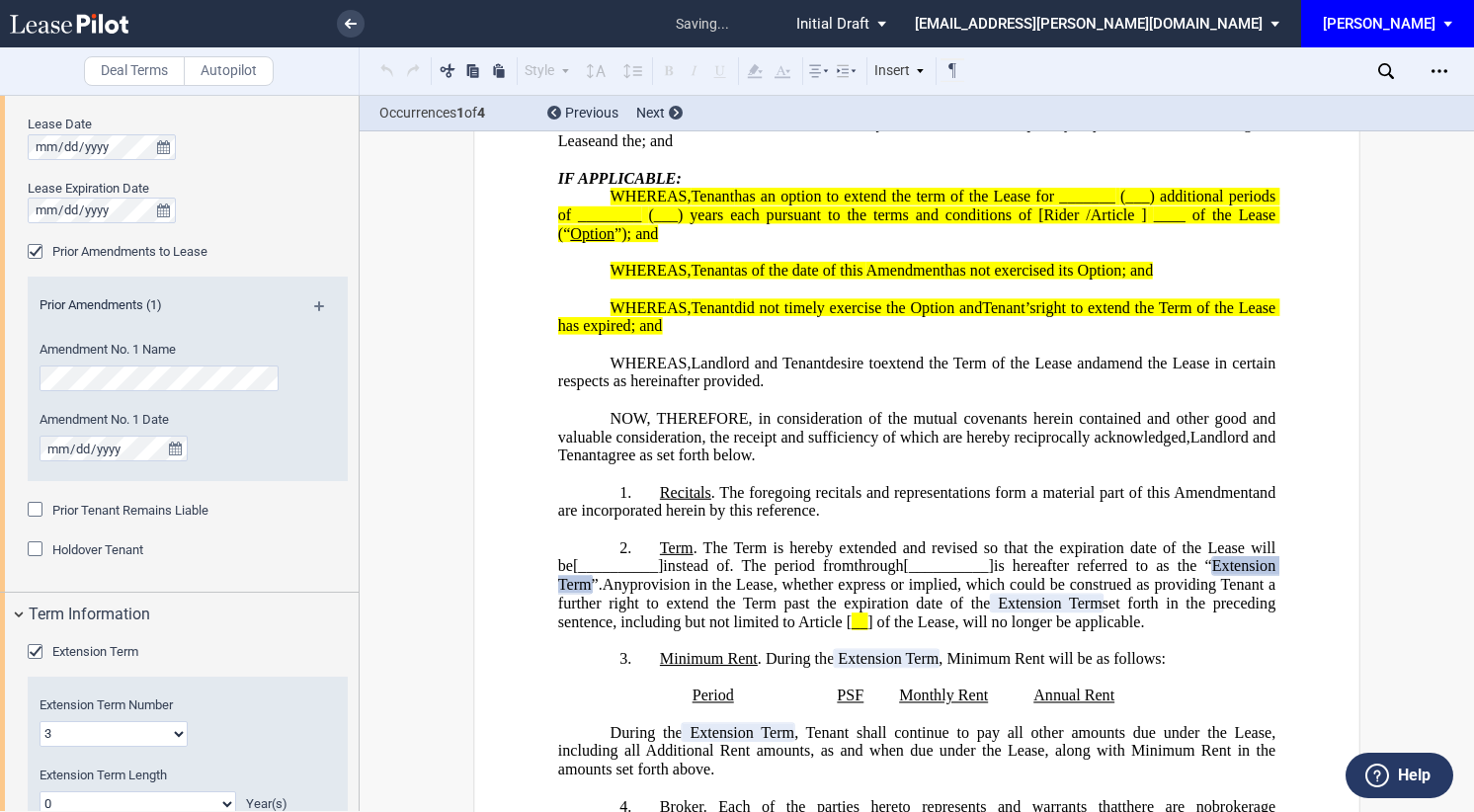 scroll, scrollTop: 564, scrollLeft: 0, axis: vertical 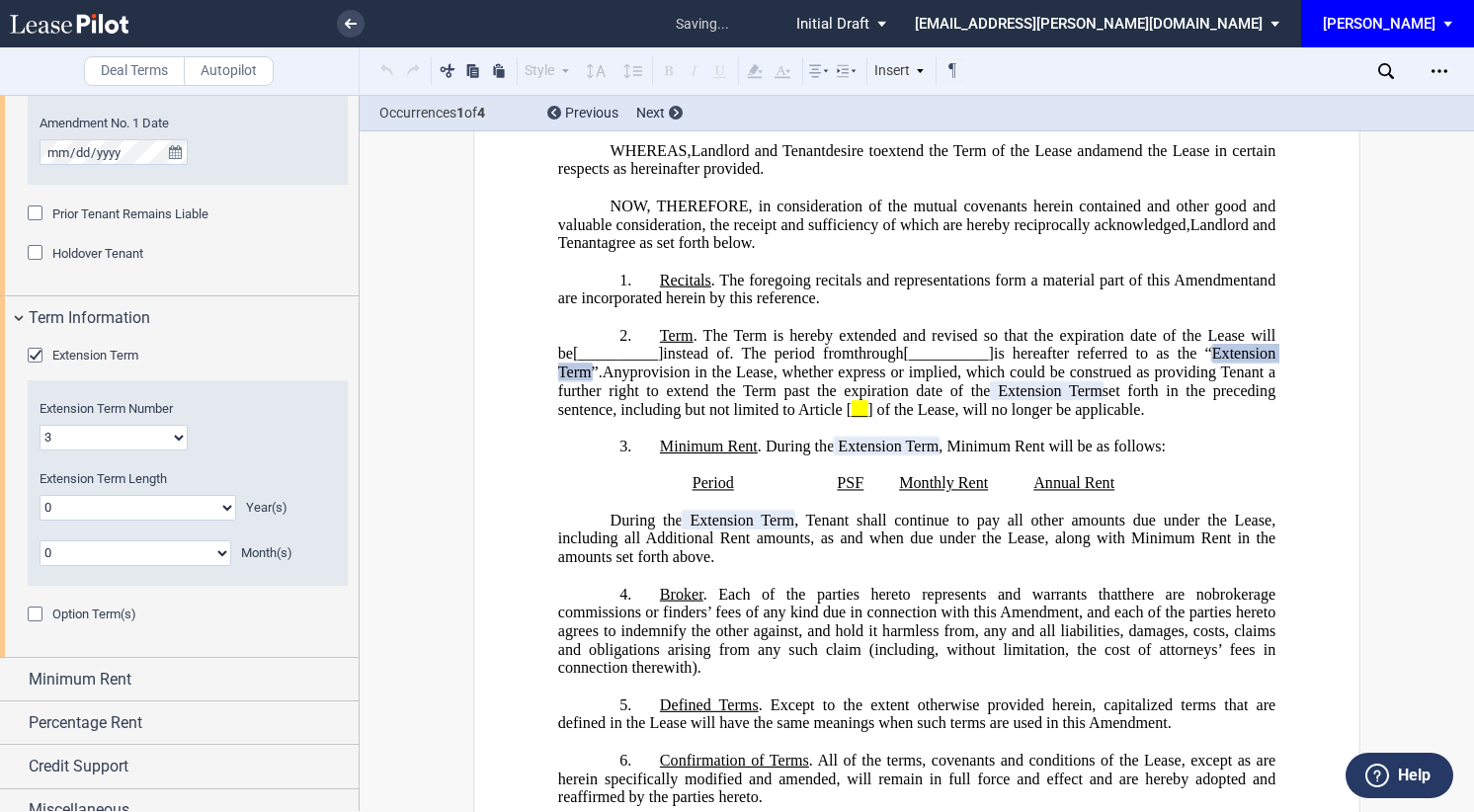 click on "0 1 2 3 4 5 6 7 8 9 10 11 12 13 14 15 16 17 18 19 20" 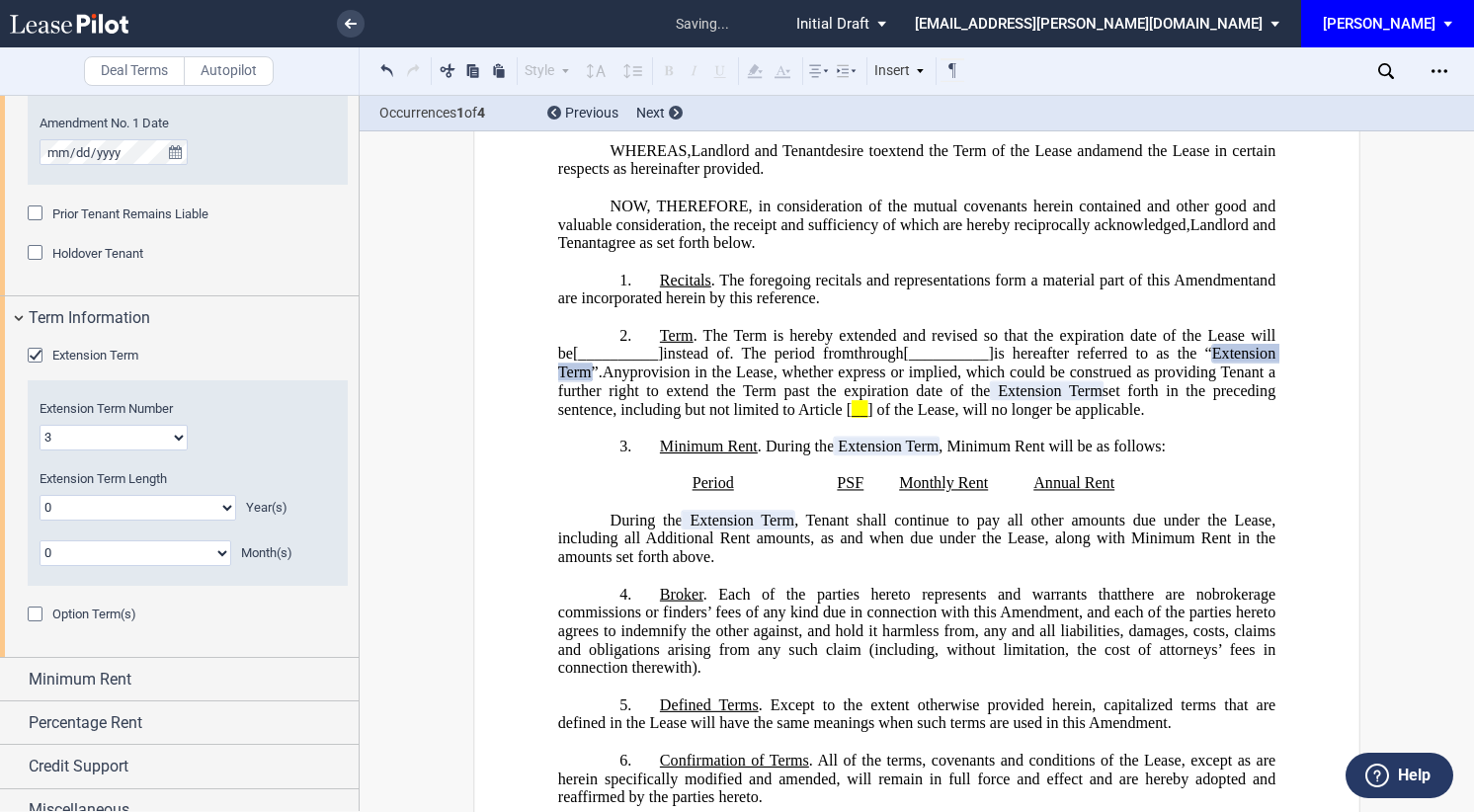 select on "number:5" 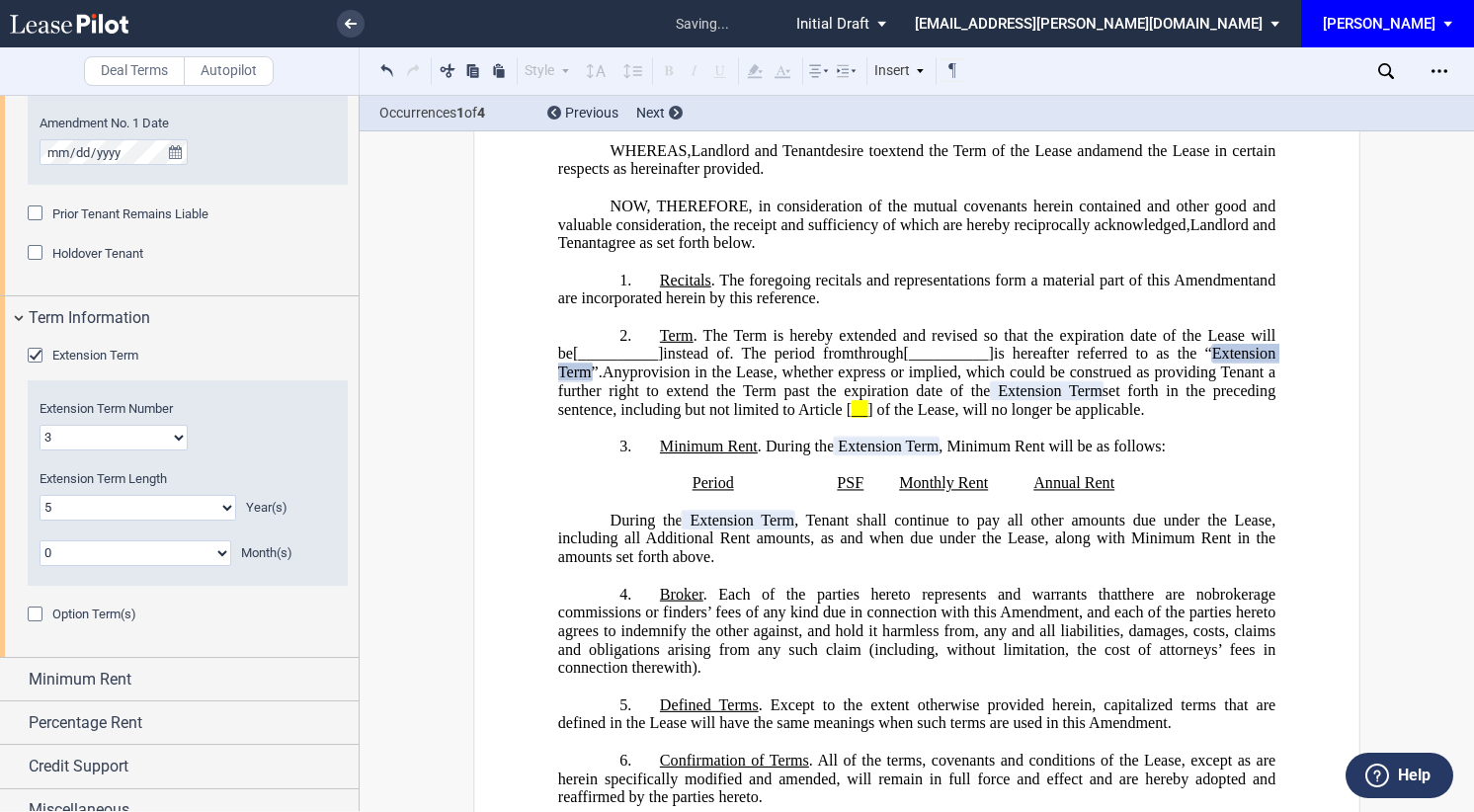 click on "0 1 2 3 4 5 6 7 8 9 10 11 12 13 14 15 16 17 18 19 20" 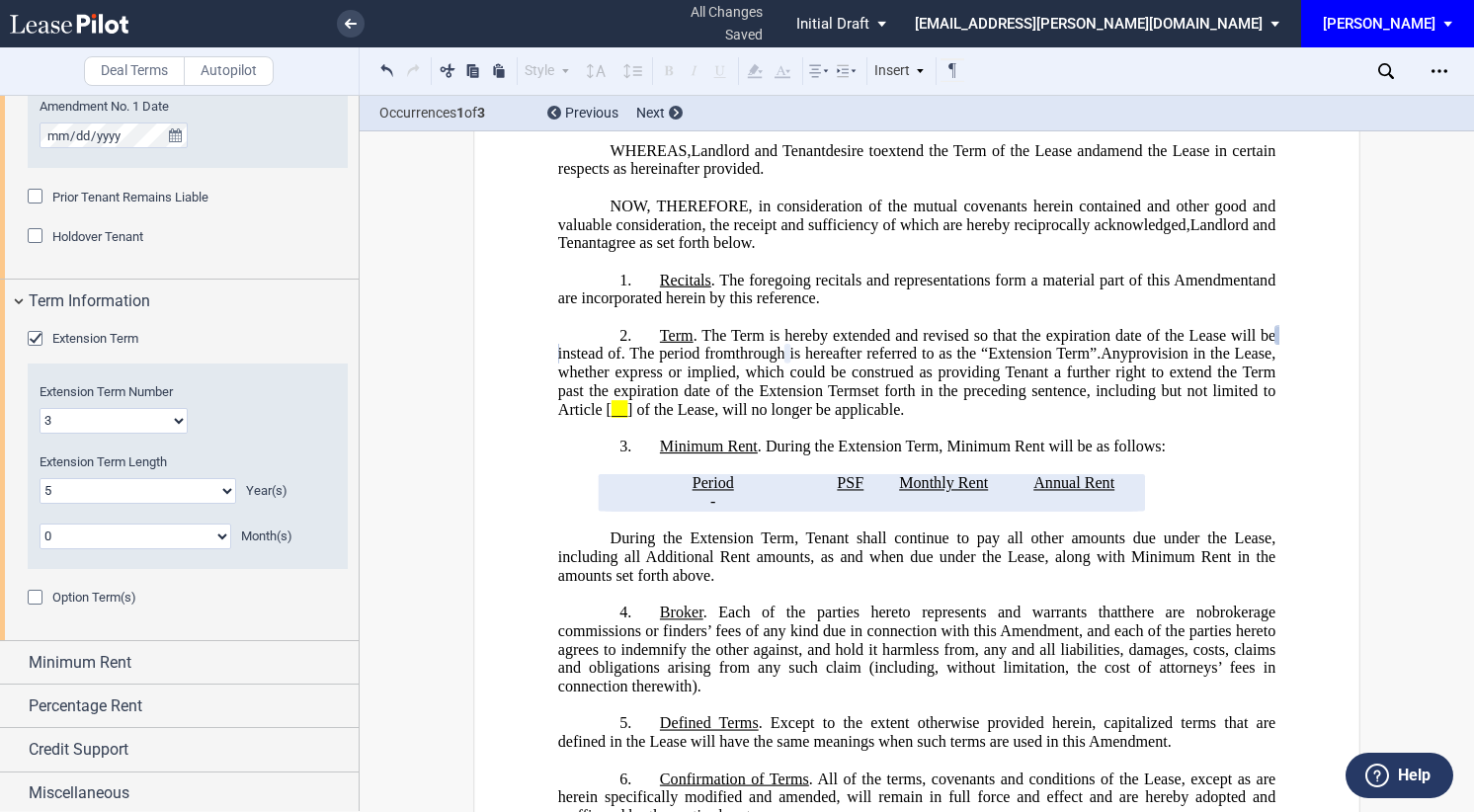 scroll, scrollTop: 1154, scrollLeft: 0, axis: vertical 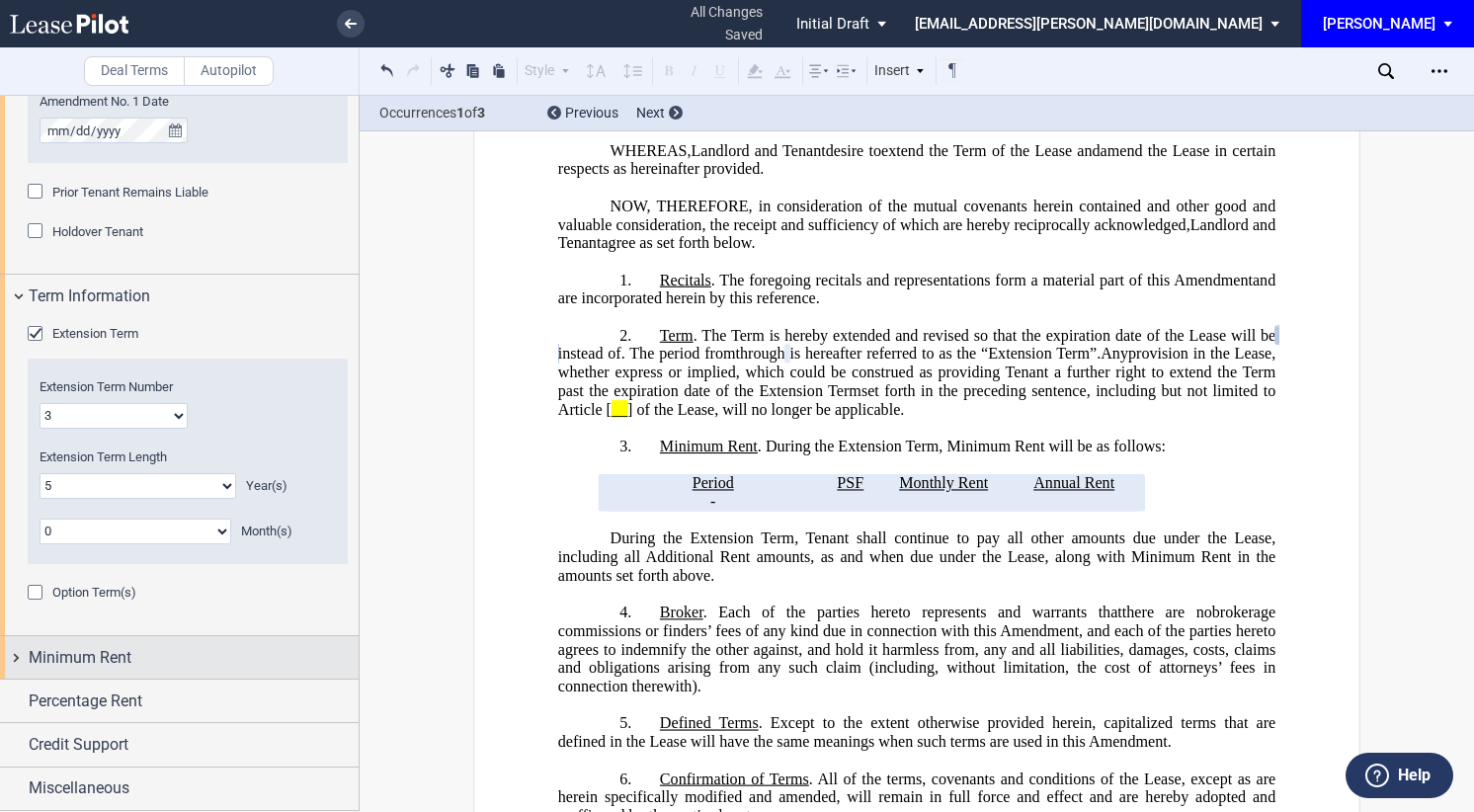 click on "Minimum Rent" at bounding box center (80, 658) 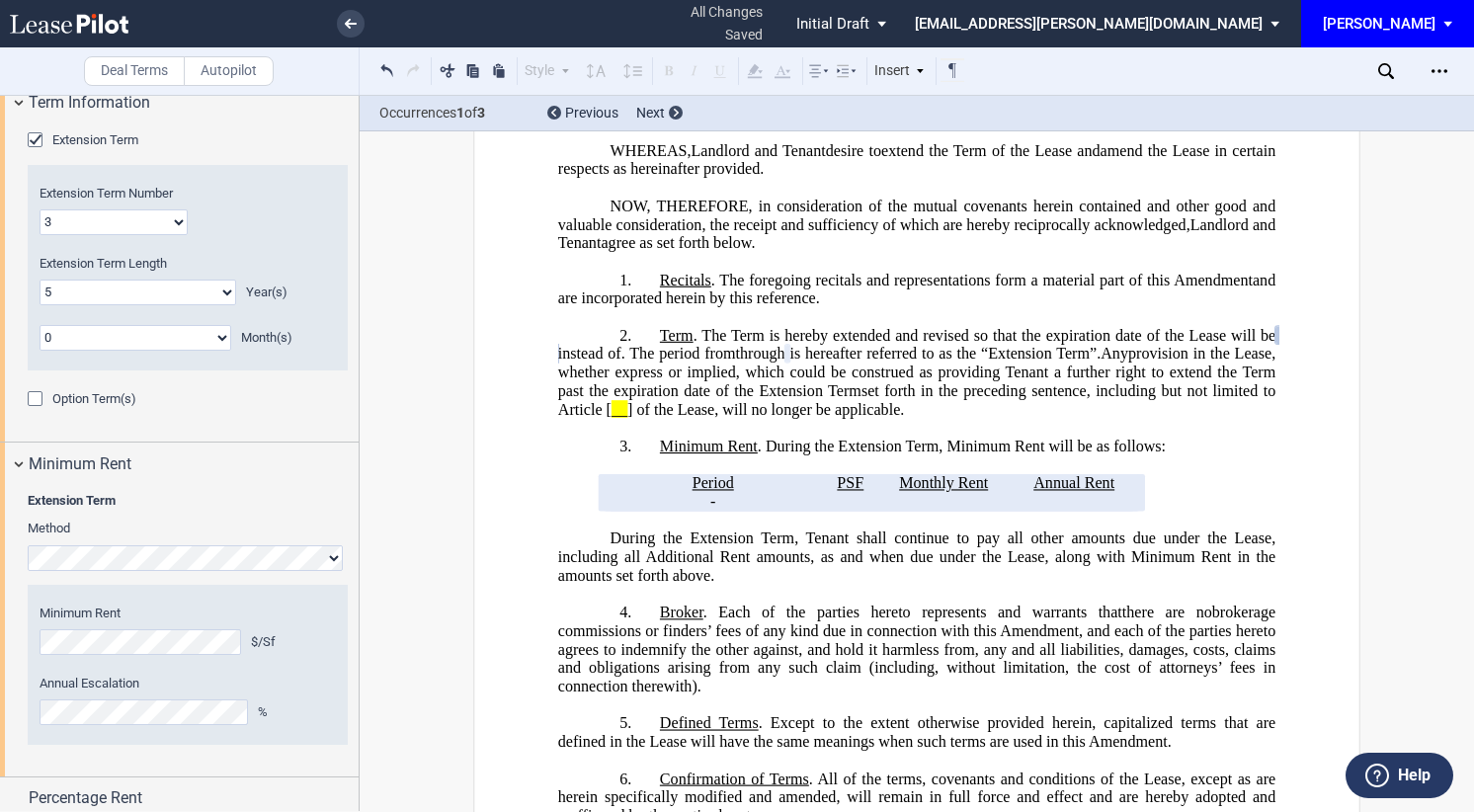 scroll, scrollTop: 1444, scrollLeft: 0, axis: vertical 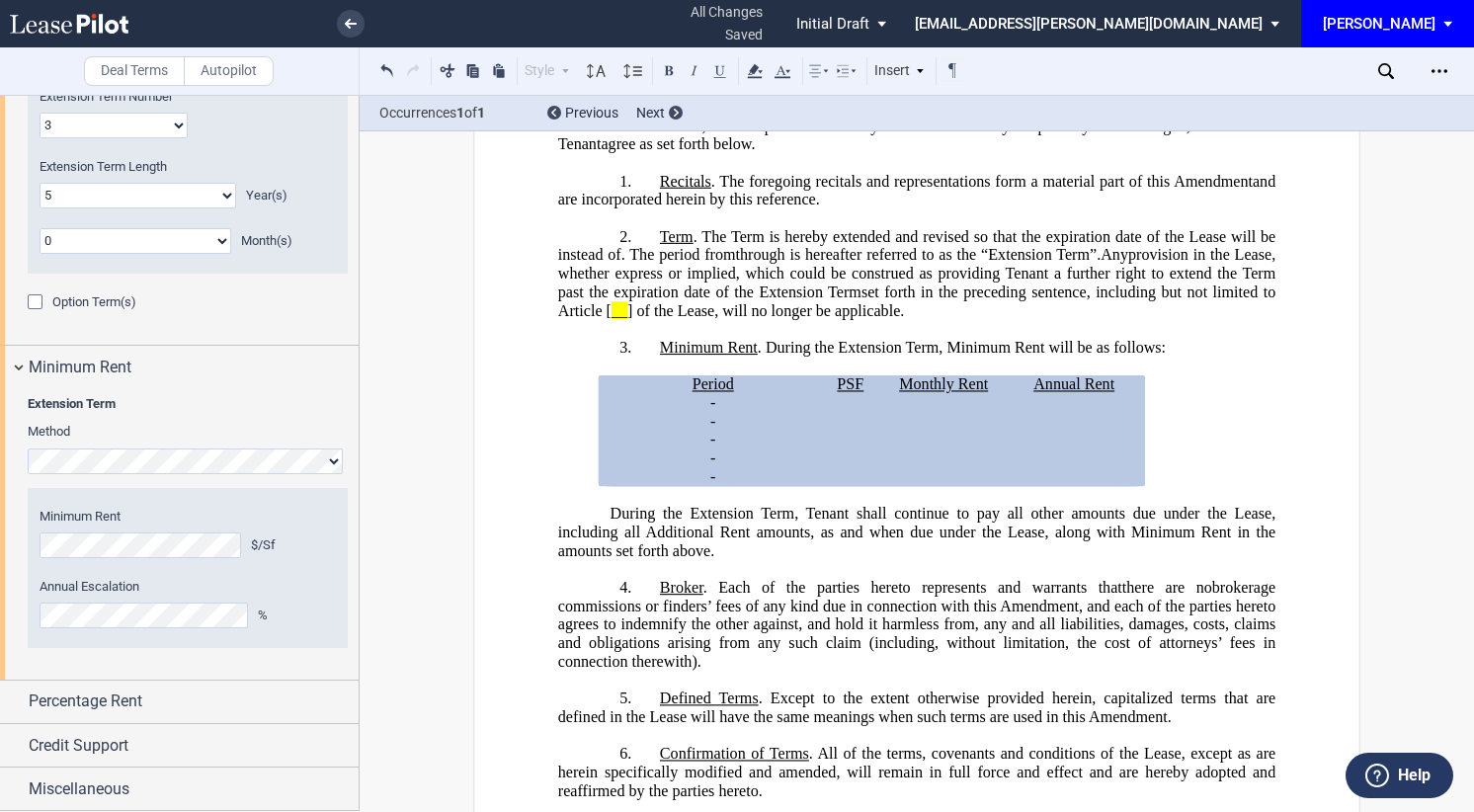 drag, startPoint x: 1178, startPoint y: 347, endPoint x: 1187, endPoint y: 328, distance: 21.023796 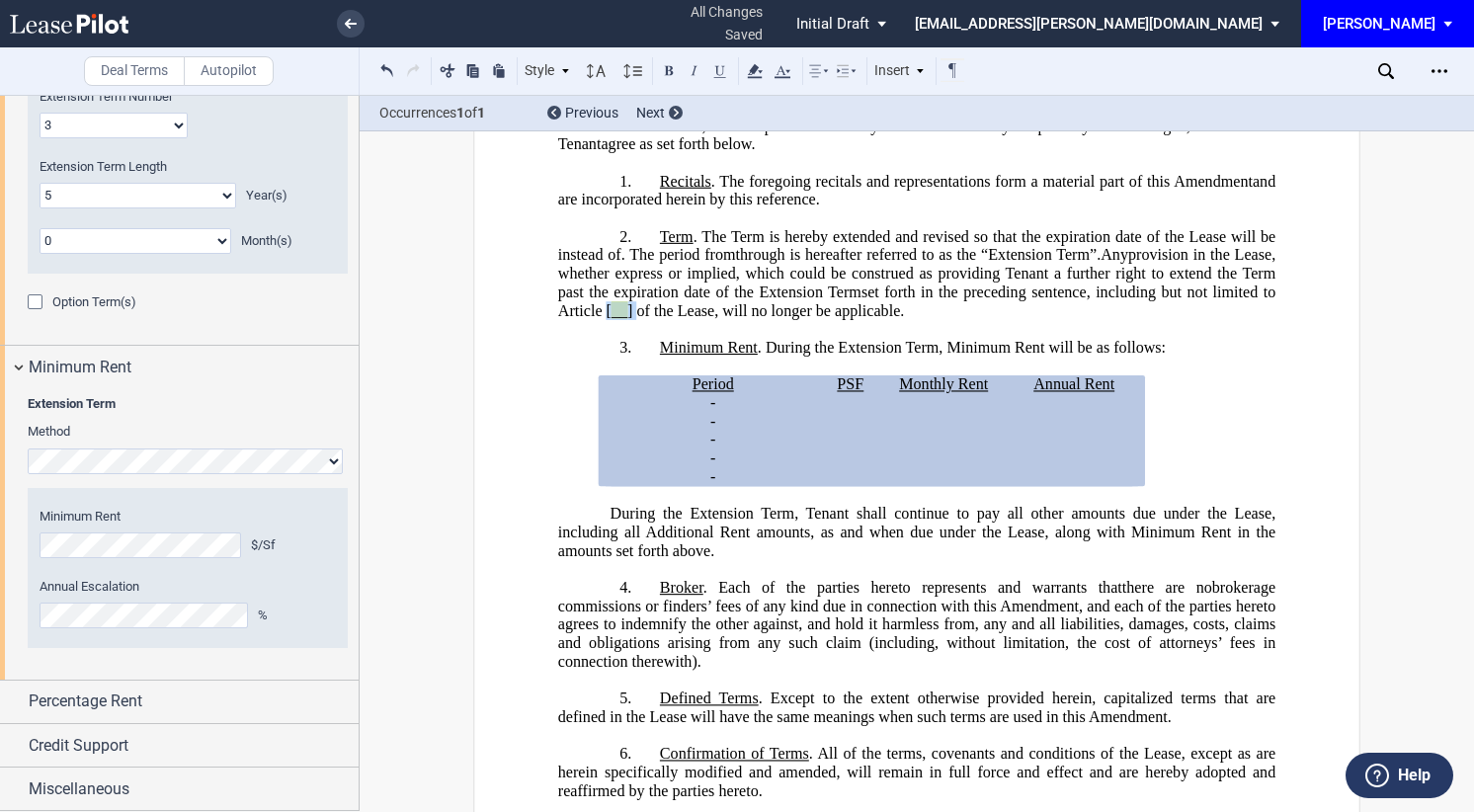 drag, startPoint x: 1187, startPoint y: 328, endPoint x: 1159, endPoint y: 335, distance: 28.86174 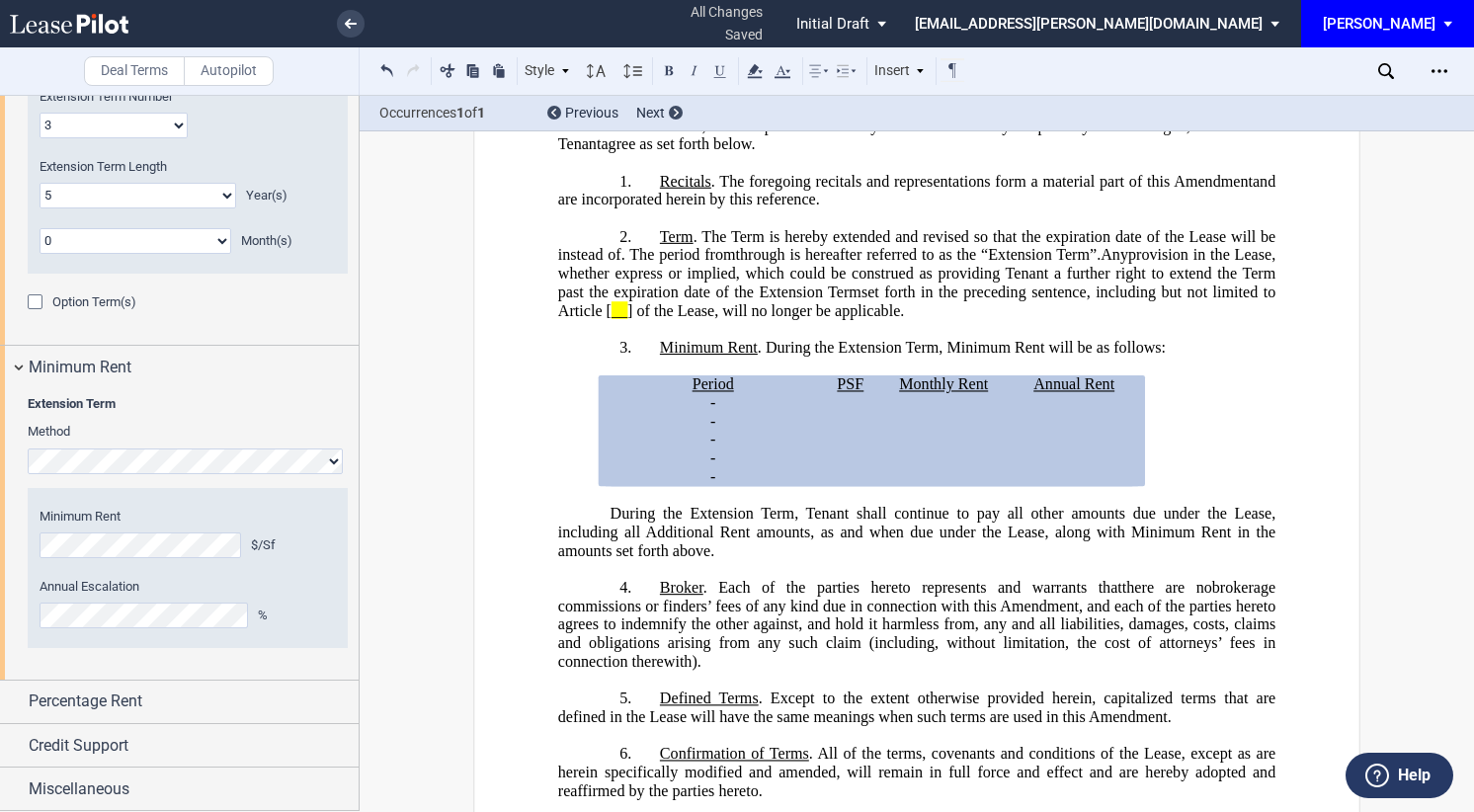 drag, startPoint x: 1247, startPoint y: 448, endPoint x: 1160, endPoint y: 421, distance: 91.09336 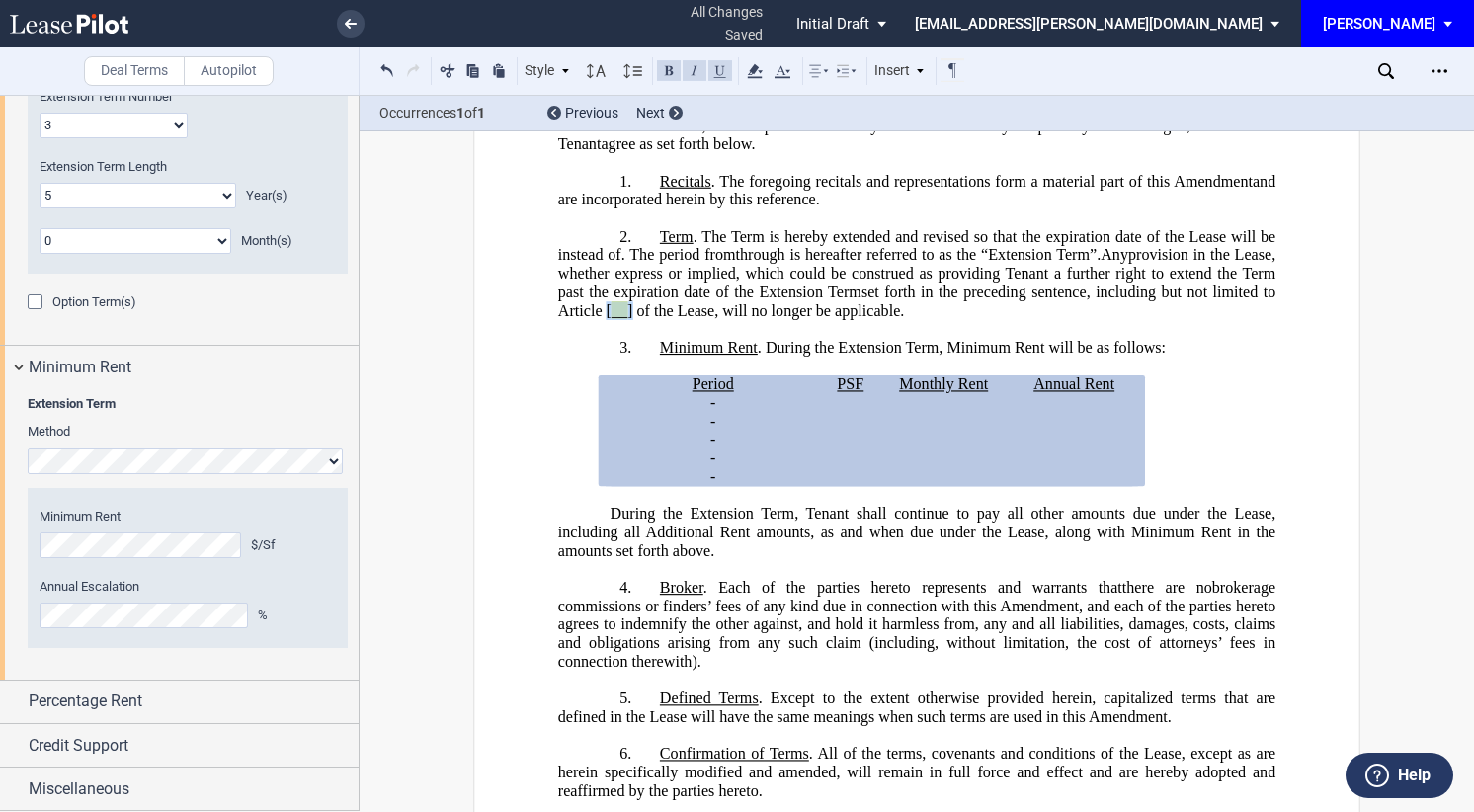 drag, startPoint x: 1184, startPoint y: 328, endPoint x: 1159, endPoint y: 328, distance: 25 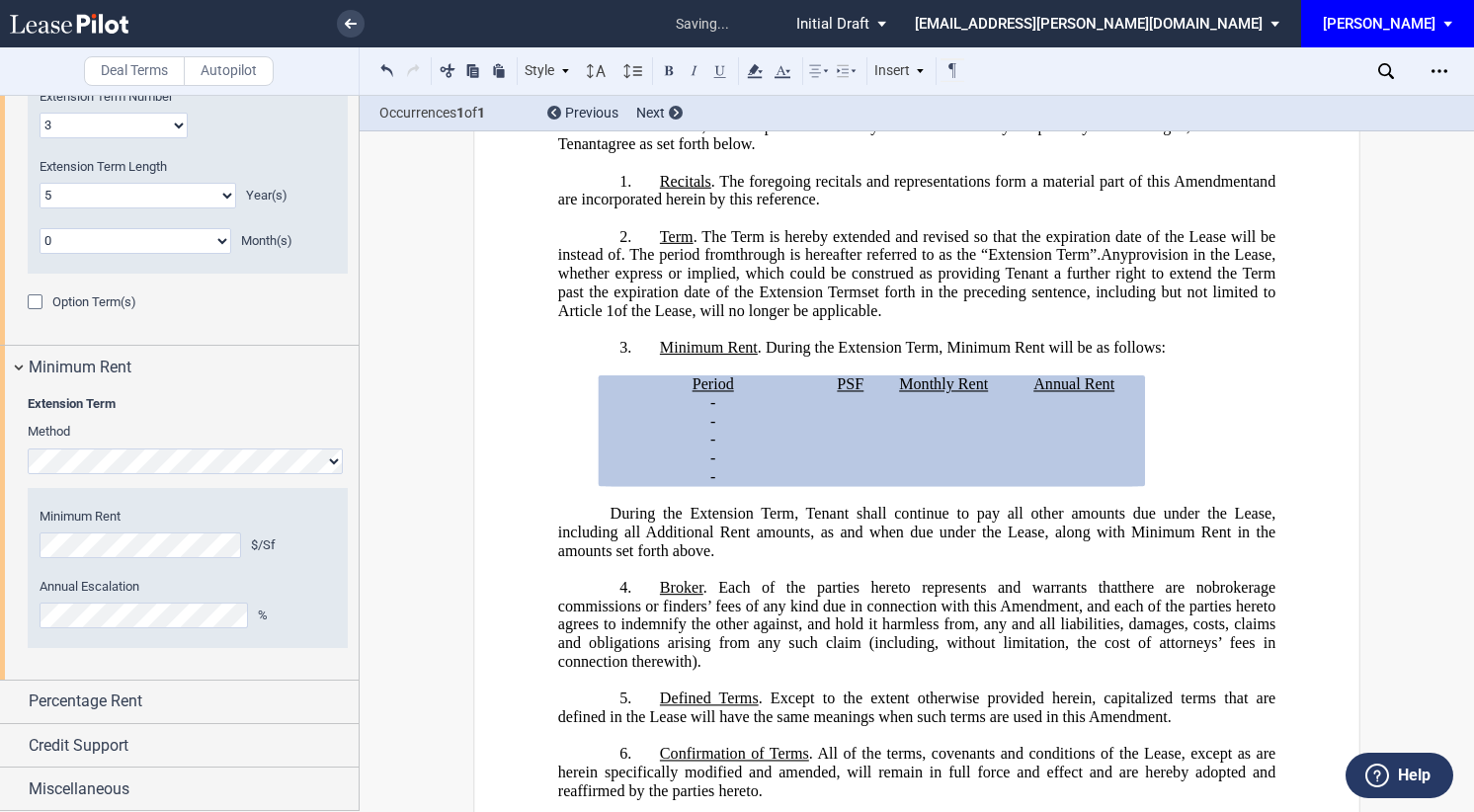 type 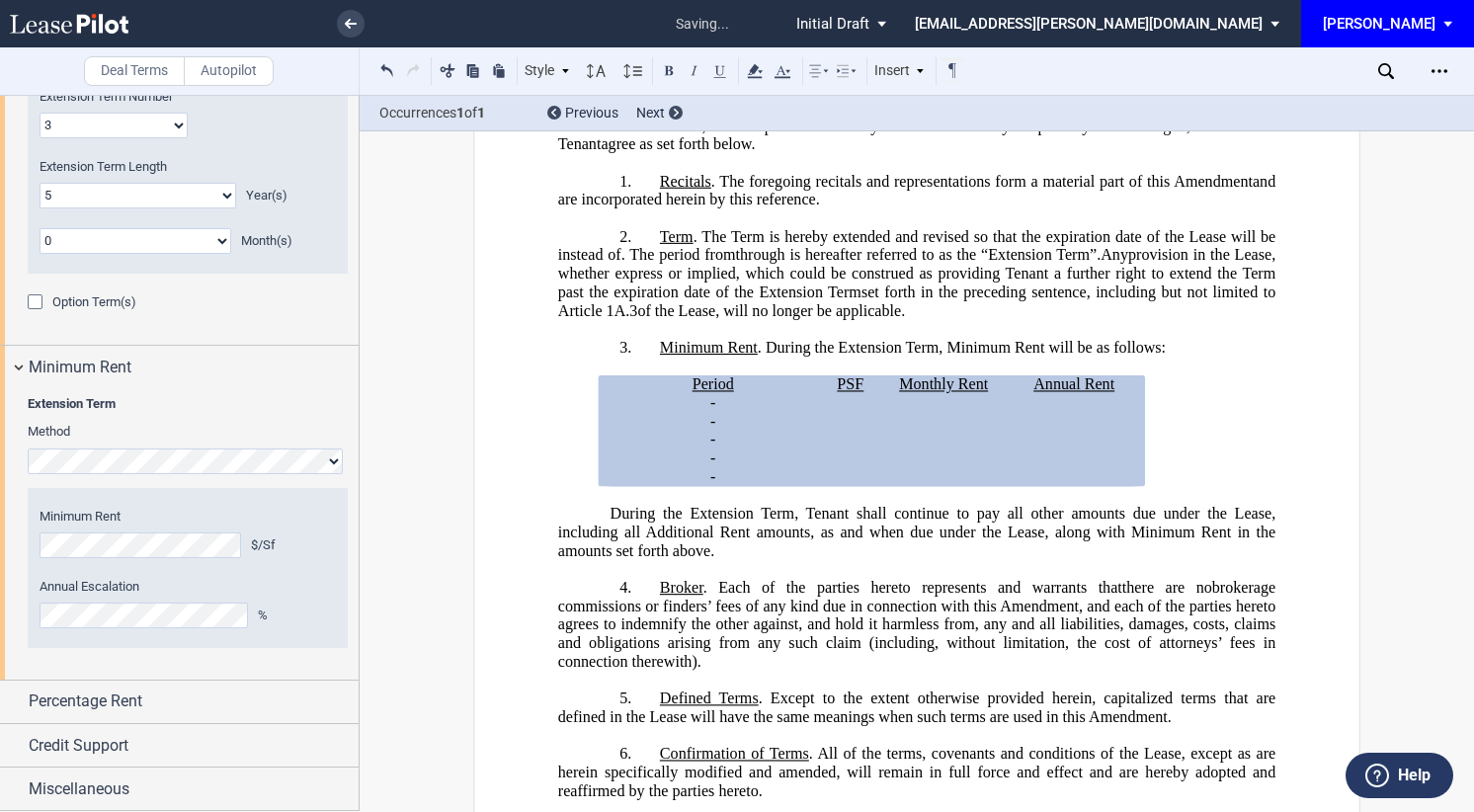 click on "Period
PSF
Monthly Rent
Annual Rent
﻿ ﻿  -  ﻿ ﻿    -
﻿ ﻿
﻿ ﻿
﻿ ﻿
﻿ ﻿  -  ﻿ ﻿    -
﻿ ﻿
﻿ ﻿
﻿ ﻿
﻿ ﻿  -  ﻿ ﻿    -
﻿ ﻿
﻿ ﻿
﻿ ﻿
﻿ ﻿  -  ﻿ ﻿    -
﻿ ﻿
﻿ ﻿
﻿" at bounding box center [917, 431] 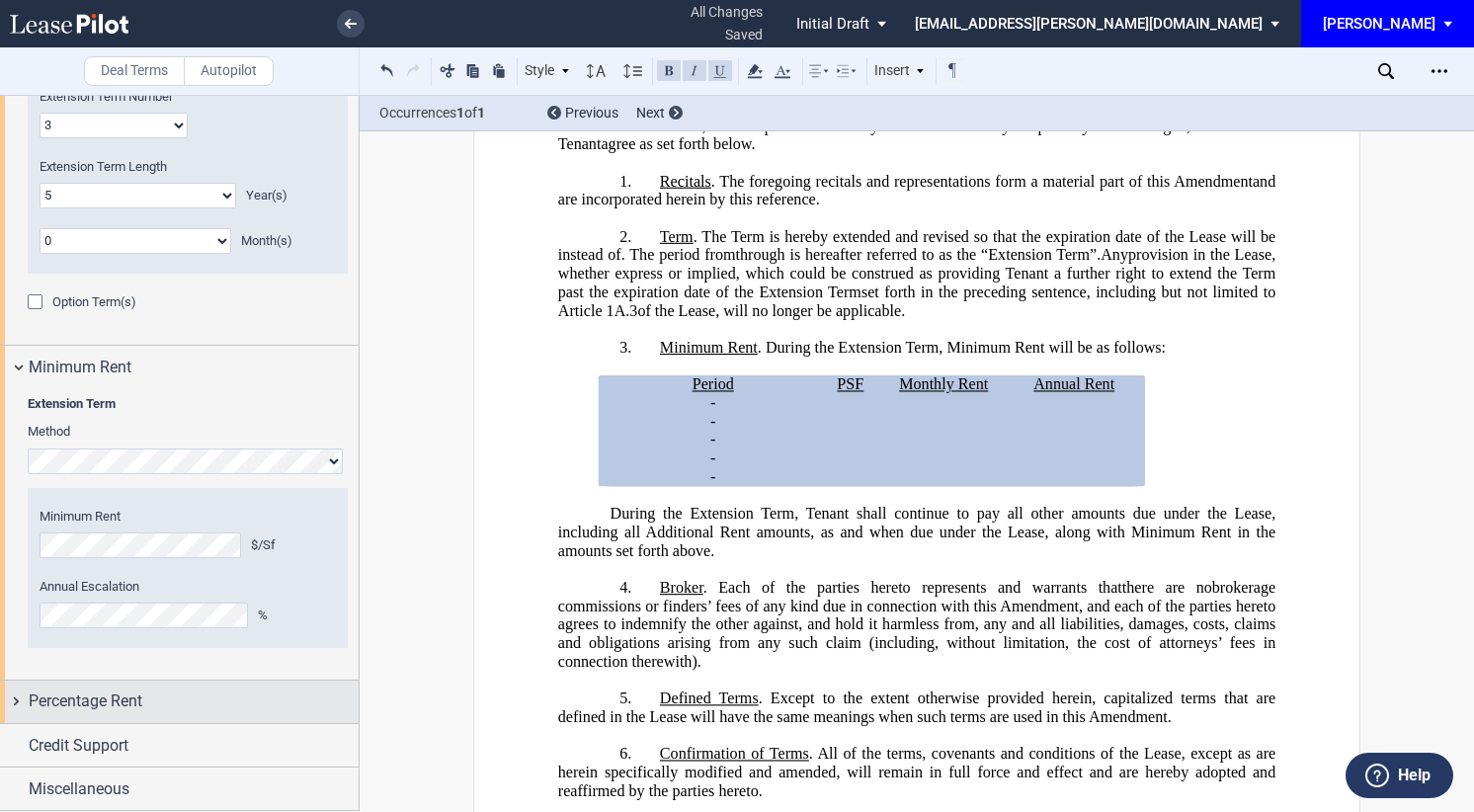 click on "Percentage Rent" at bounding box center (85, 701) 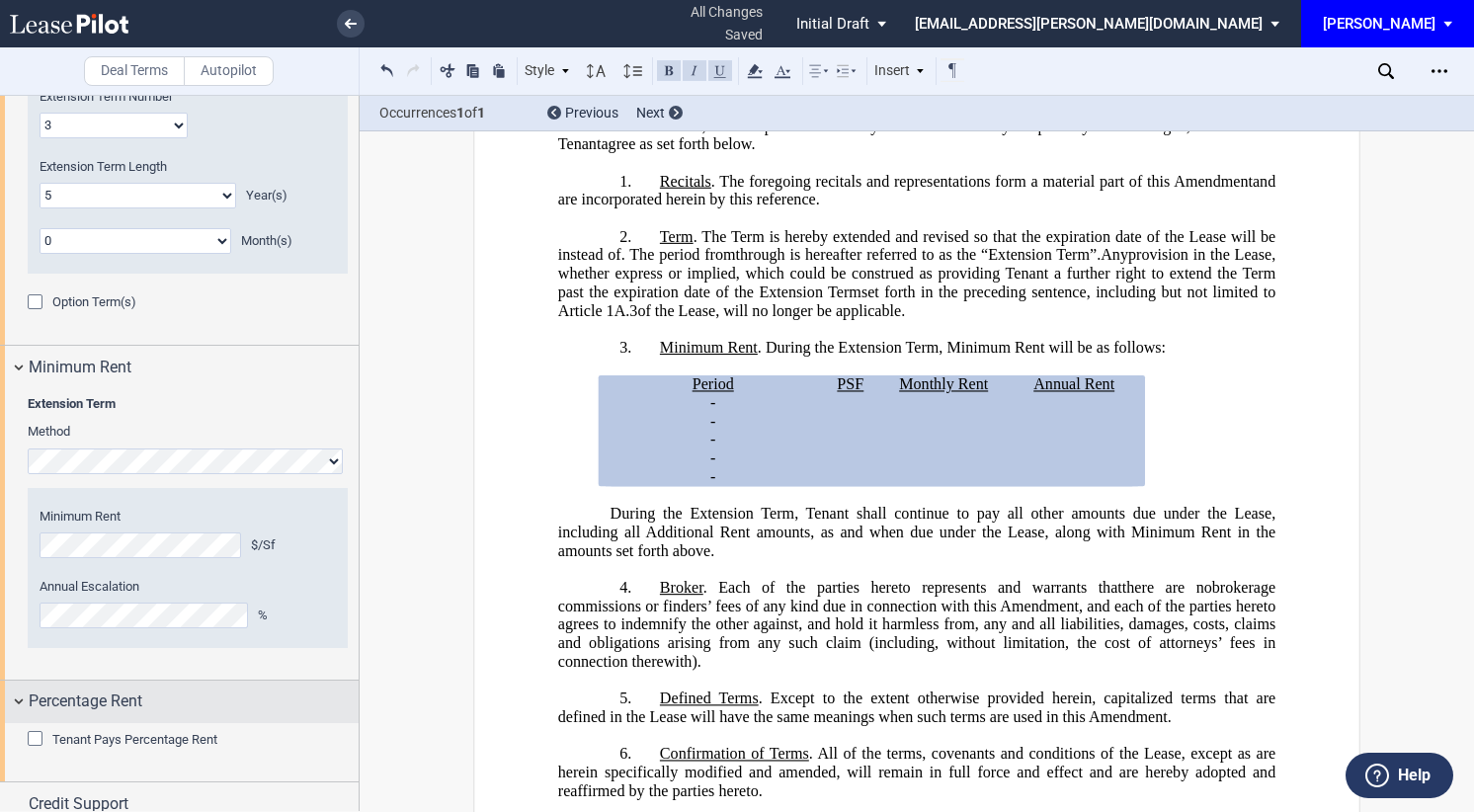 scroll, scrollTop: 1502, scrollLeft: 0, axis: vertical 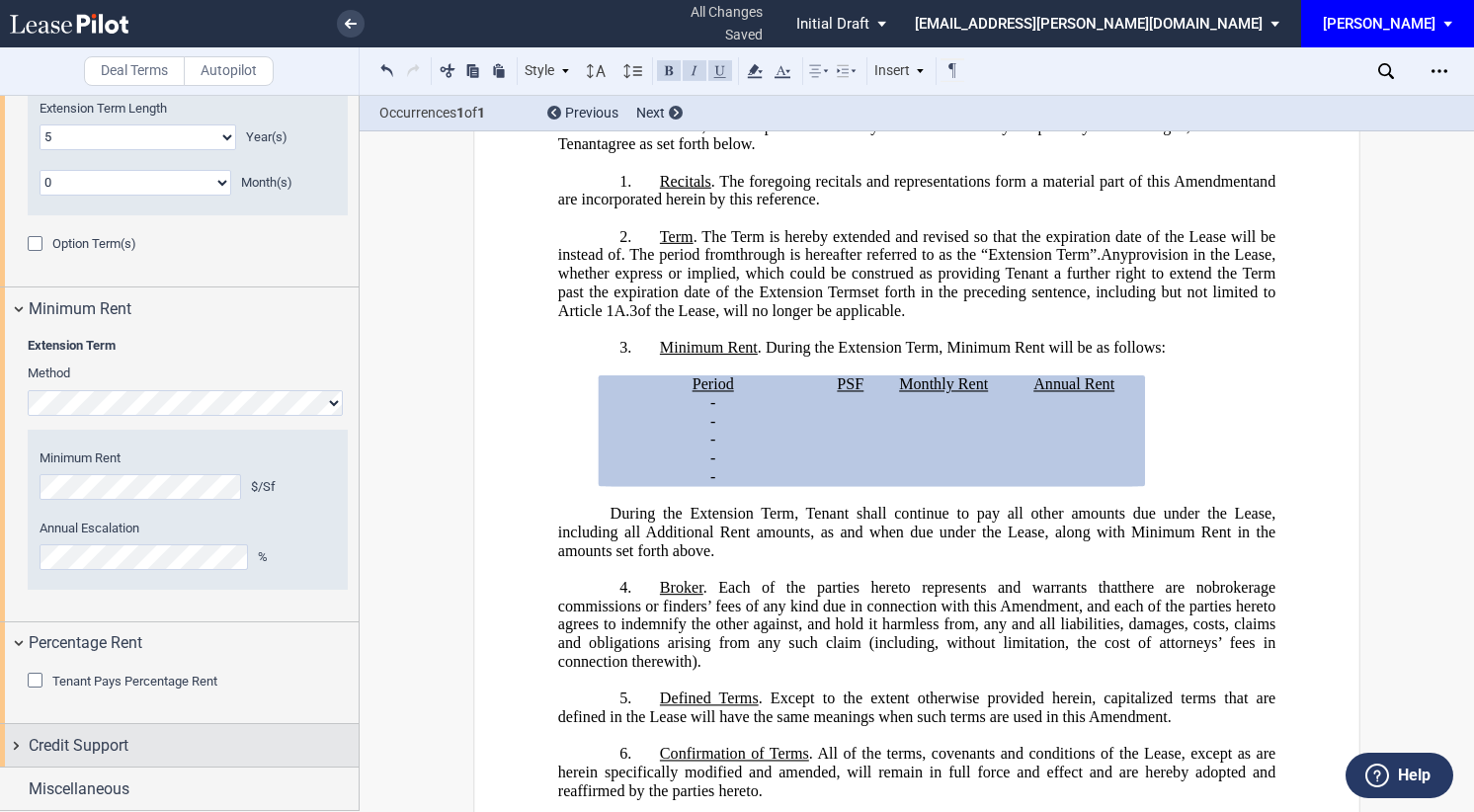 click on "Credit Support" at bounding box center (78, 746) 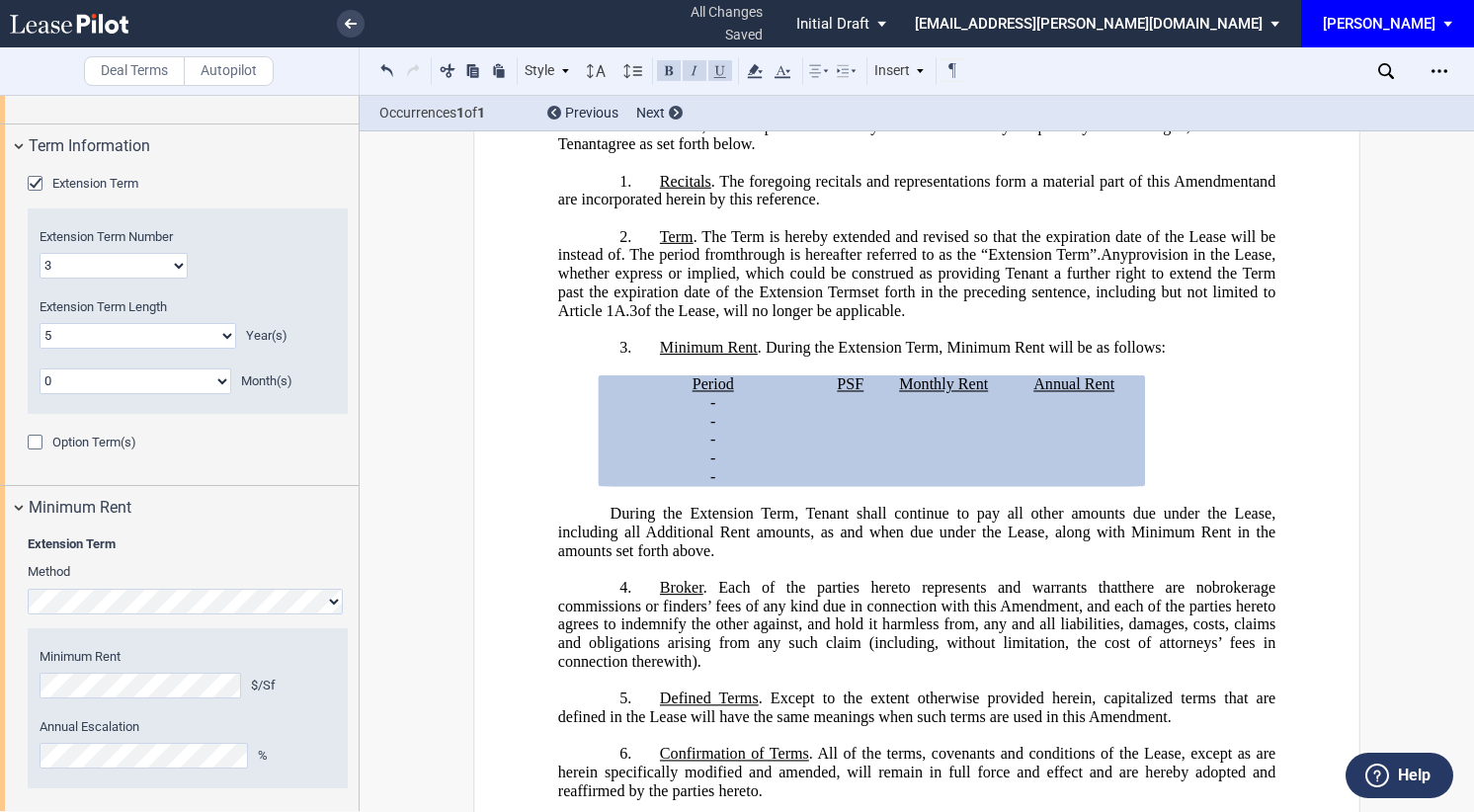 scroll, scrollTop: 1600, scrollLeft: 0, axis: vertical 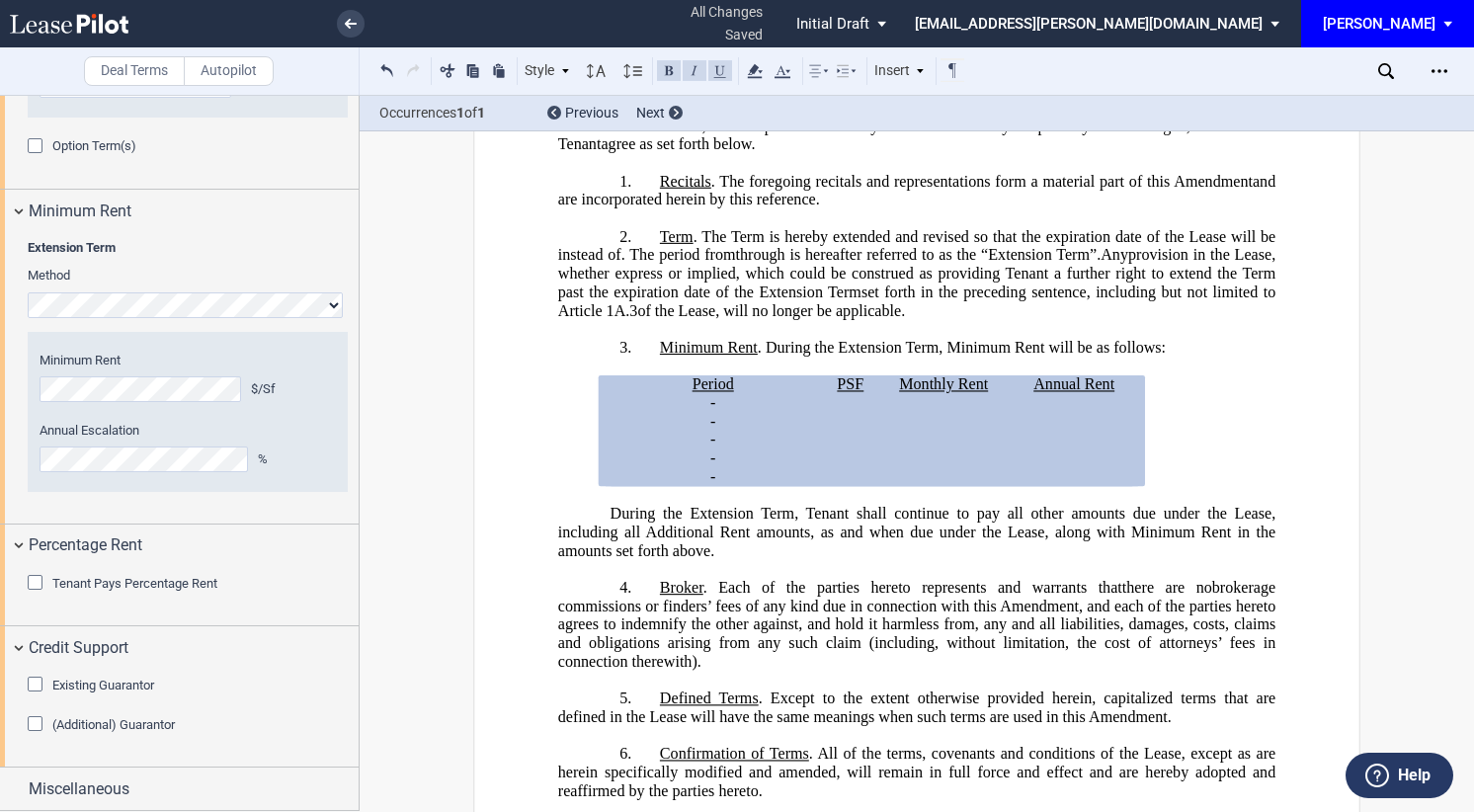 click 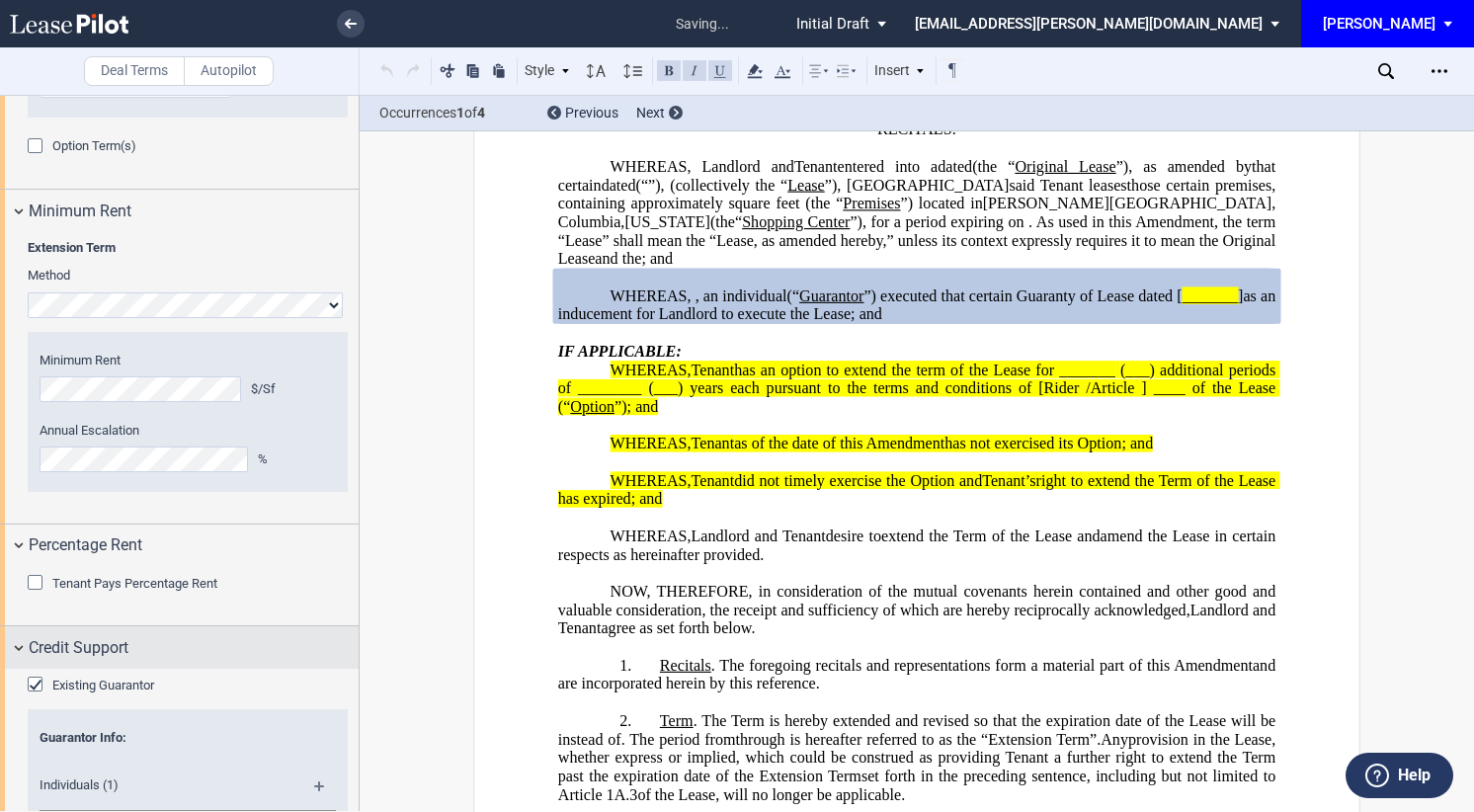 scroll, scrollTop: 178, scrollLeft: 0, axis: vertical 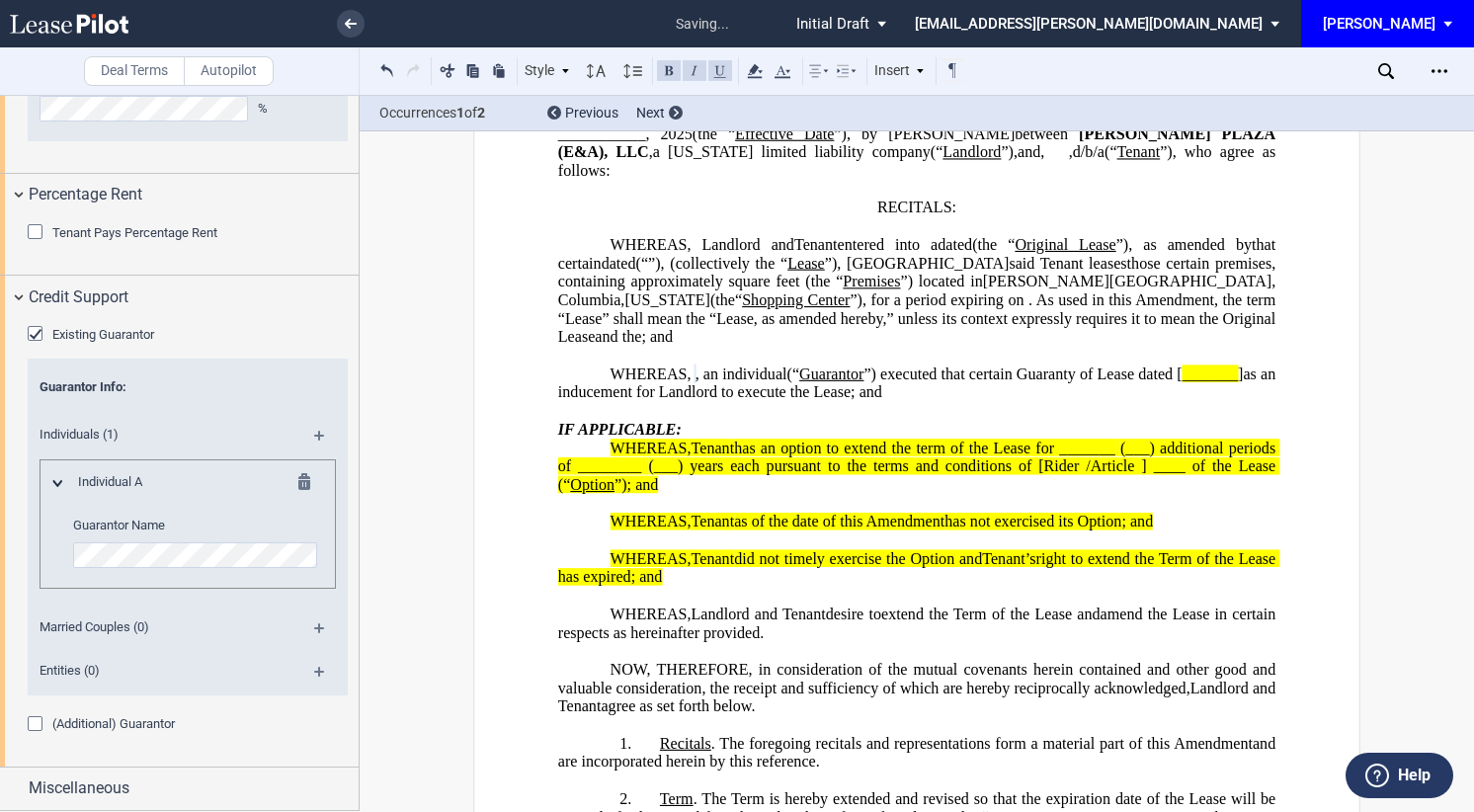 click at bounding box center [38, 726] 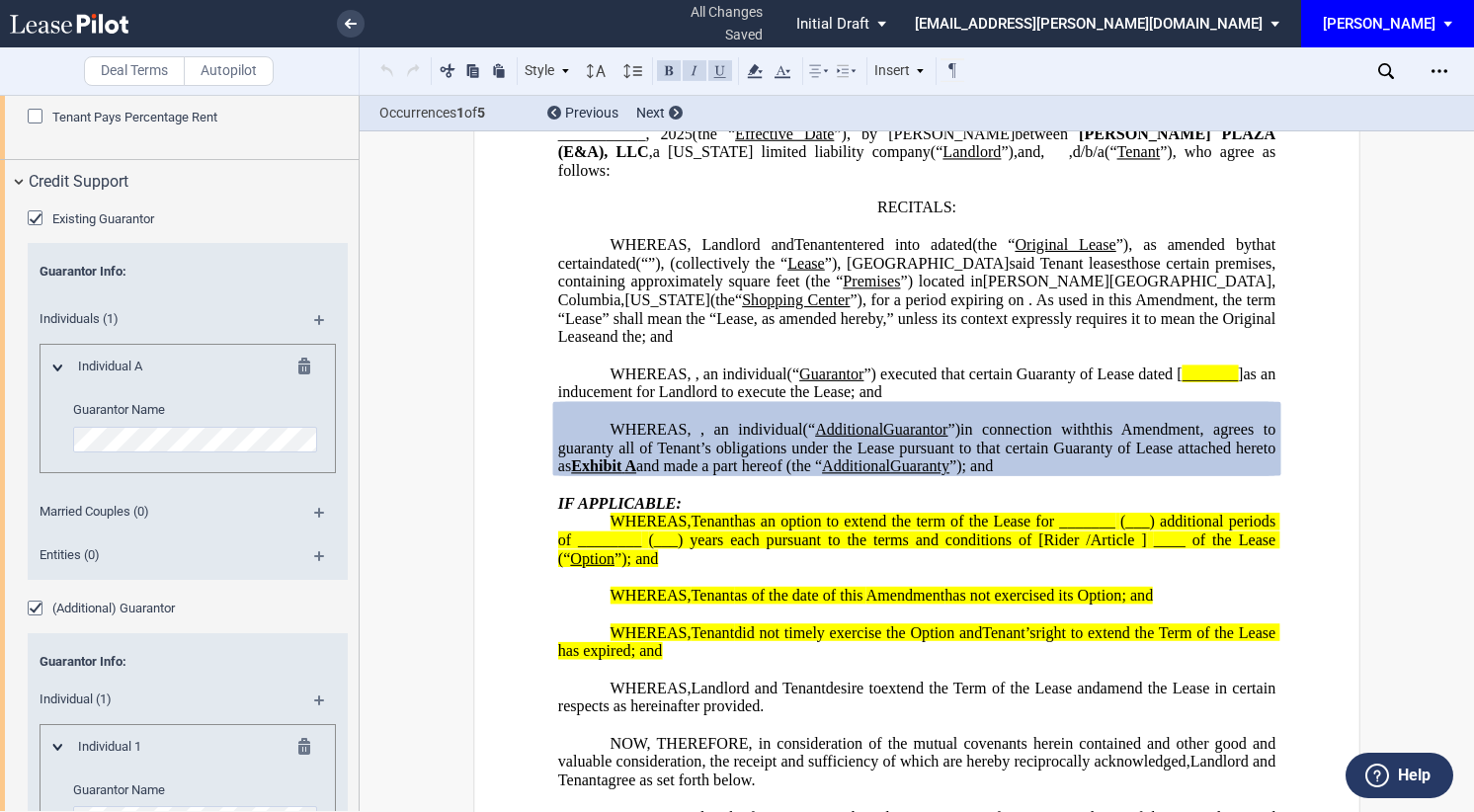 scroll, scrollTop: 2247, scrollLeft: 0, axis: vertical 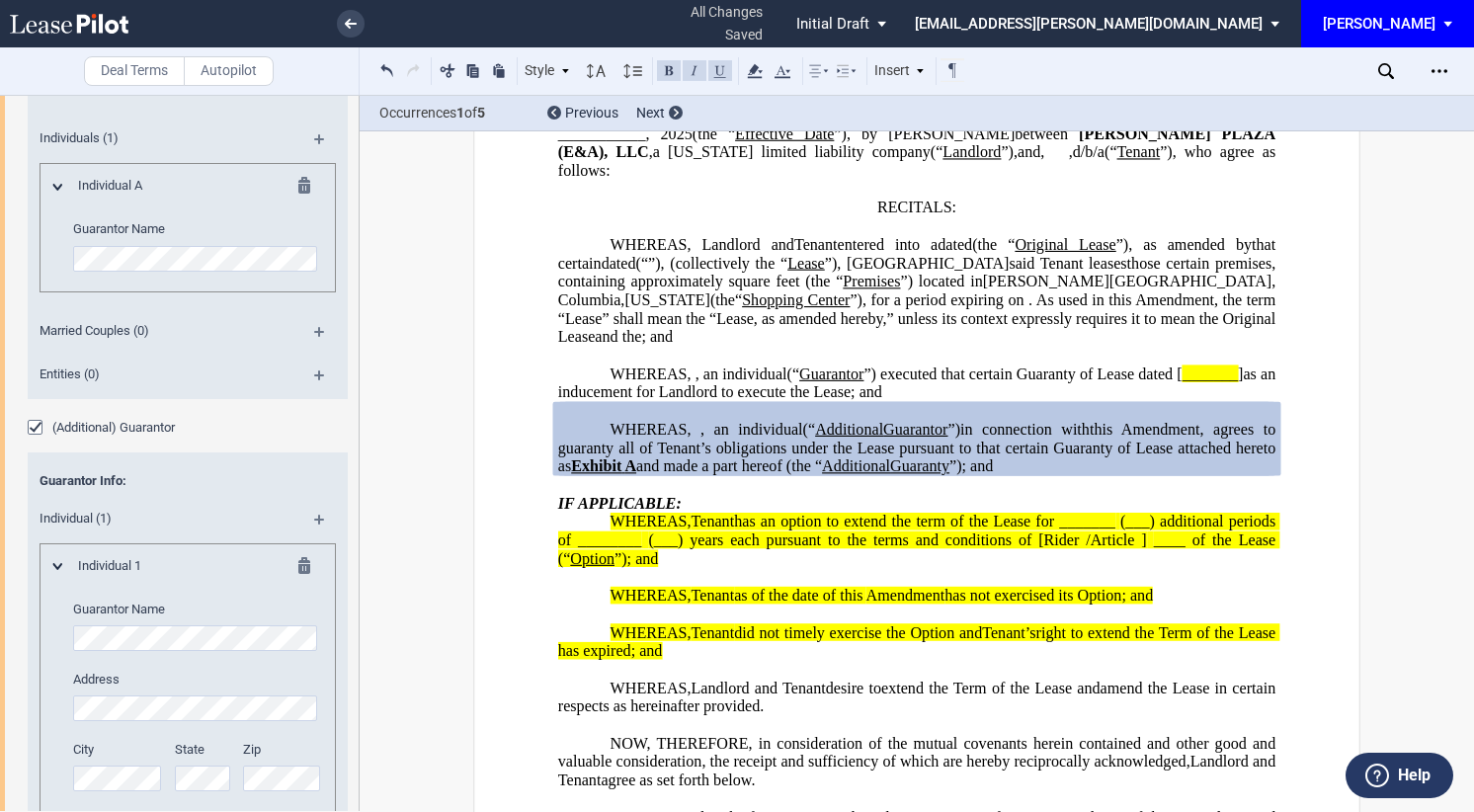 click at bounding box center [310, 569] 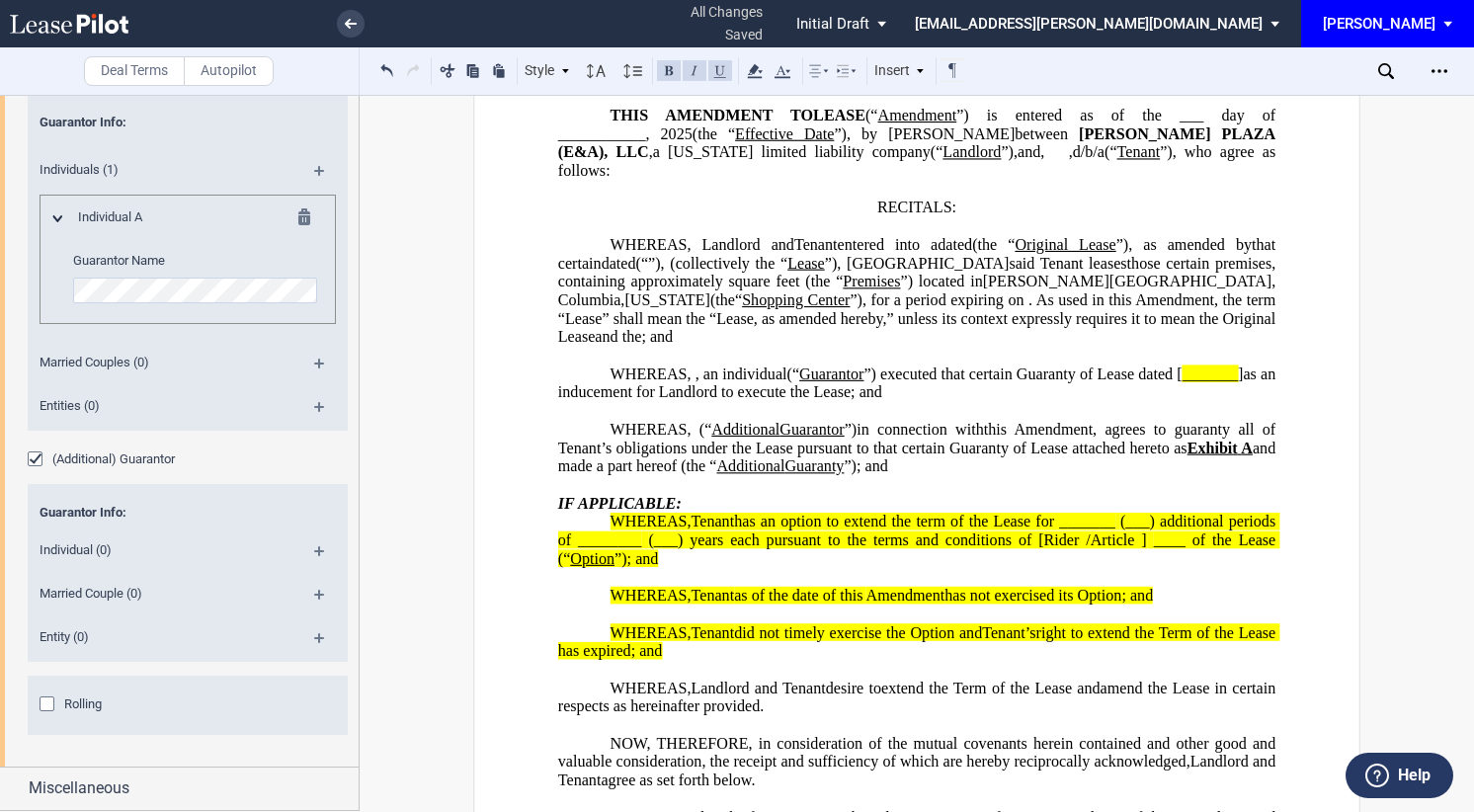 scroll, scrollTop: 2216, scrollLeft: 0, axis: vertical 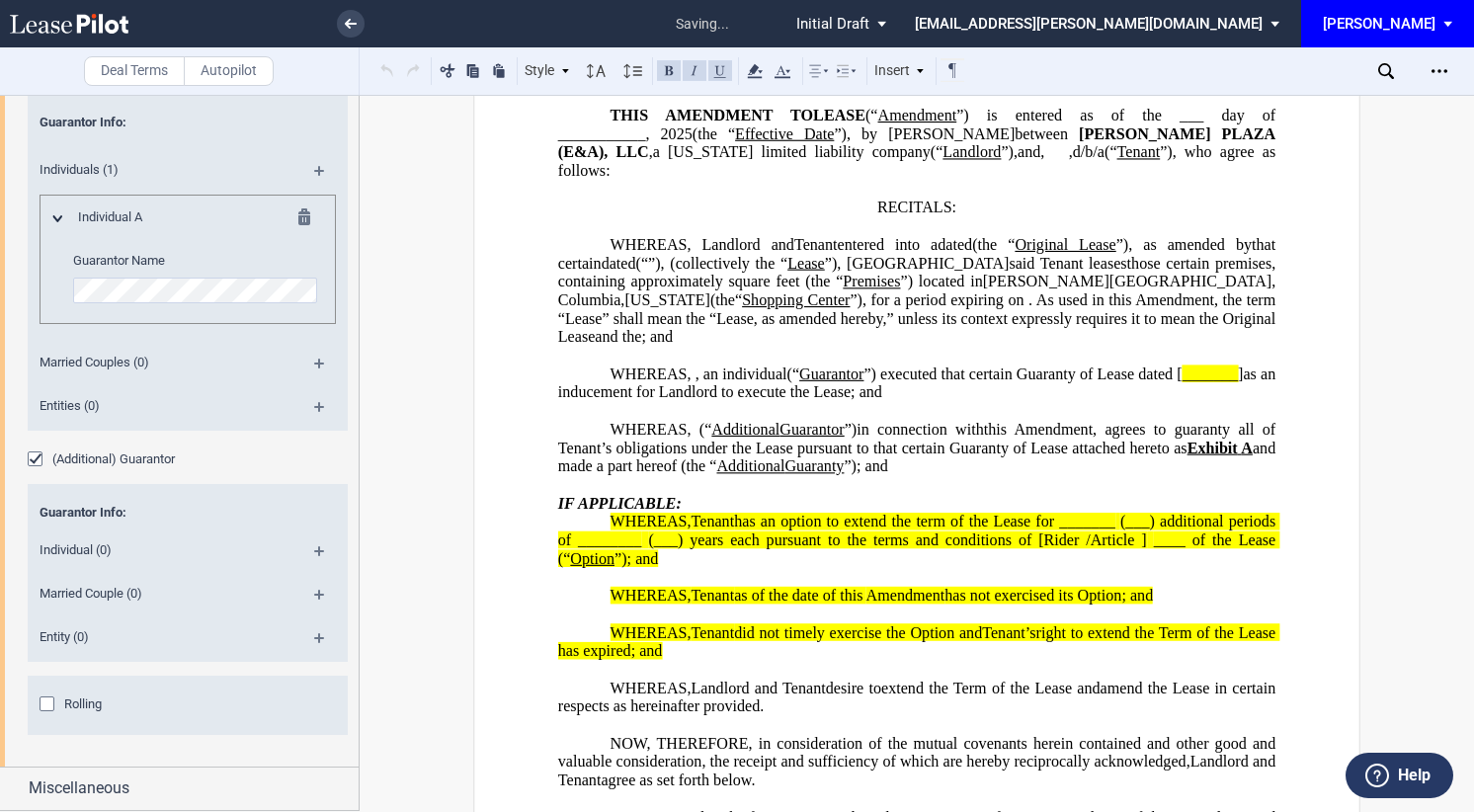 click on "Entity (0)" at bounding box center (161, 637) 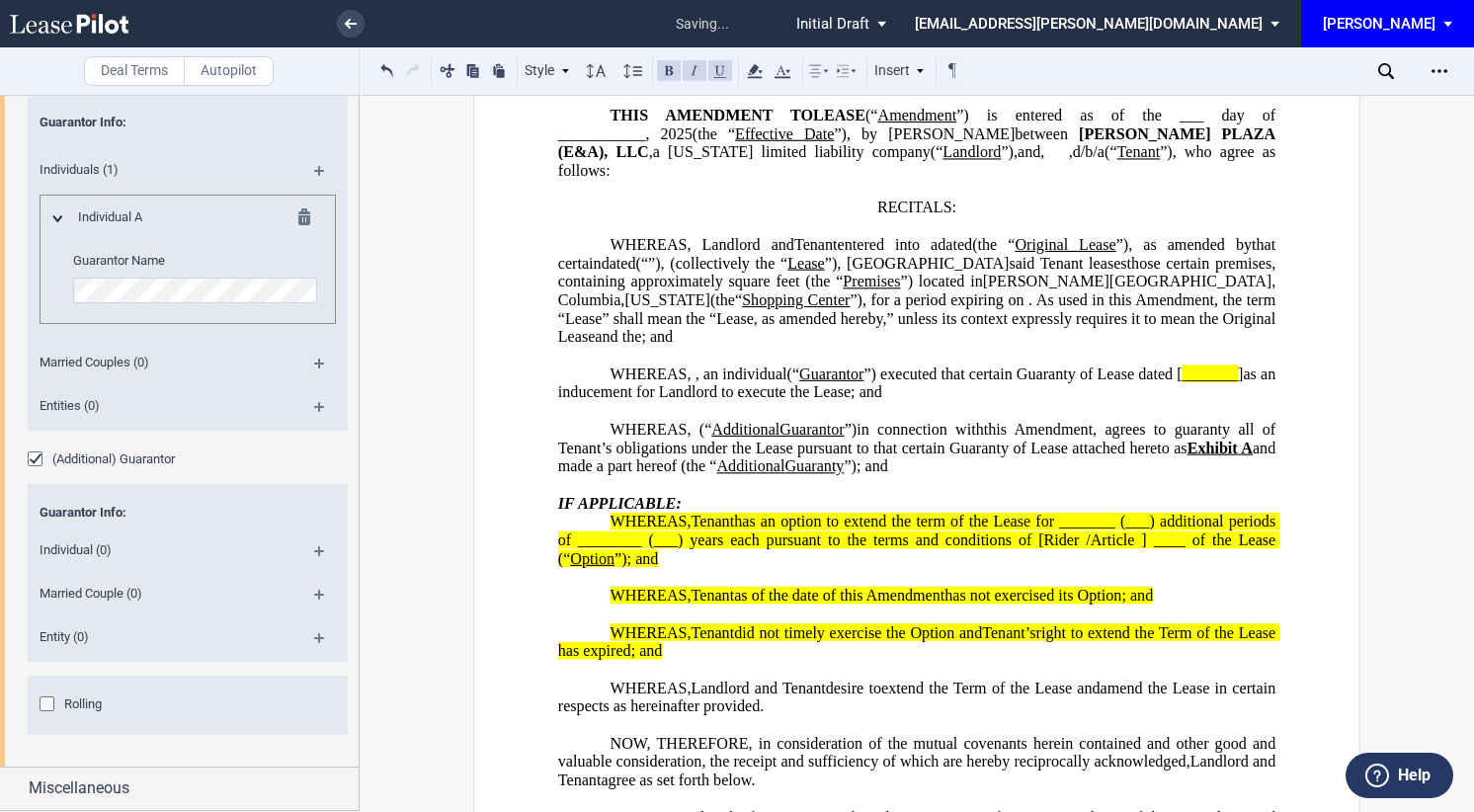 click at bounding box center [327, 645] 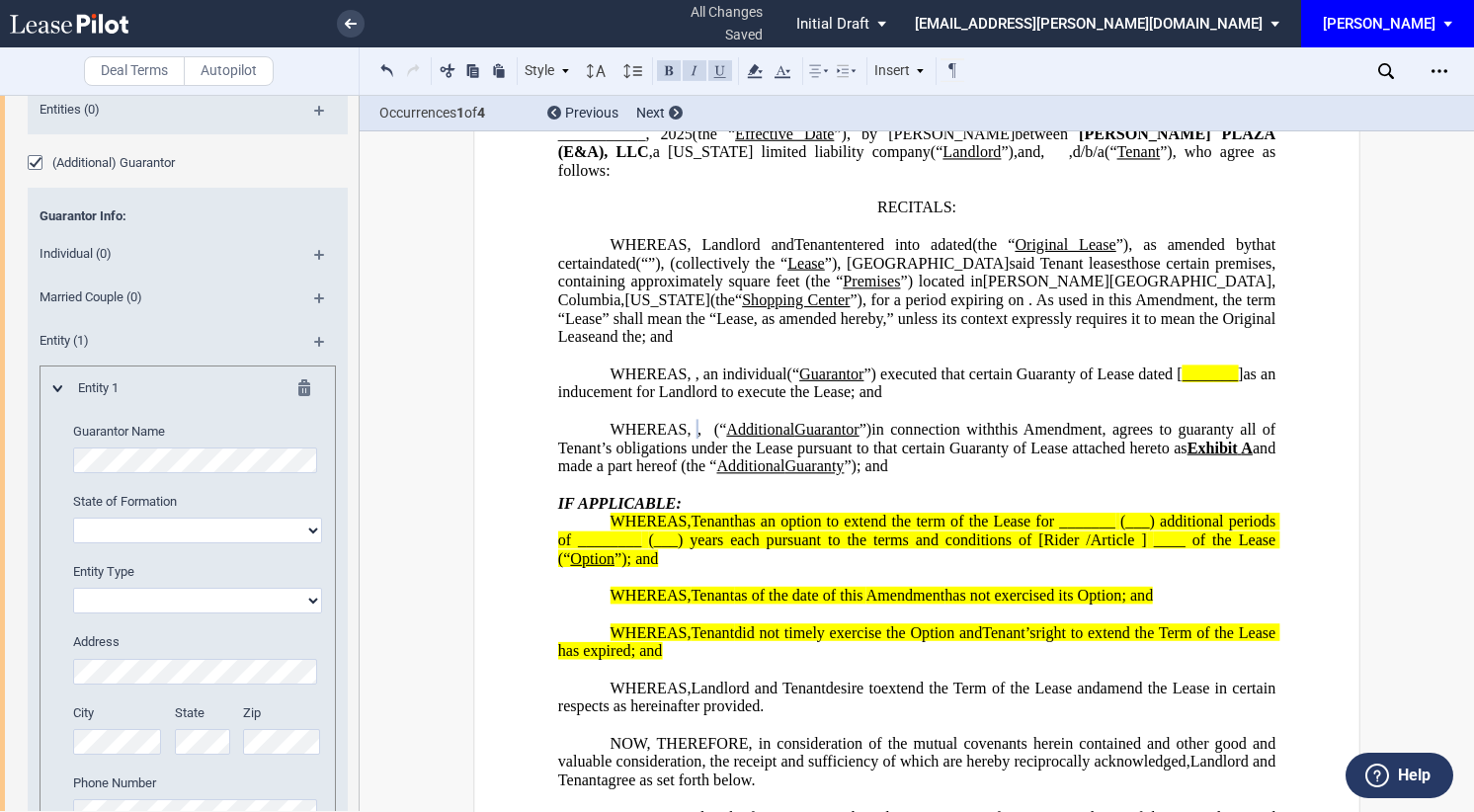 scroll, scrollTop: 2611, scrollLeft: 0, axis: vertical 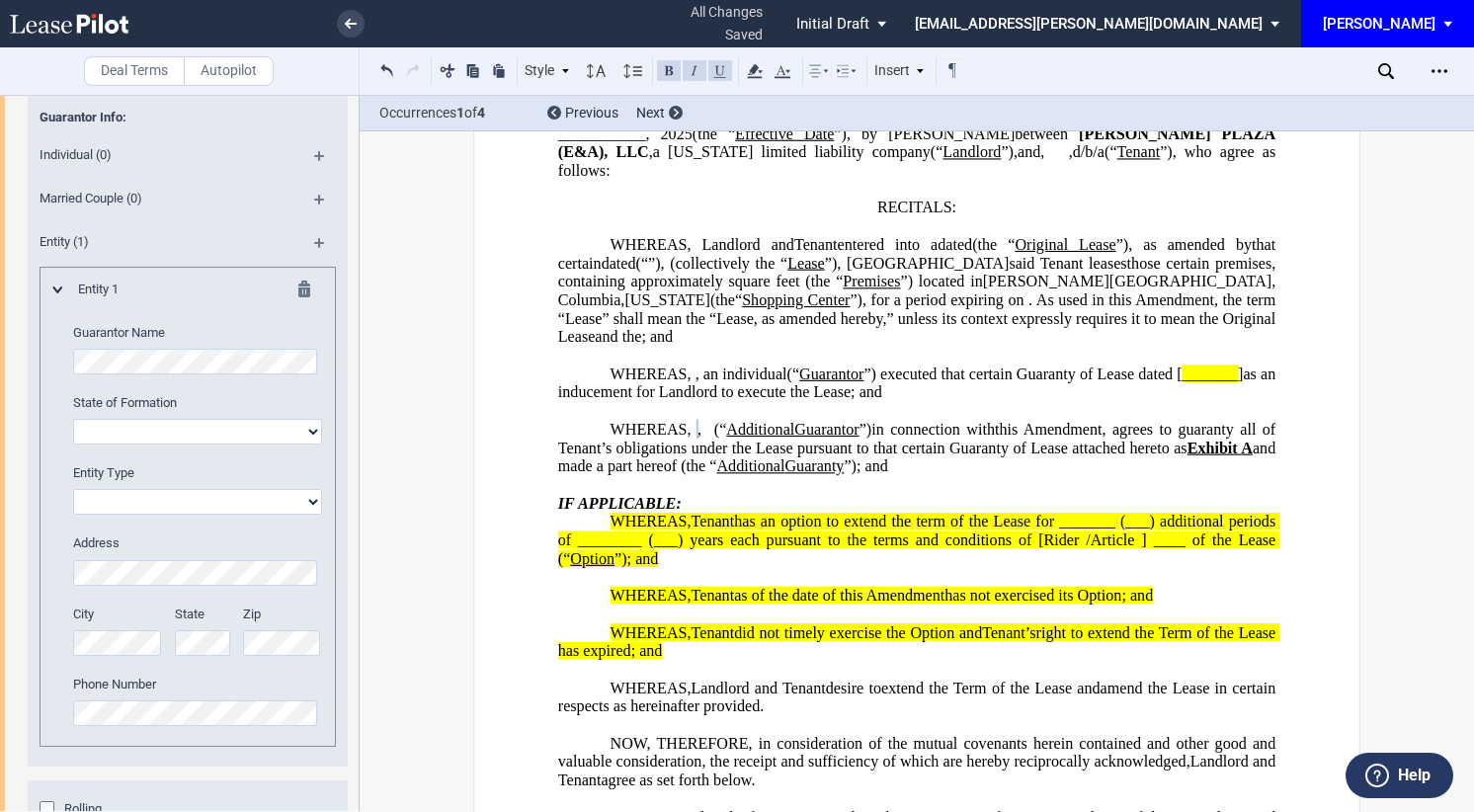 click on "State of Formation
Alabama
Alaska
Arizona
Arkansas
California
Colorado
Connecticut
Delaware
District of Columbia
Florida
Georgia
Hawaii
Idaho
Illinois
Indiana
Iowa
Kansas
Kentucky
Louisiana
Maine
Maryland
Massachusetts
Michigan
Minnesota
Mississippi
Missouri
Montana
Nebraska
Nevada New York" 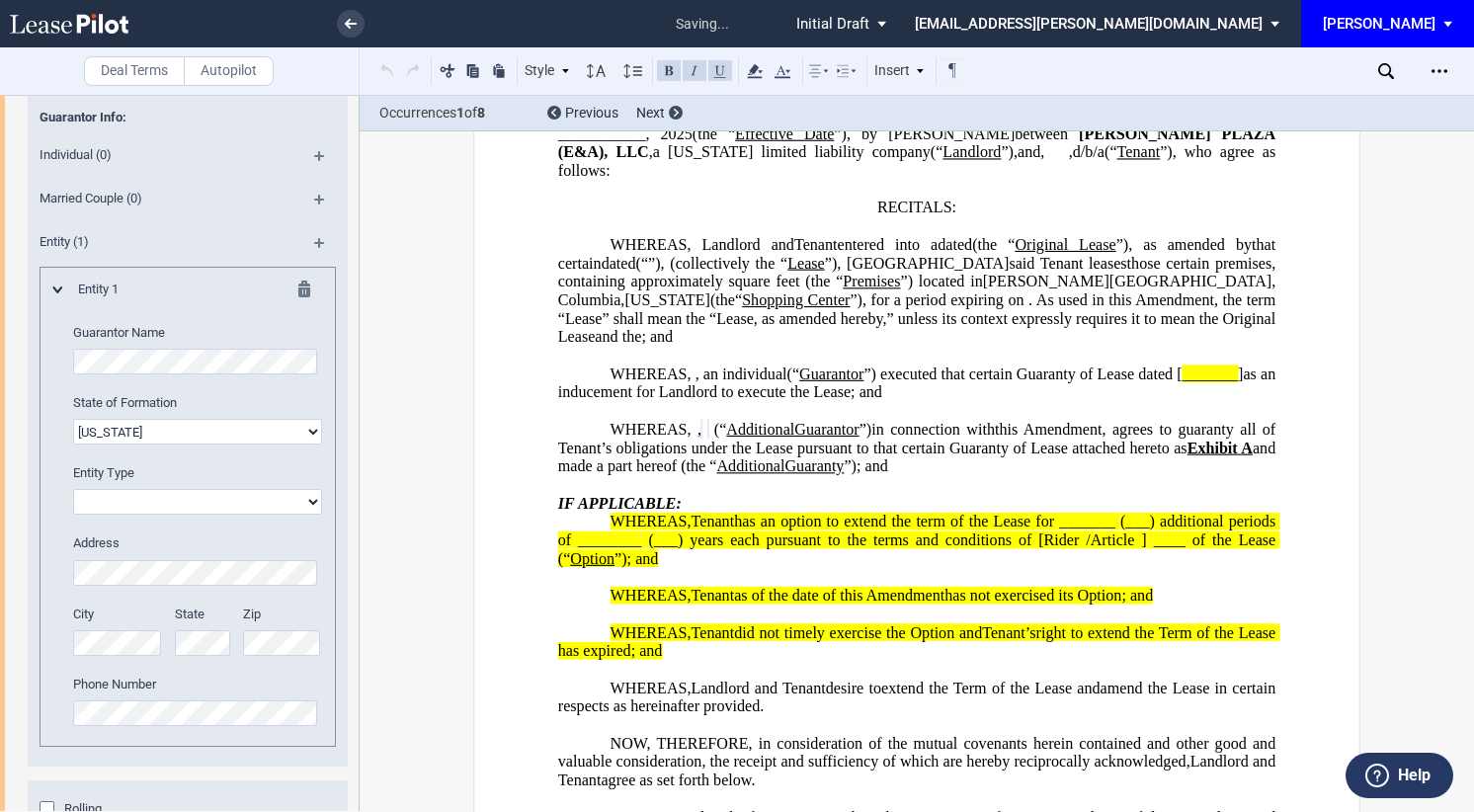 click on "Corporation
Limited liability company
General Partnership
Limited Partnership
Other" at bounding box center [198, 502] 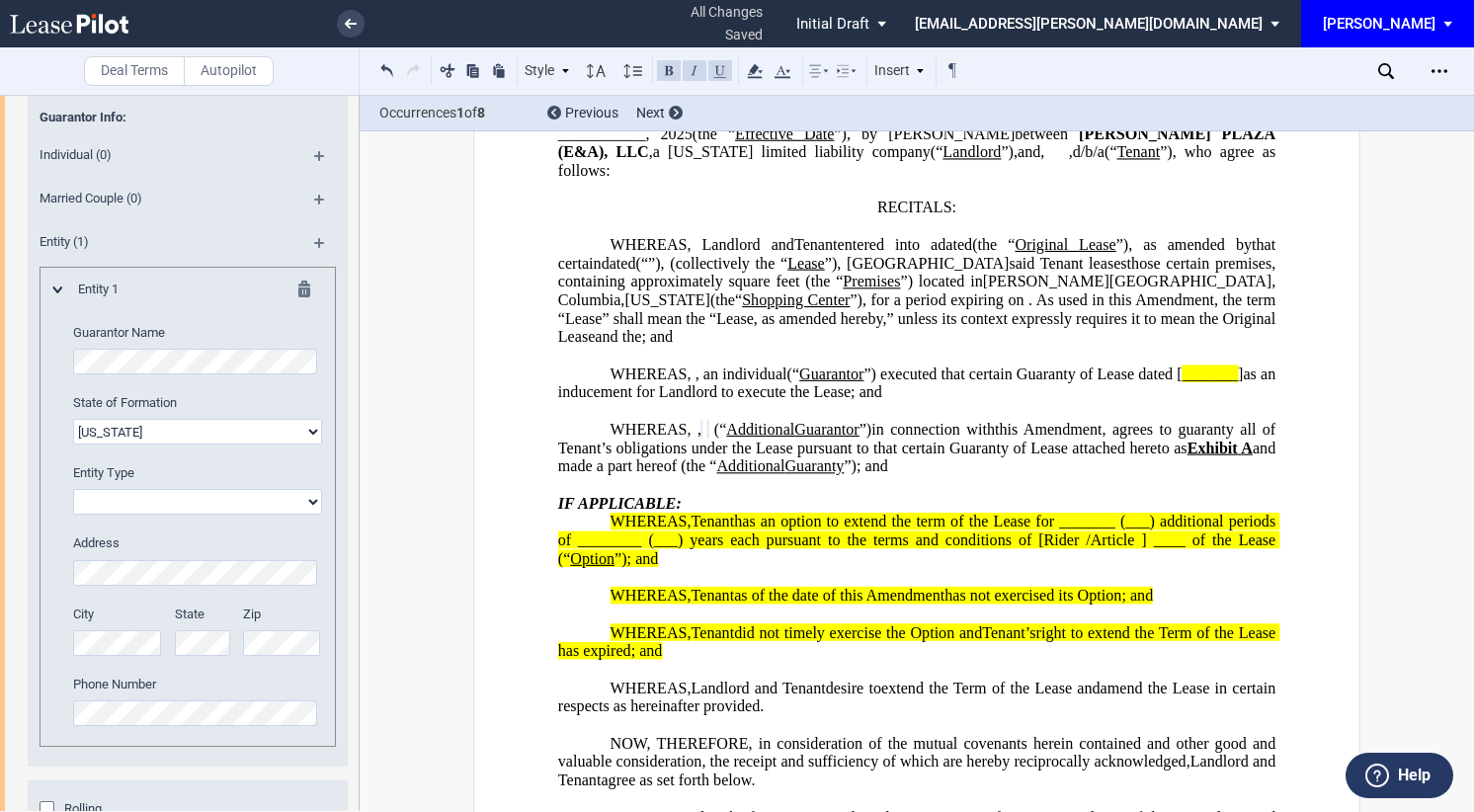 select on "limited liability company" 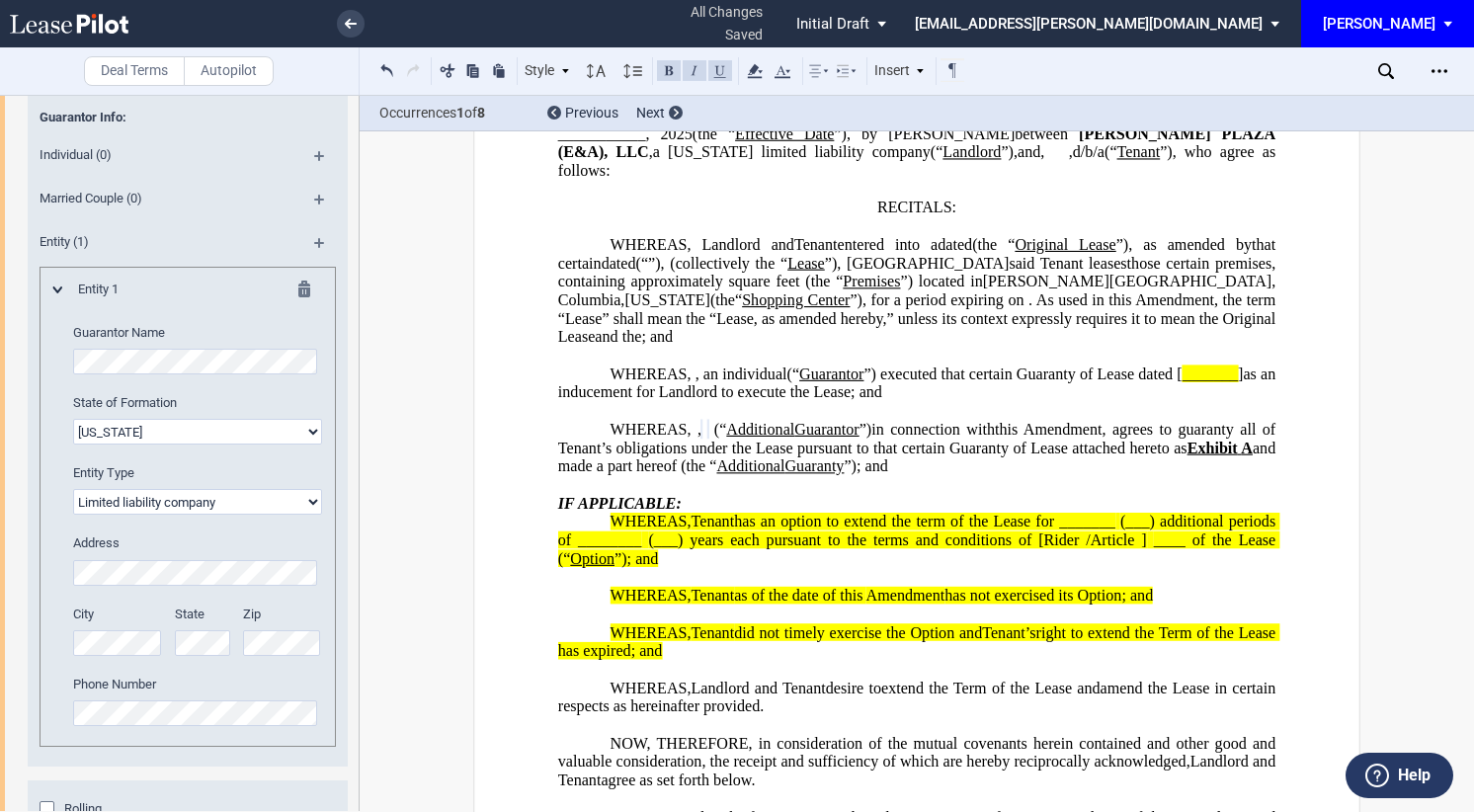 click on "Corporation
Limited liability company
General Partnership
Limited Partnership
Other" at bounding box center [198, 502] 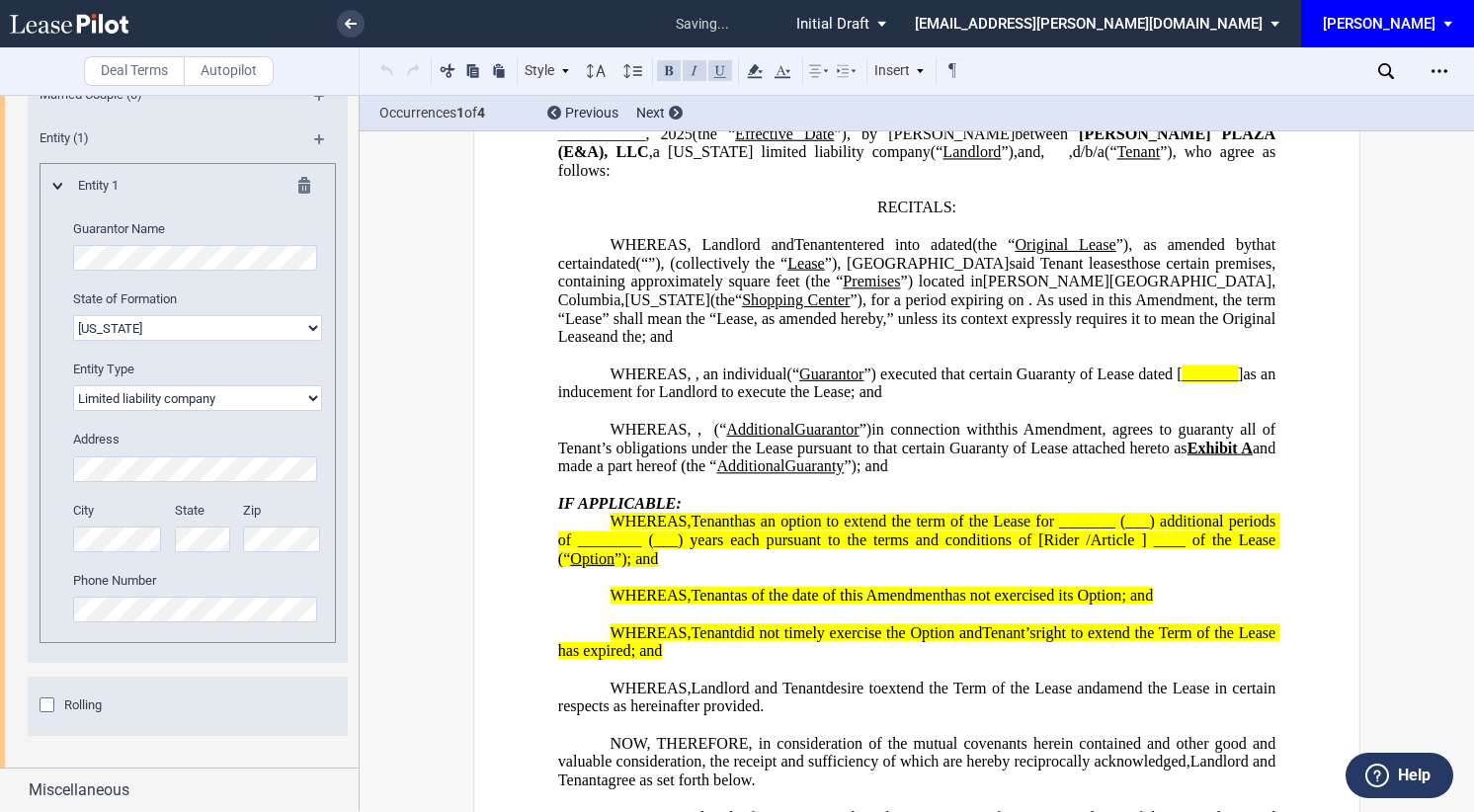 scroll, scrollTop: 2716, scrollLeft: 0, axis: vertical 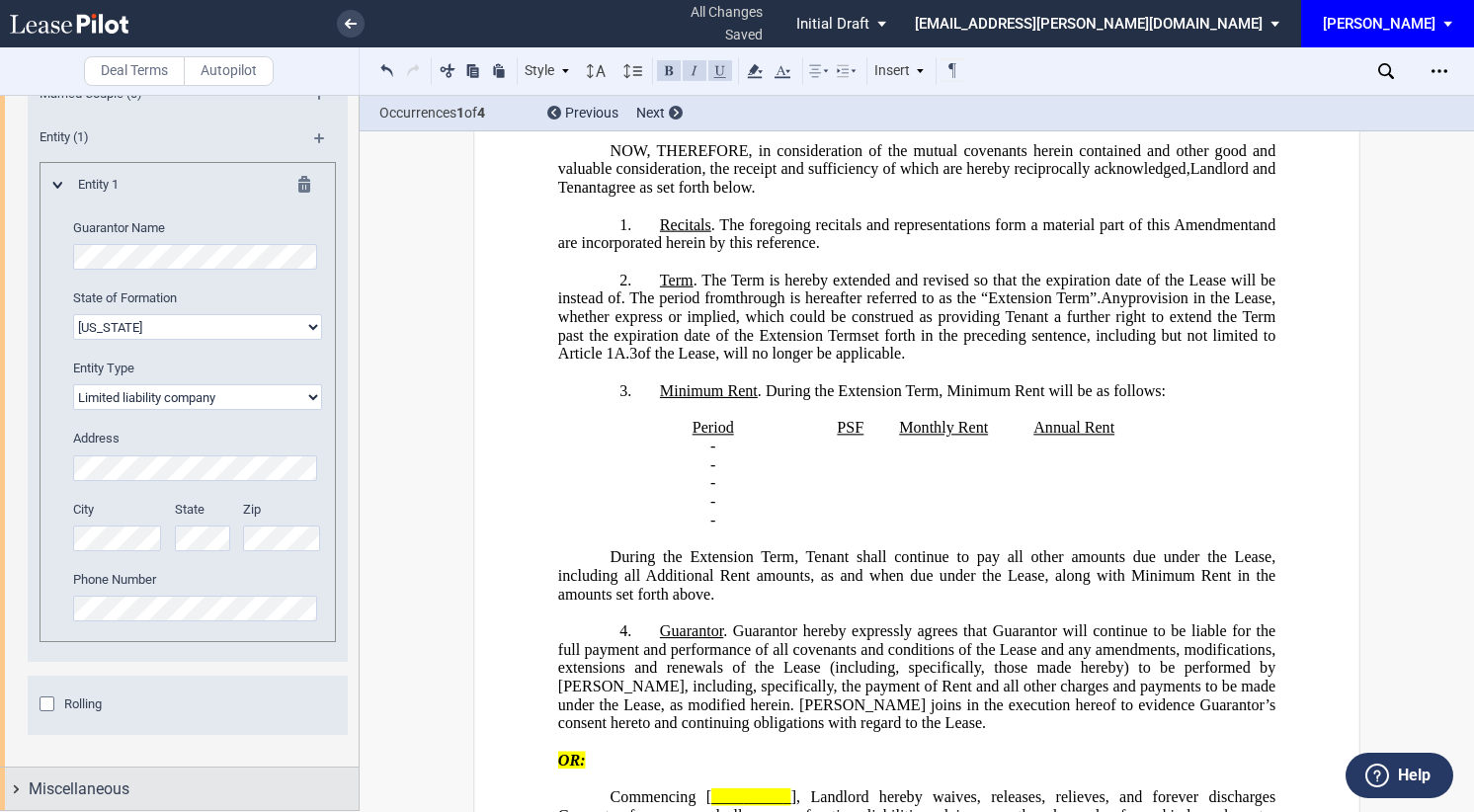 click on "Miscellaneous" at bounding box center (79, 789) 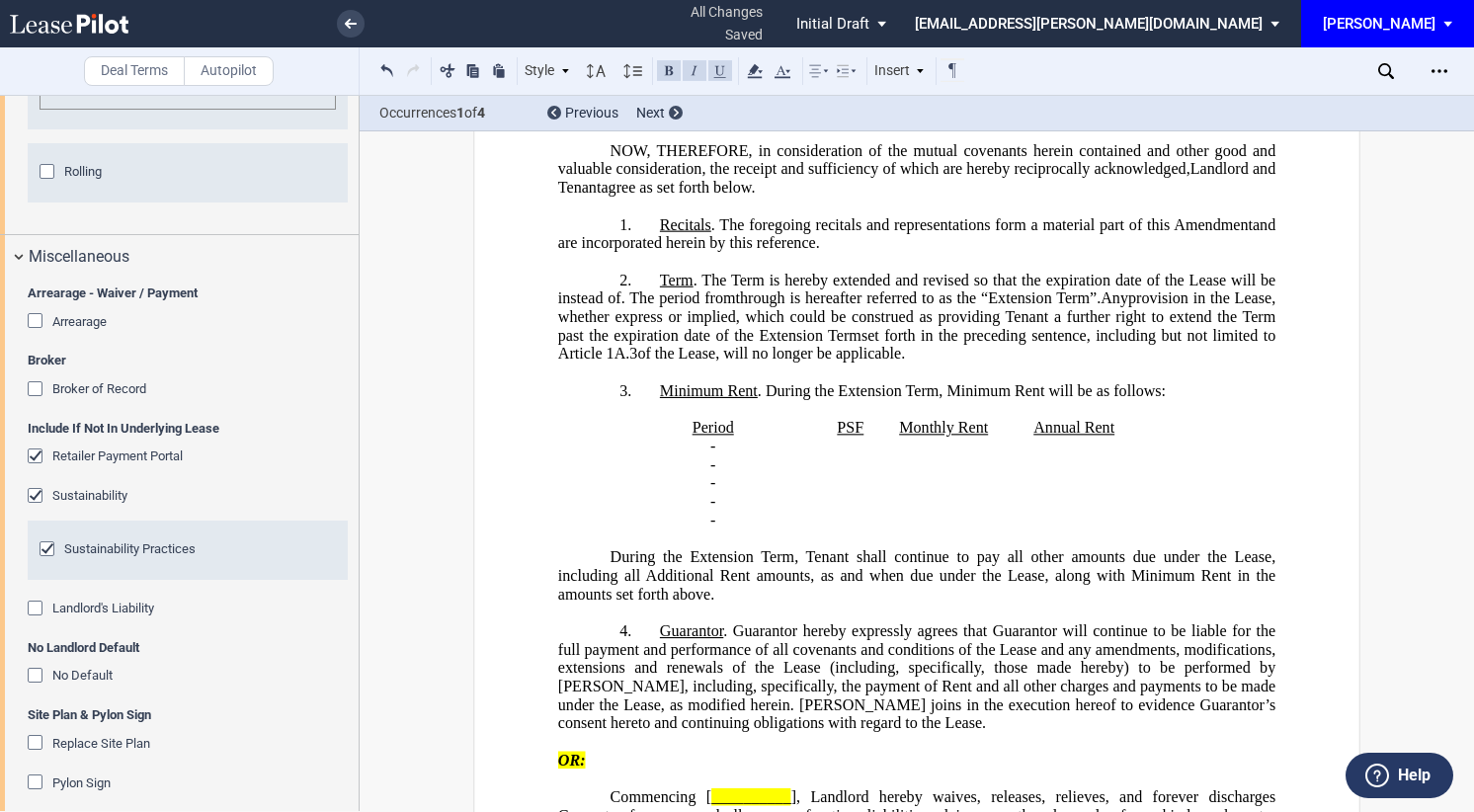 scroll, scrollTop: 3263, scrollLeft: 0, axis: vertical 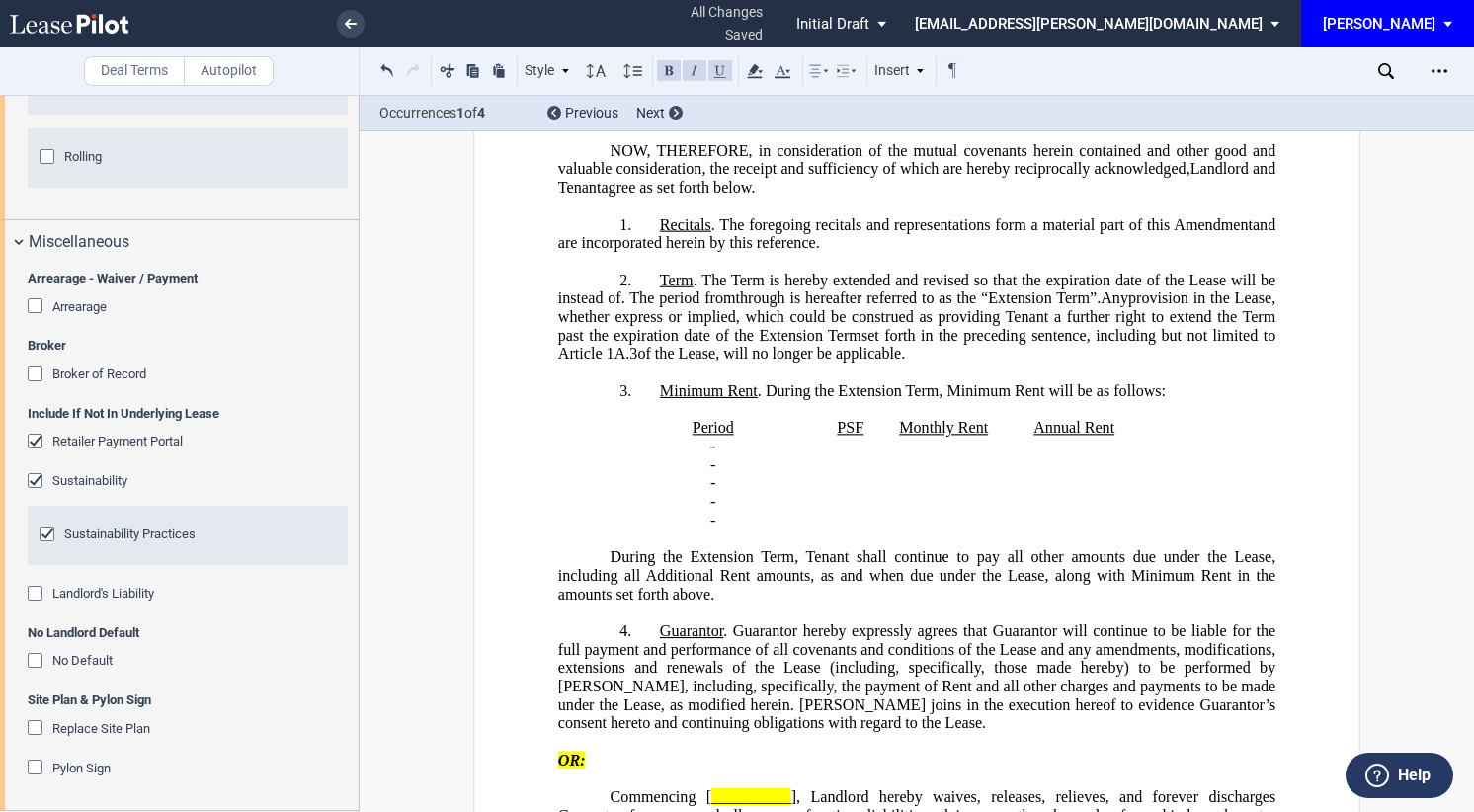 click 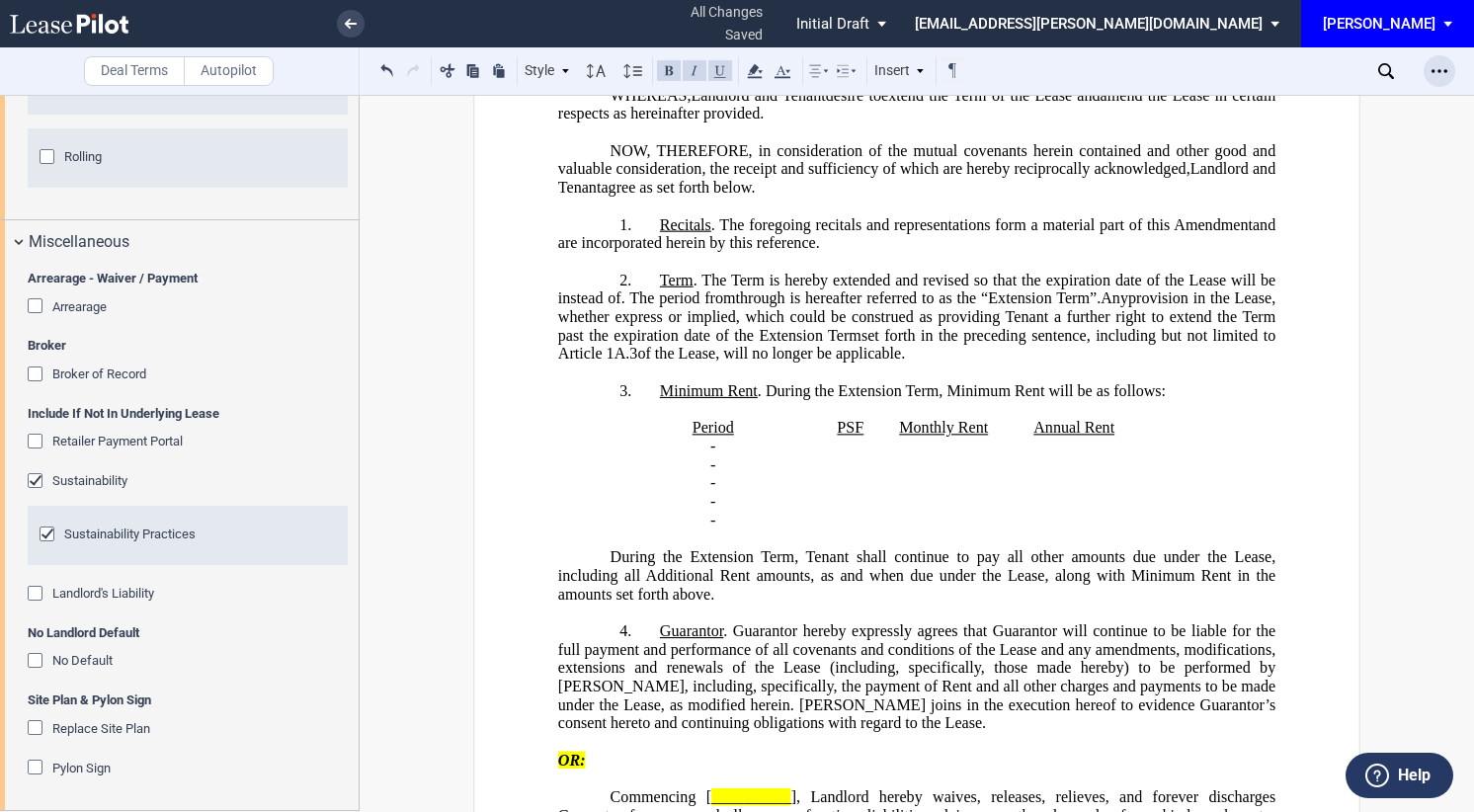 click 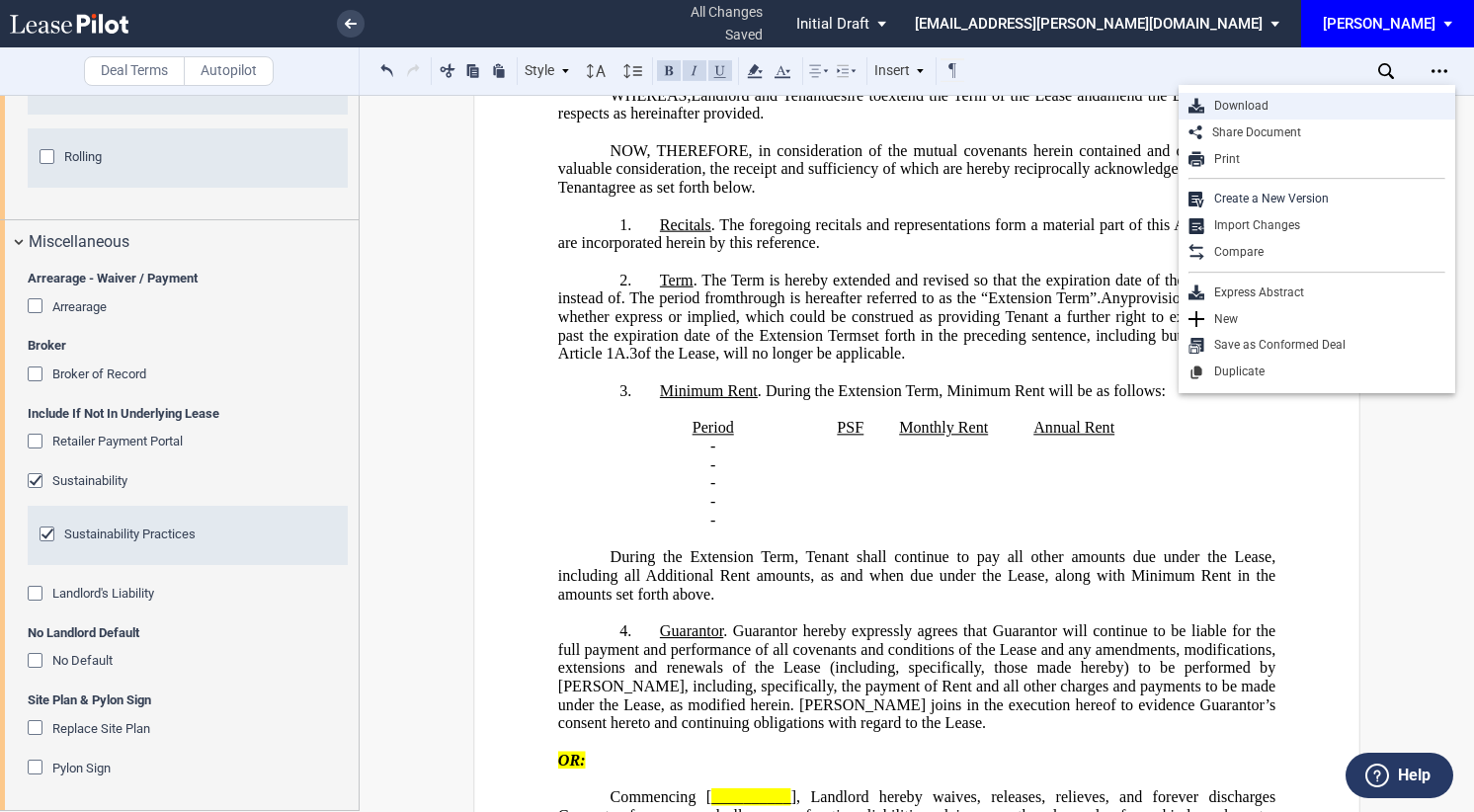 click on "Download" at bounding box center [1325, 106] 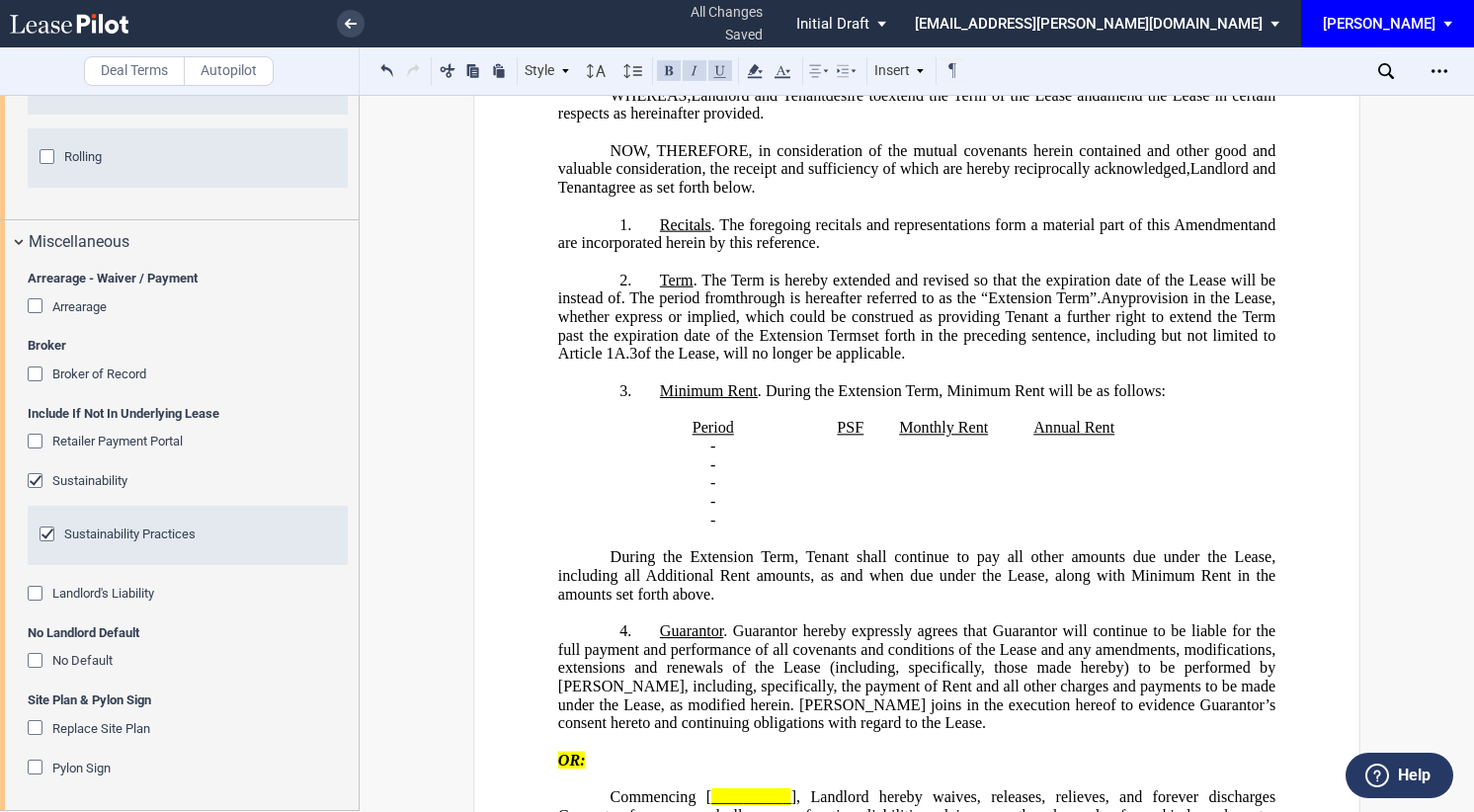 drag, startPoint x: 1440, startPoint y: 66, endPoint x: 1405, endPoint y: 78, distance: 37 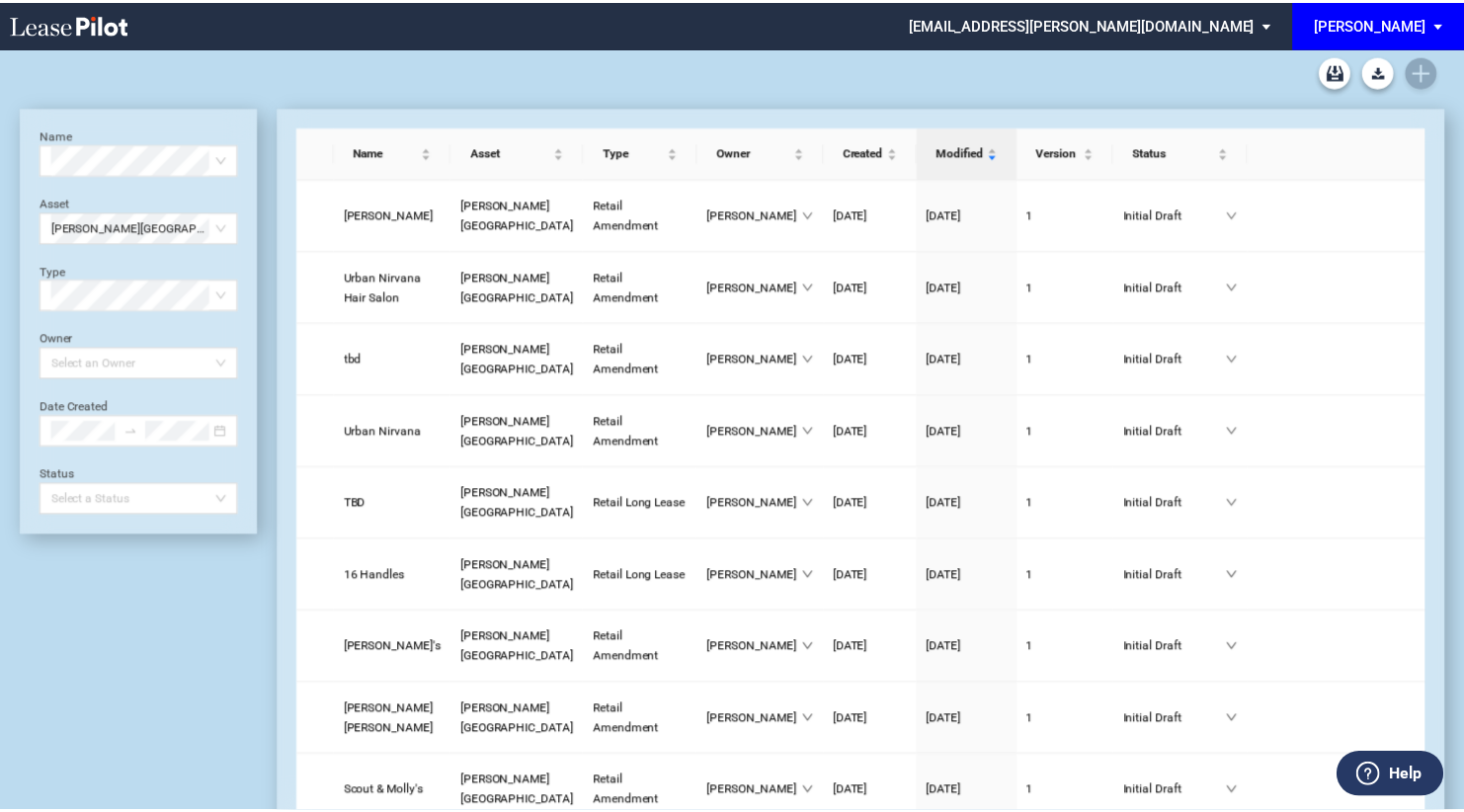 scroll, scrollTop: 0, scrollLeft: 0, axis: both 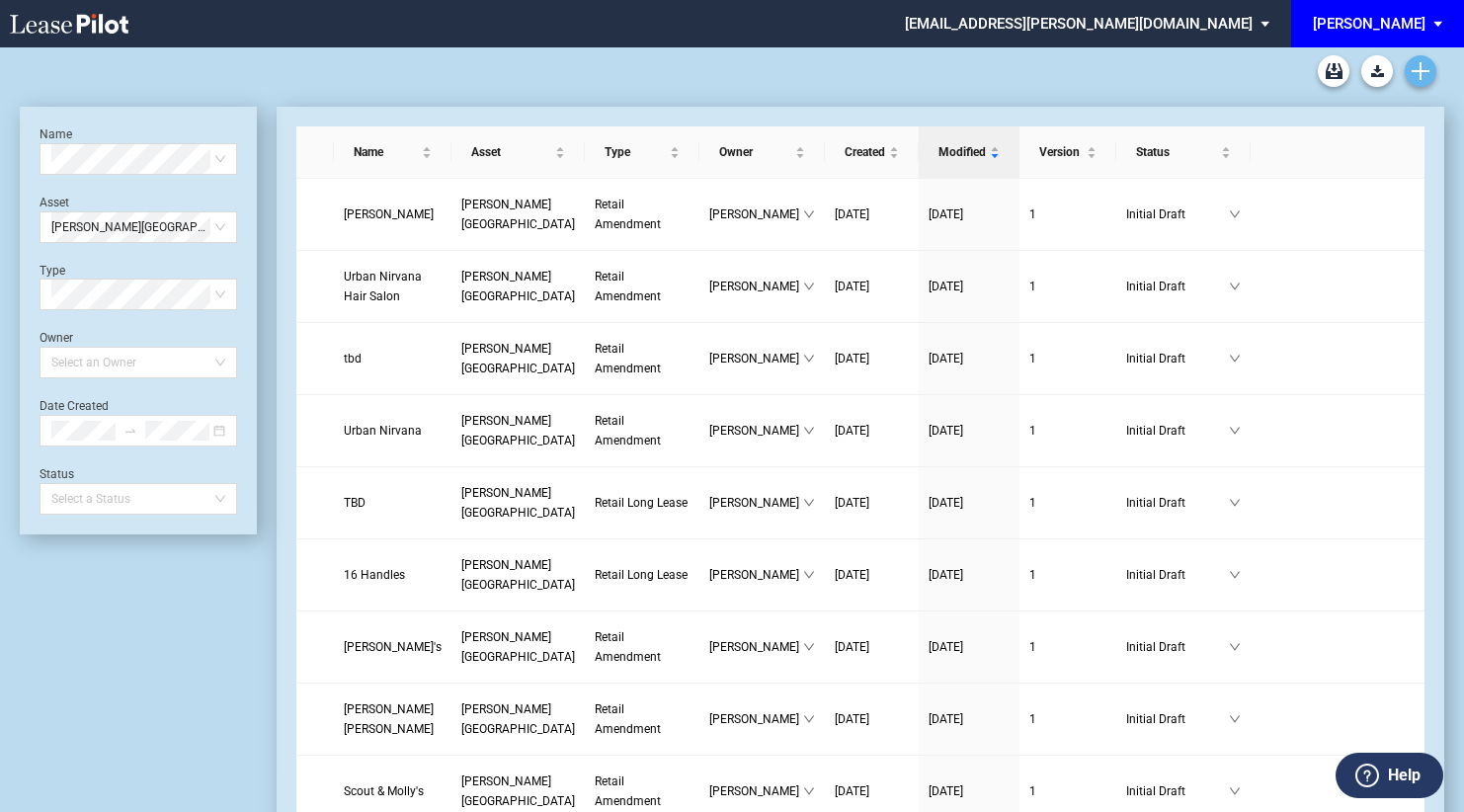 click at bounding box center (1421, 71) 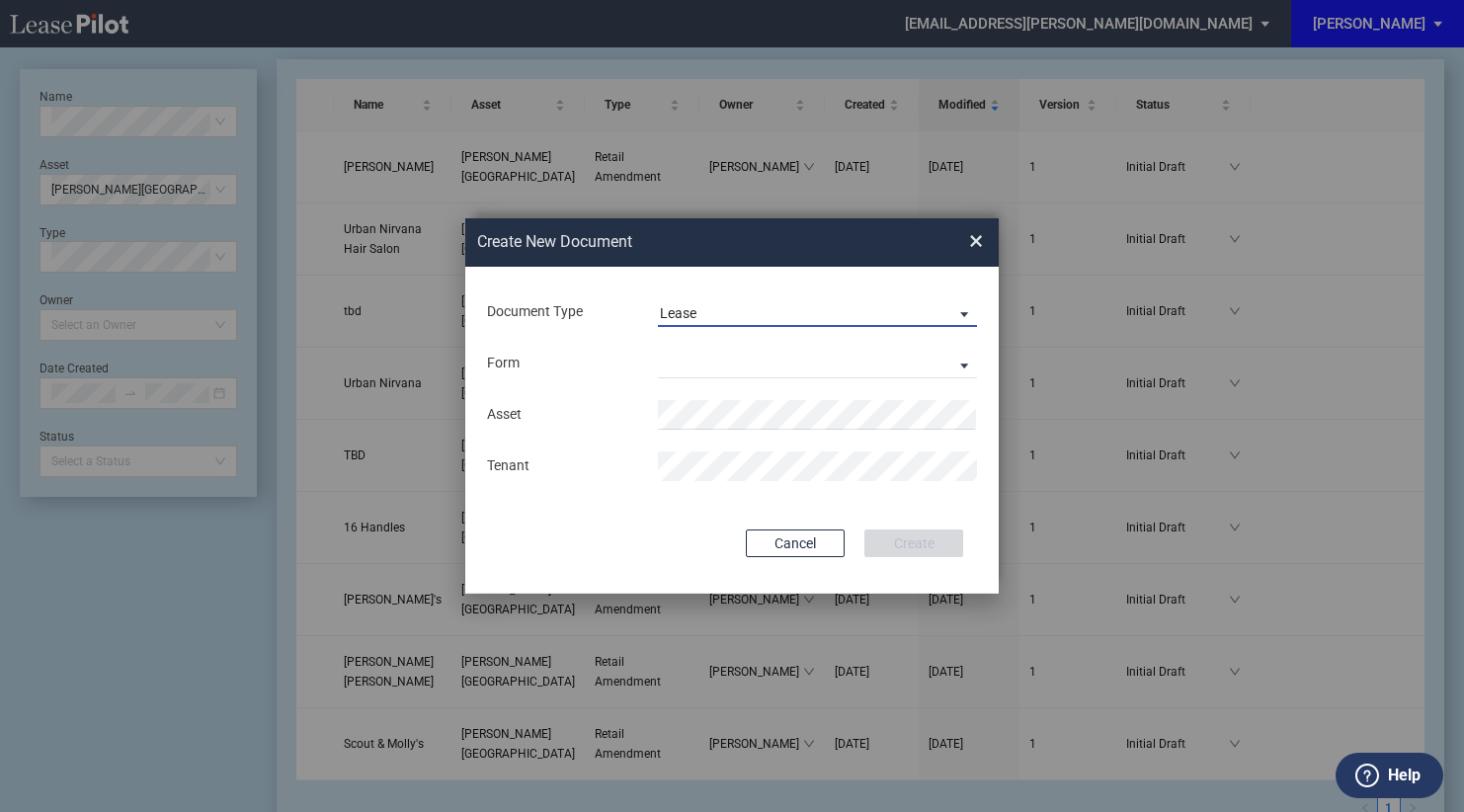 click on "Lease" at bounding box center (801, 314) 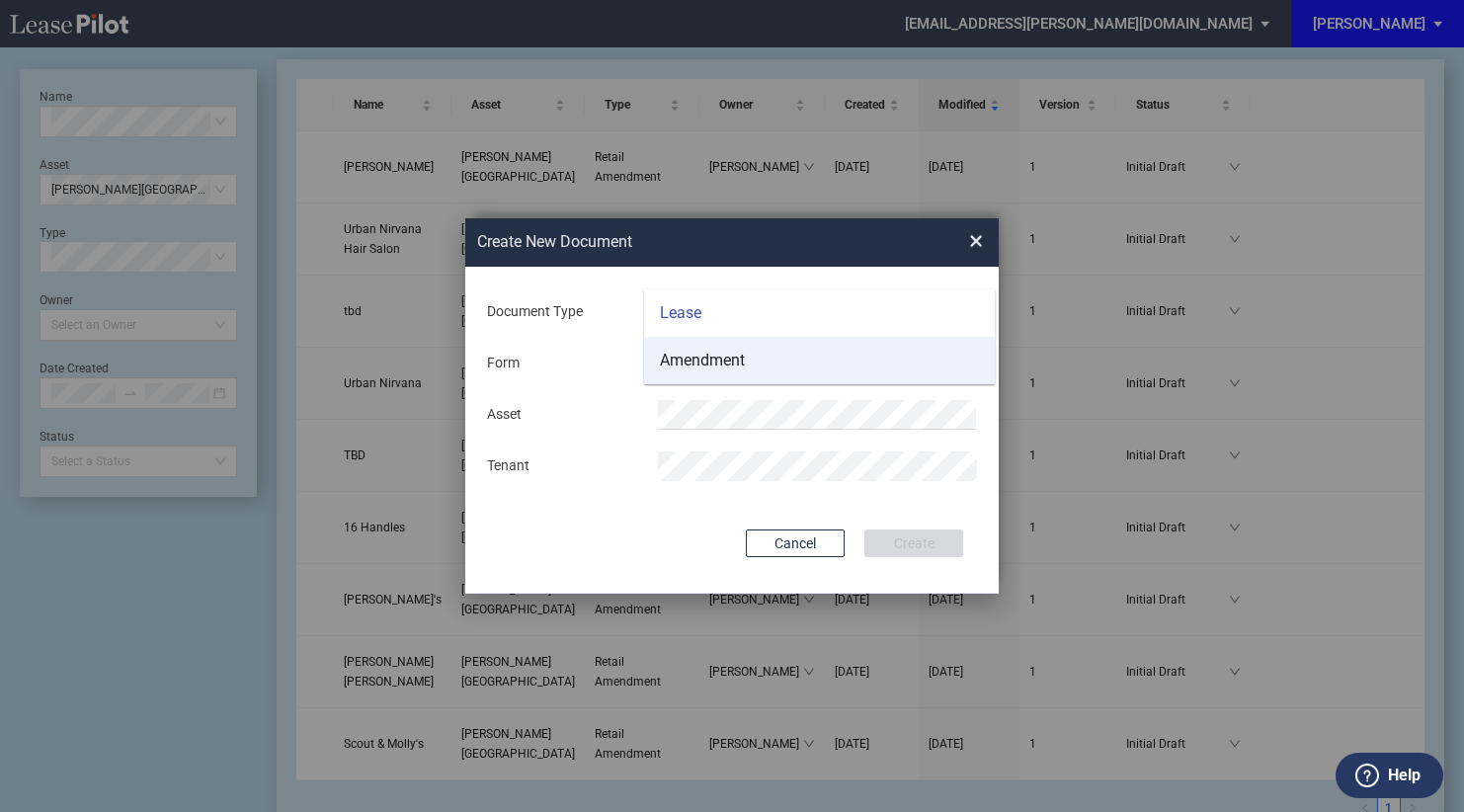 click on "Amendment" at bounding box center [702, 361] 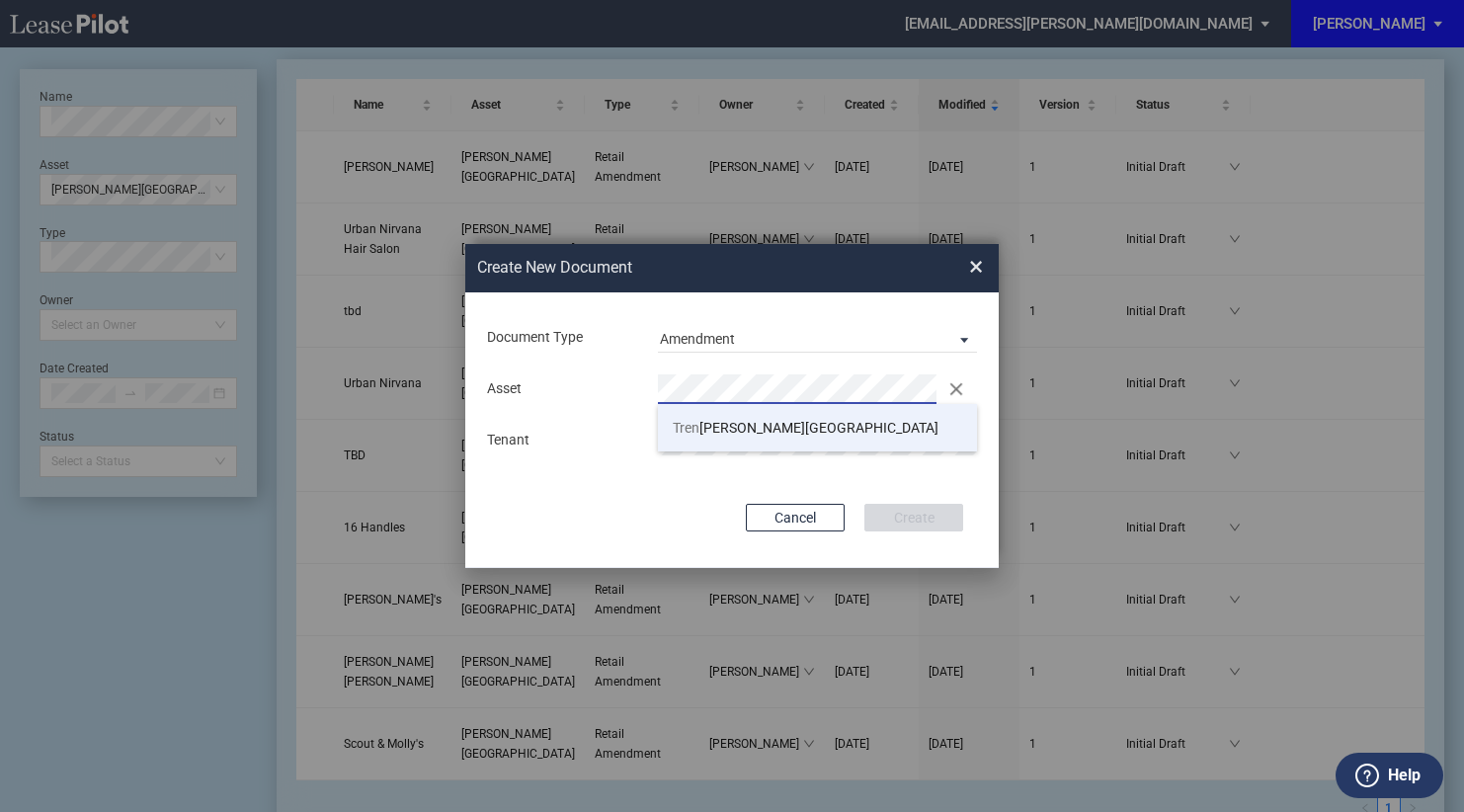 click on "Tren holm Plaza" at bounding box center [805, 428] 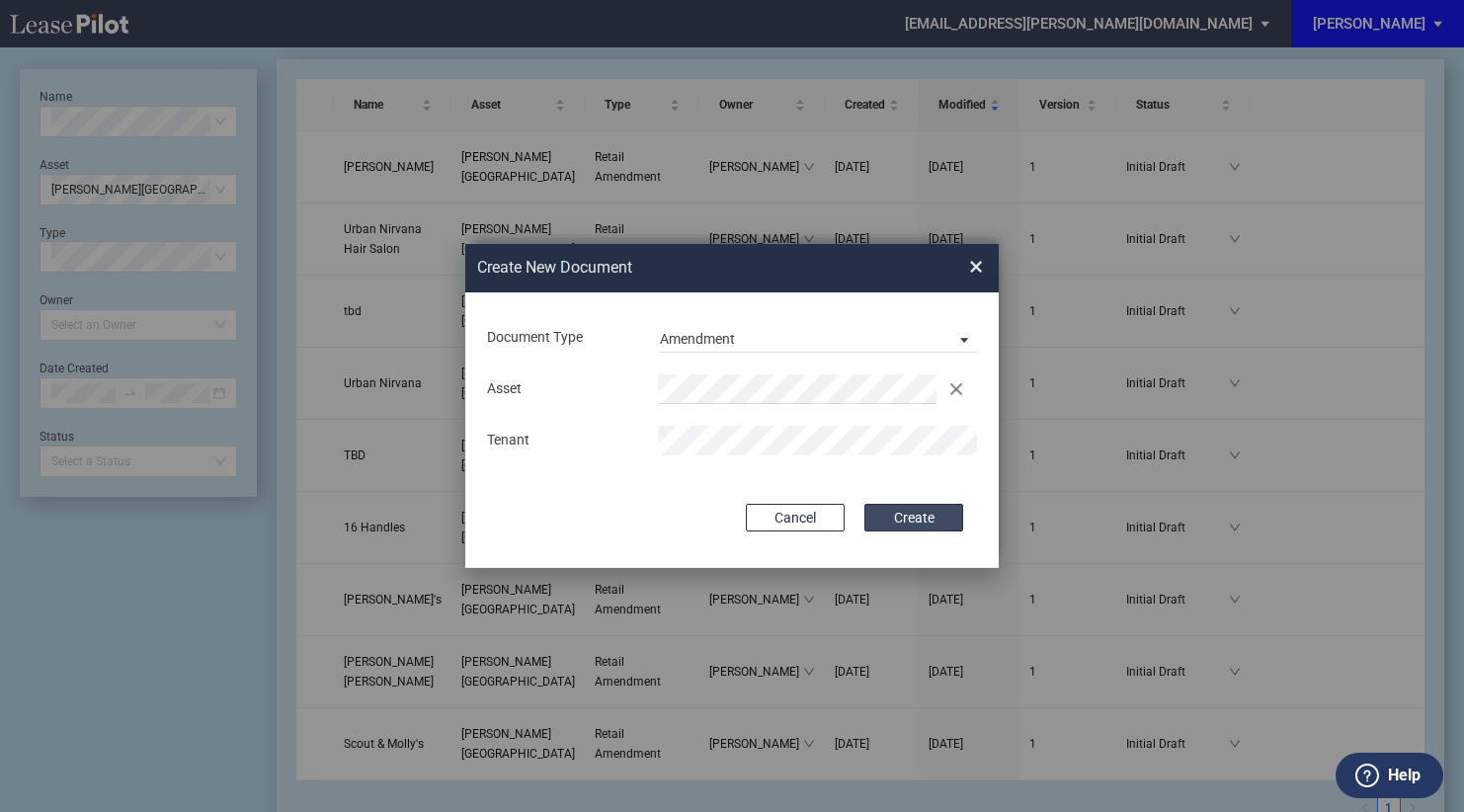 click on "Create" at bounding box center (914, 518) 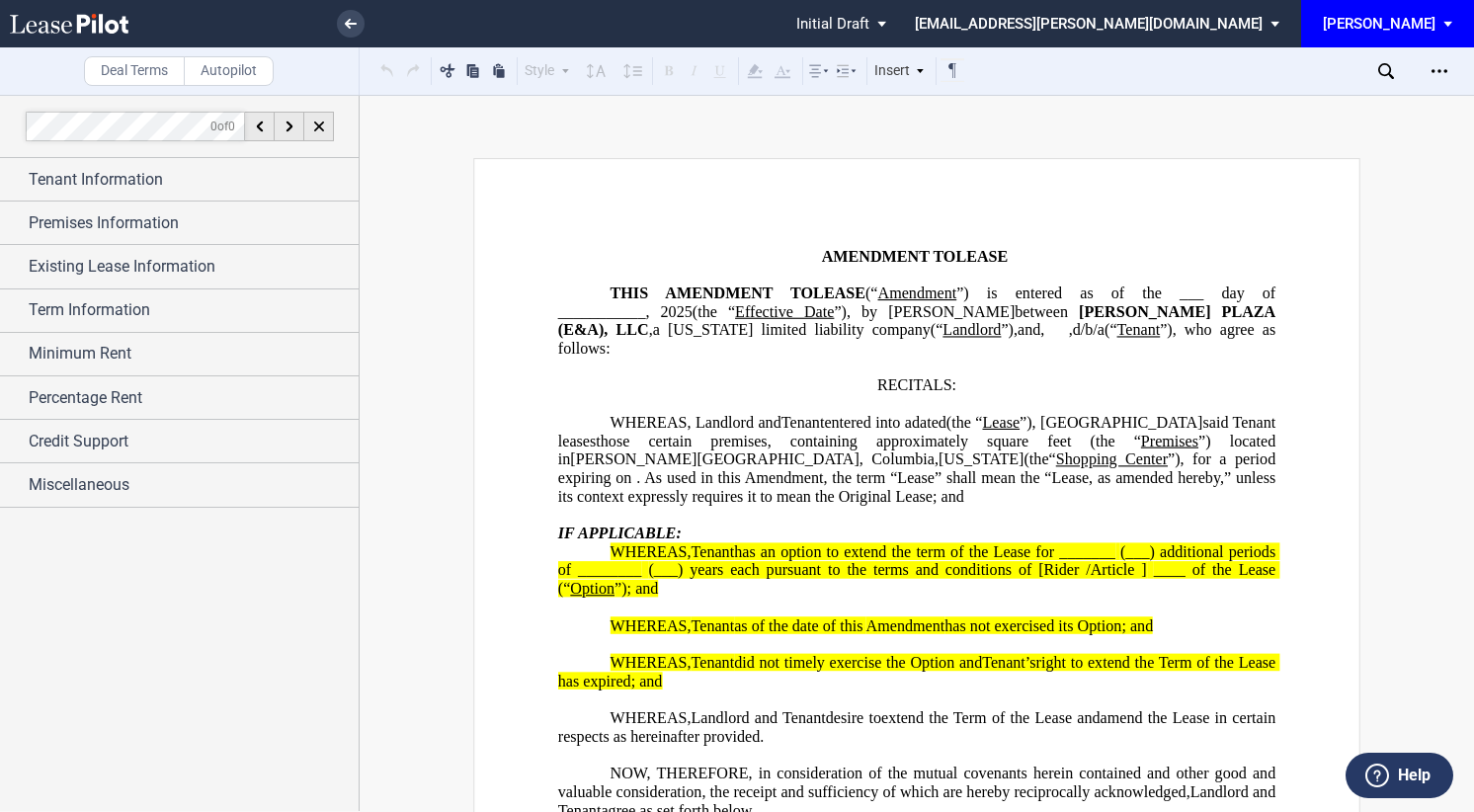 scroll, scrollTop: 0, scrollLeft: 0, axis: both 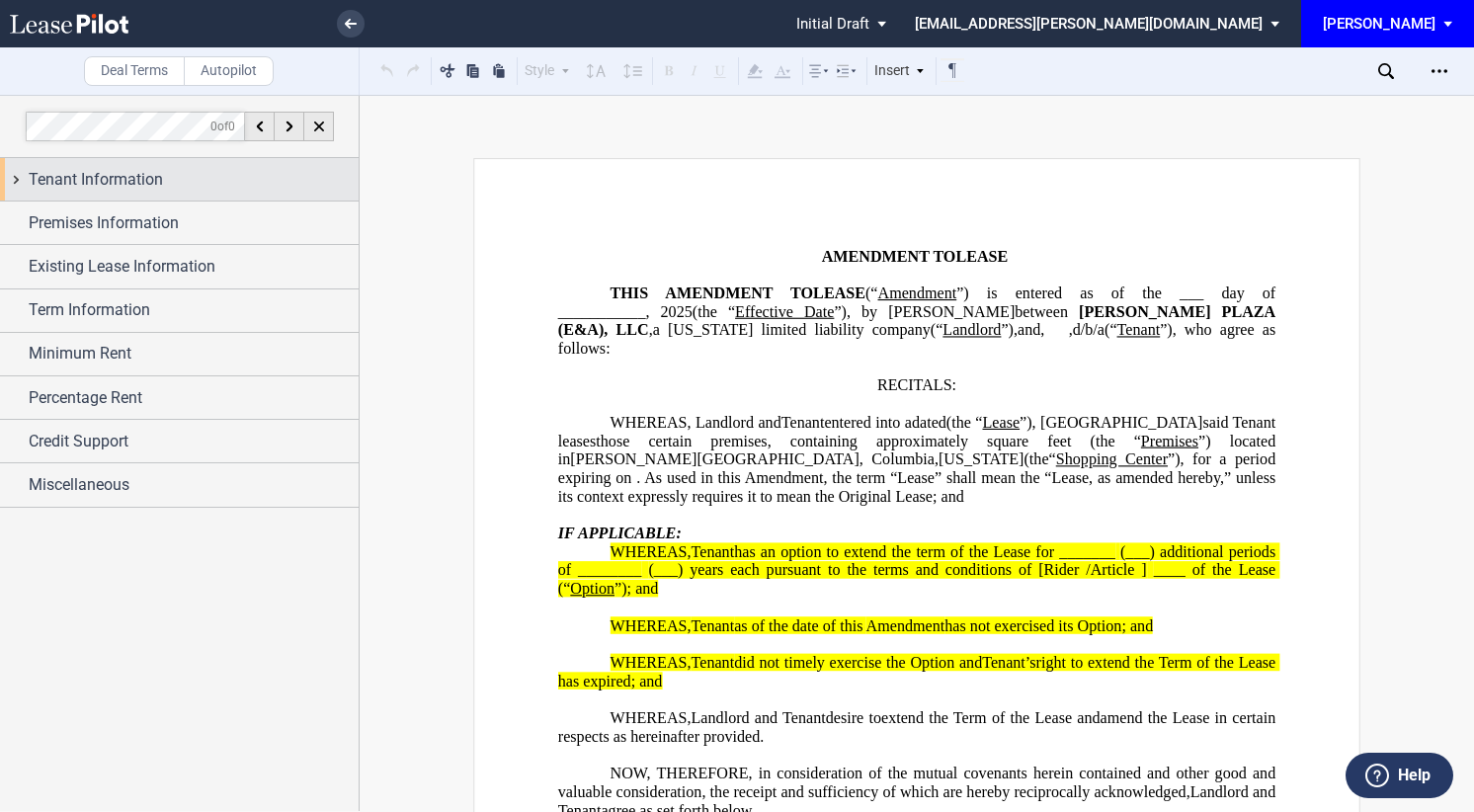 click on "Tenant Information" at bounding box center [194, 180] 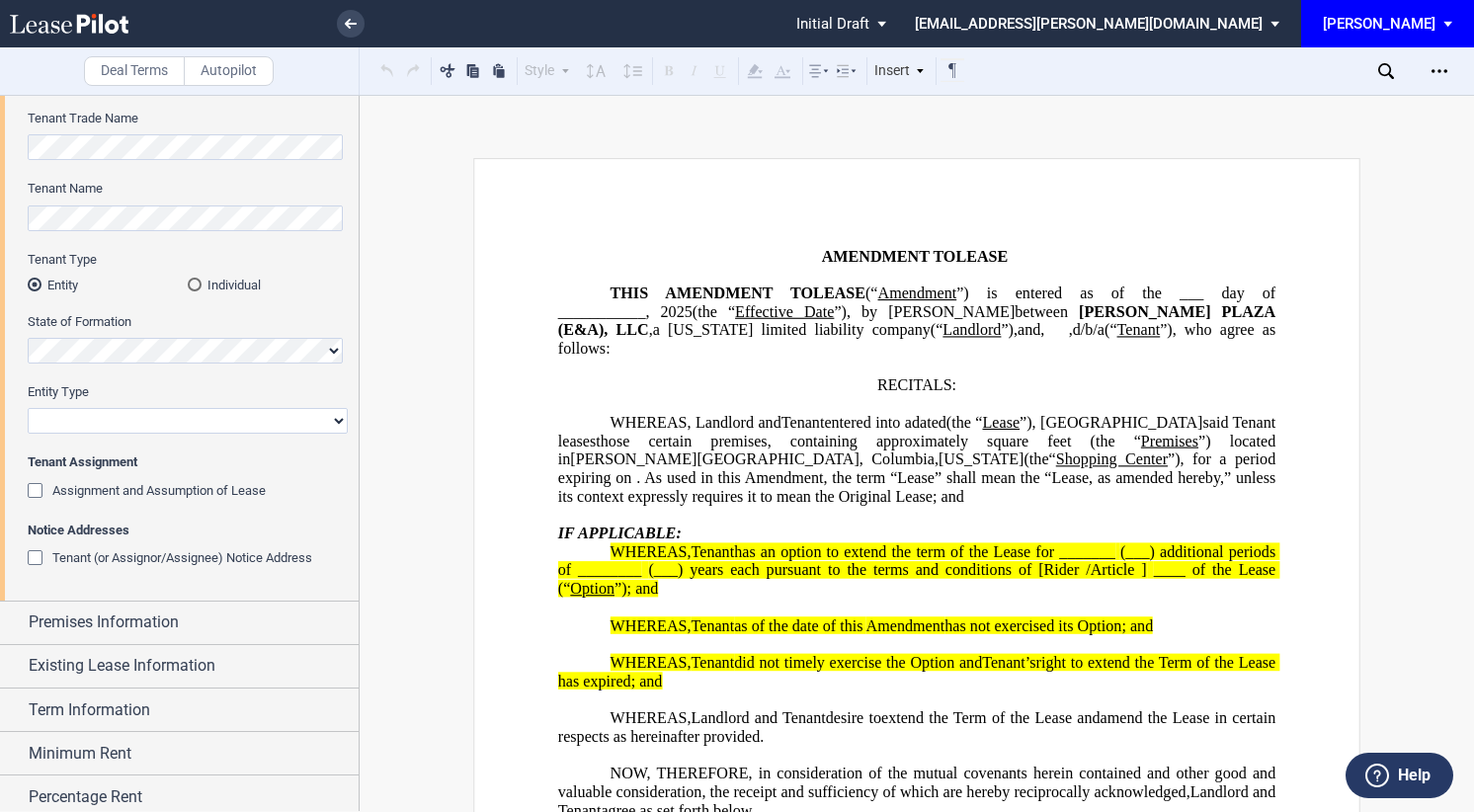 scroll, scrollTop: 99, scrollLeft: 0, axis: vertical 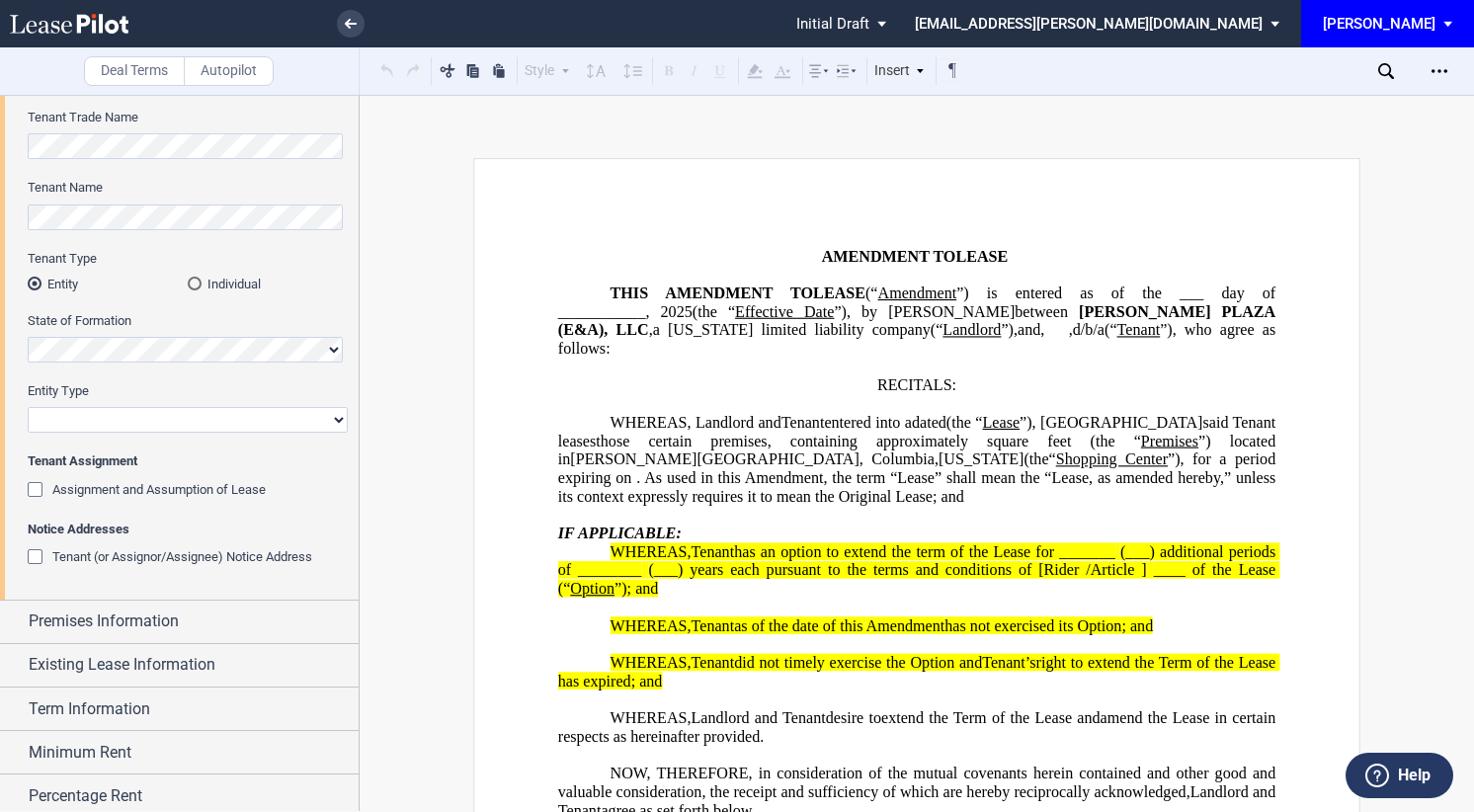 click at bounding box center [38, 559] 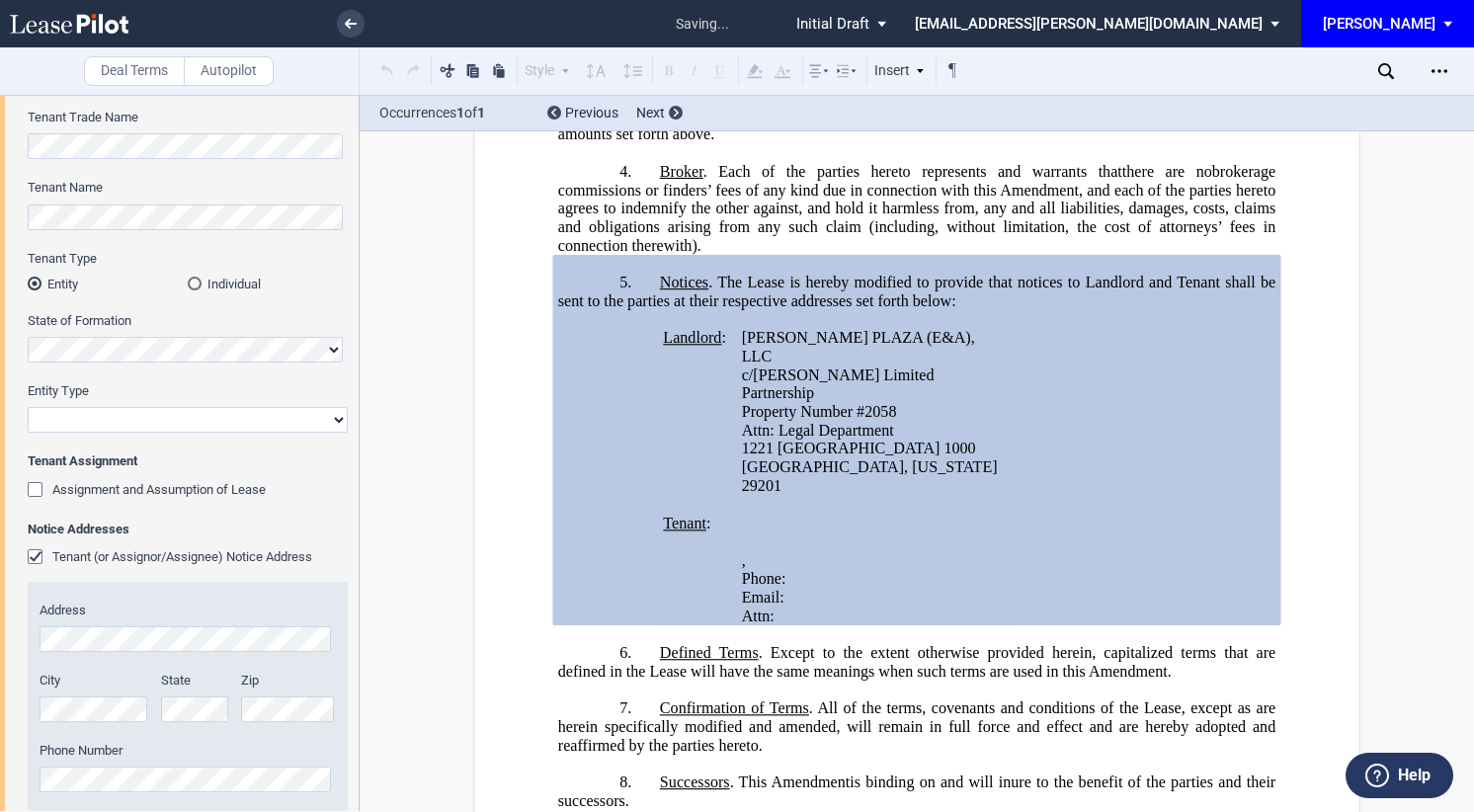 scroll, scrollTop: 998, scrollLeft: 0, axis: vertical 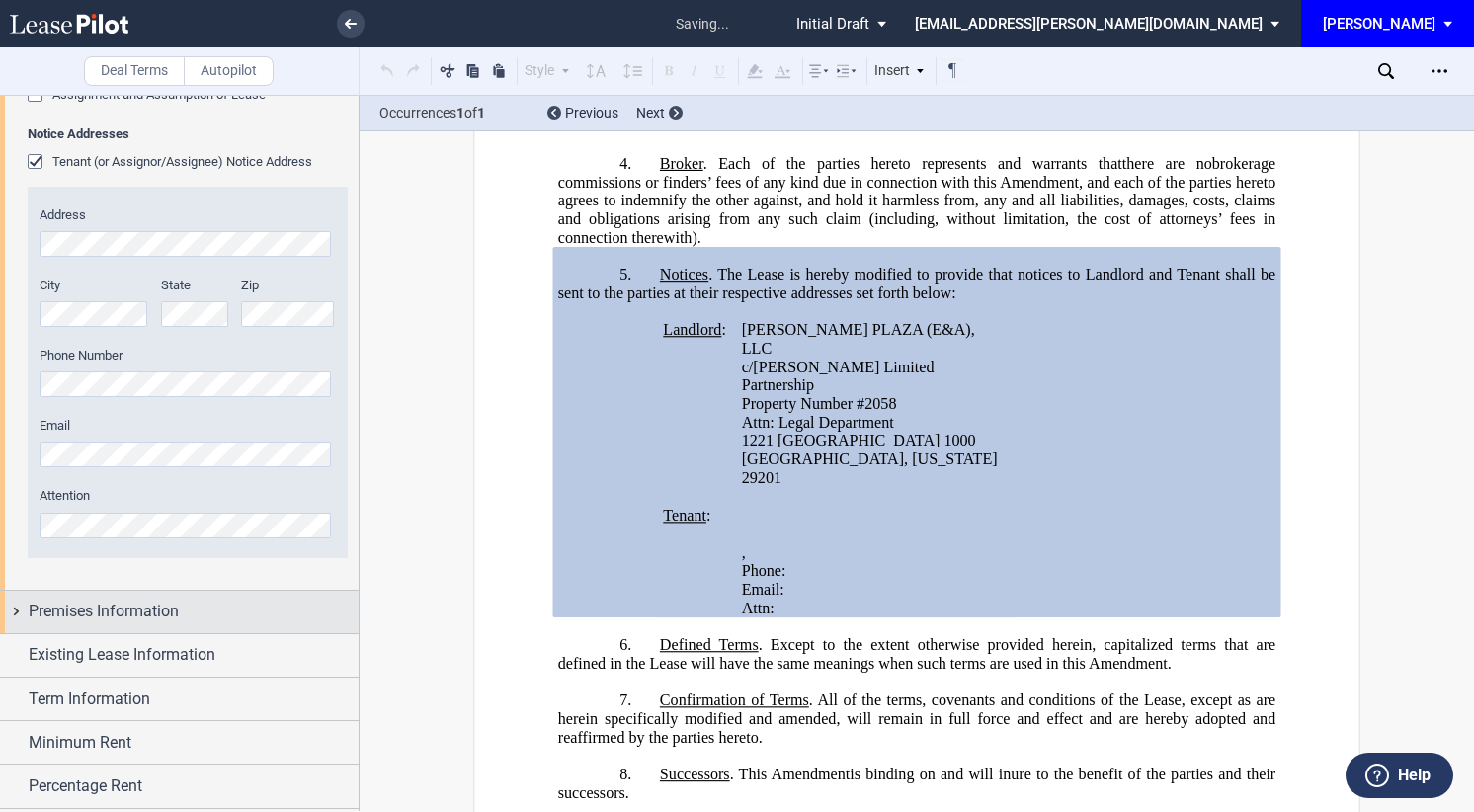 click on "Premises Information" at bounding box center [104, 611] 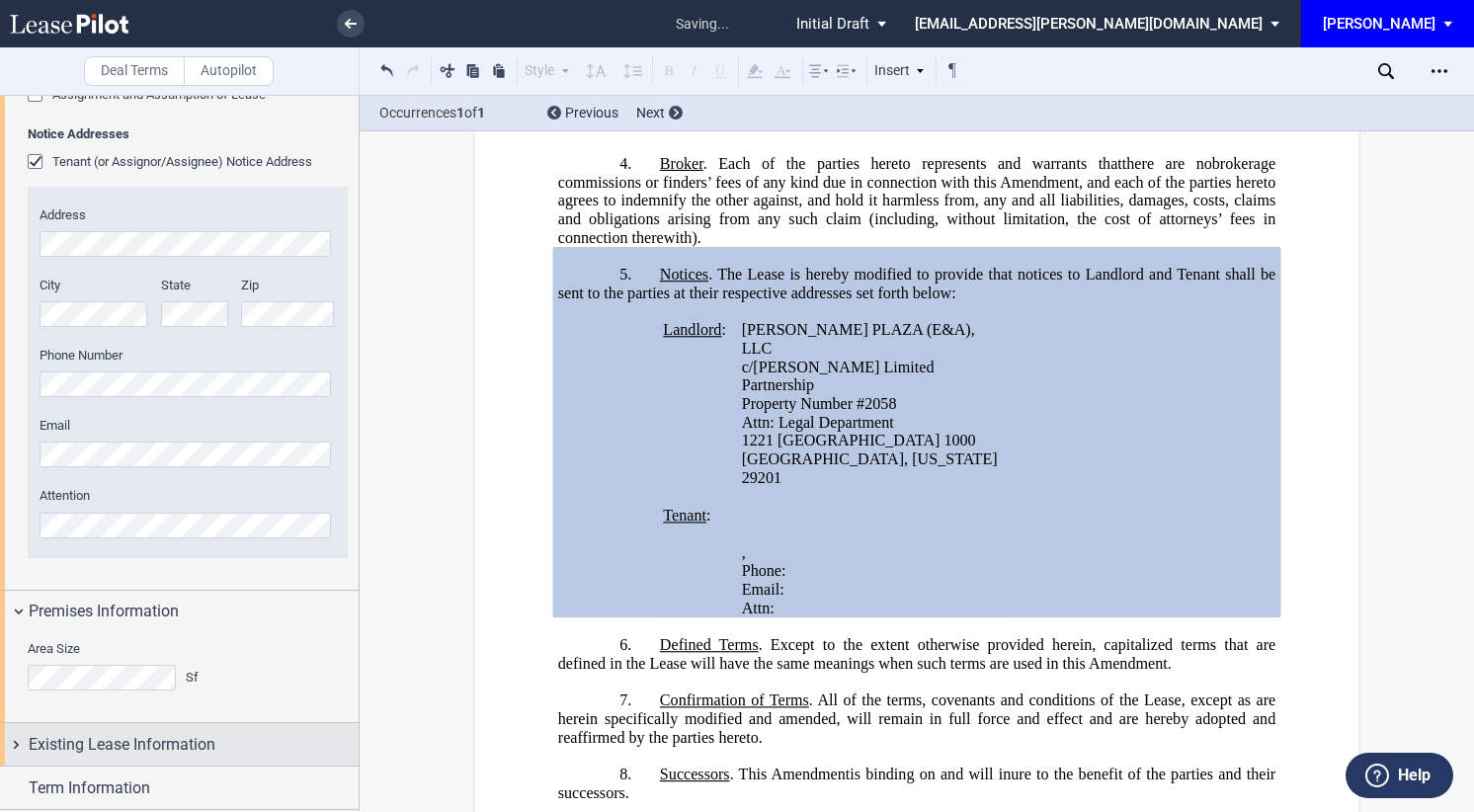 scroll, scrollTop: 668, scrollLeft: 0, axis: vertical 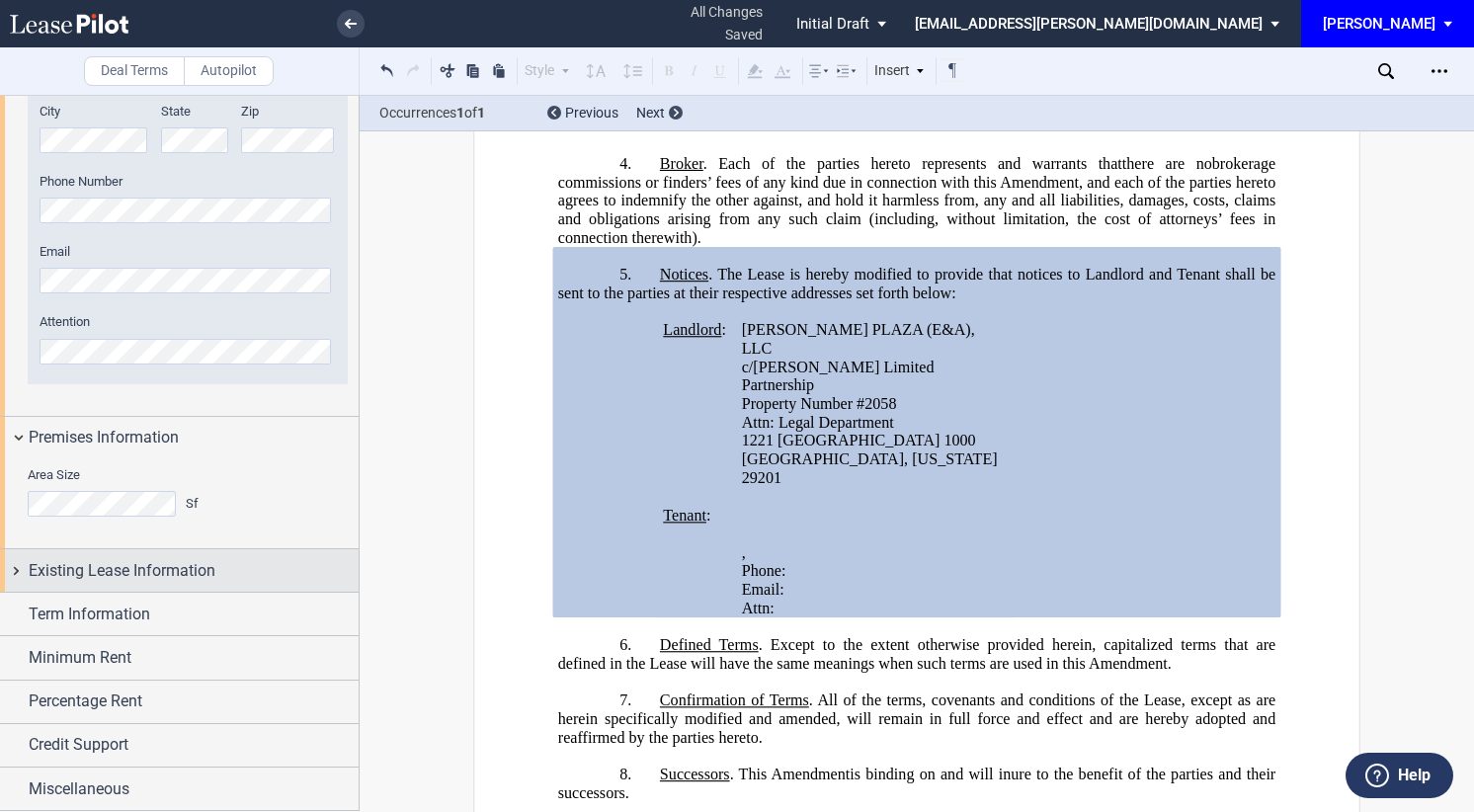 click on "Existing Lease Information" at bounding box center [122, 571] 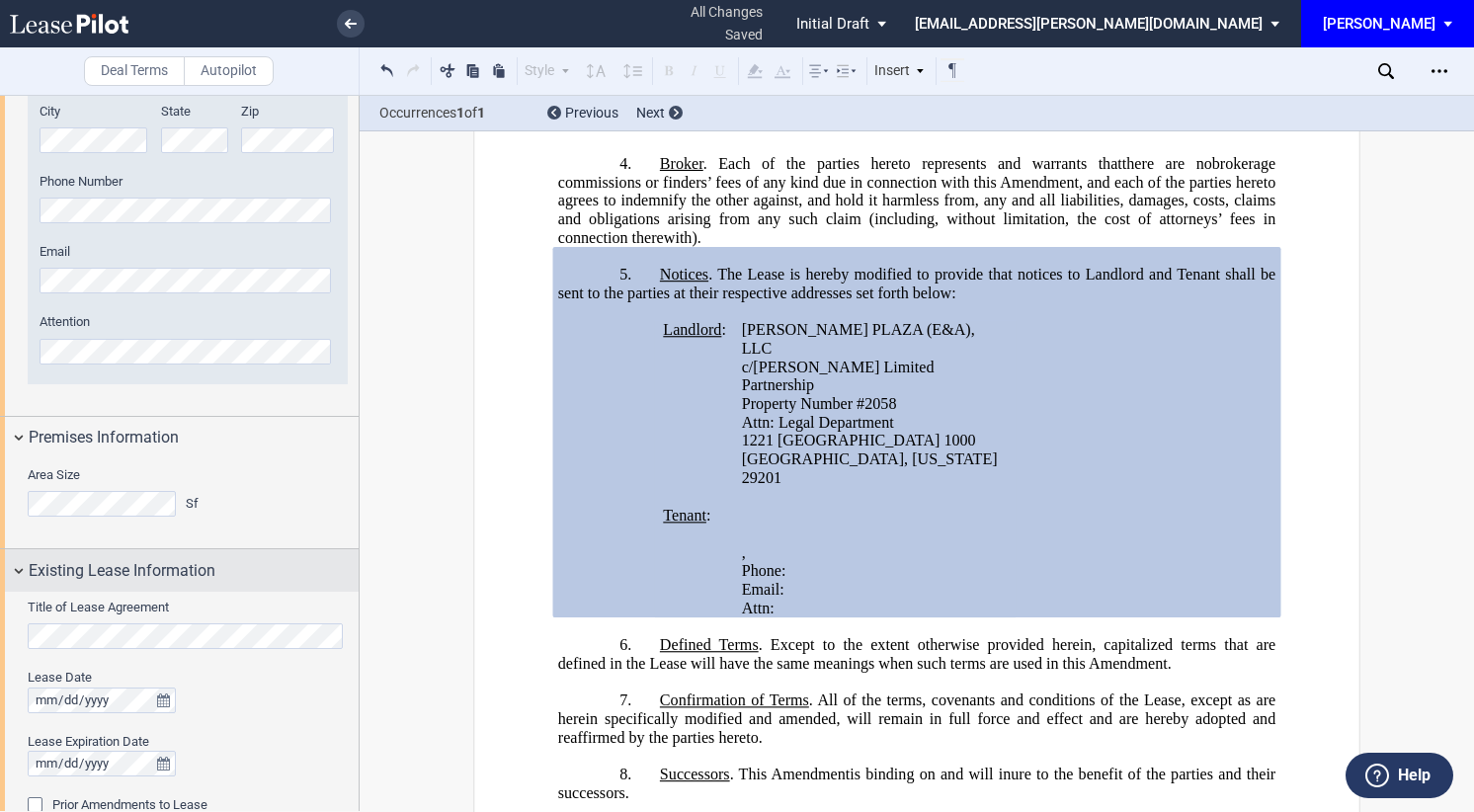 scroll, scrollTop: 964, scrollLeft: 0, axis: vertical 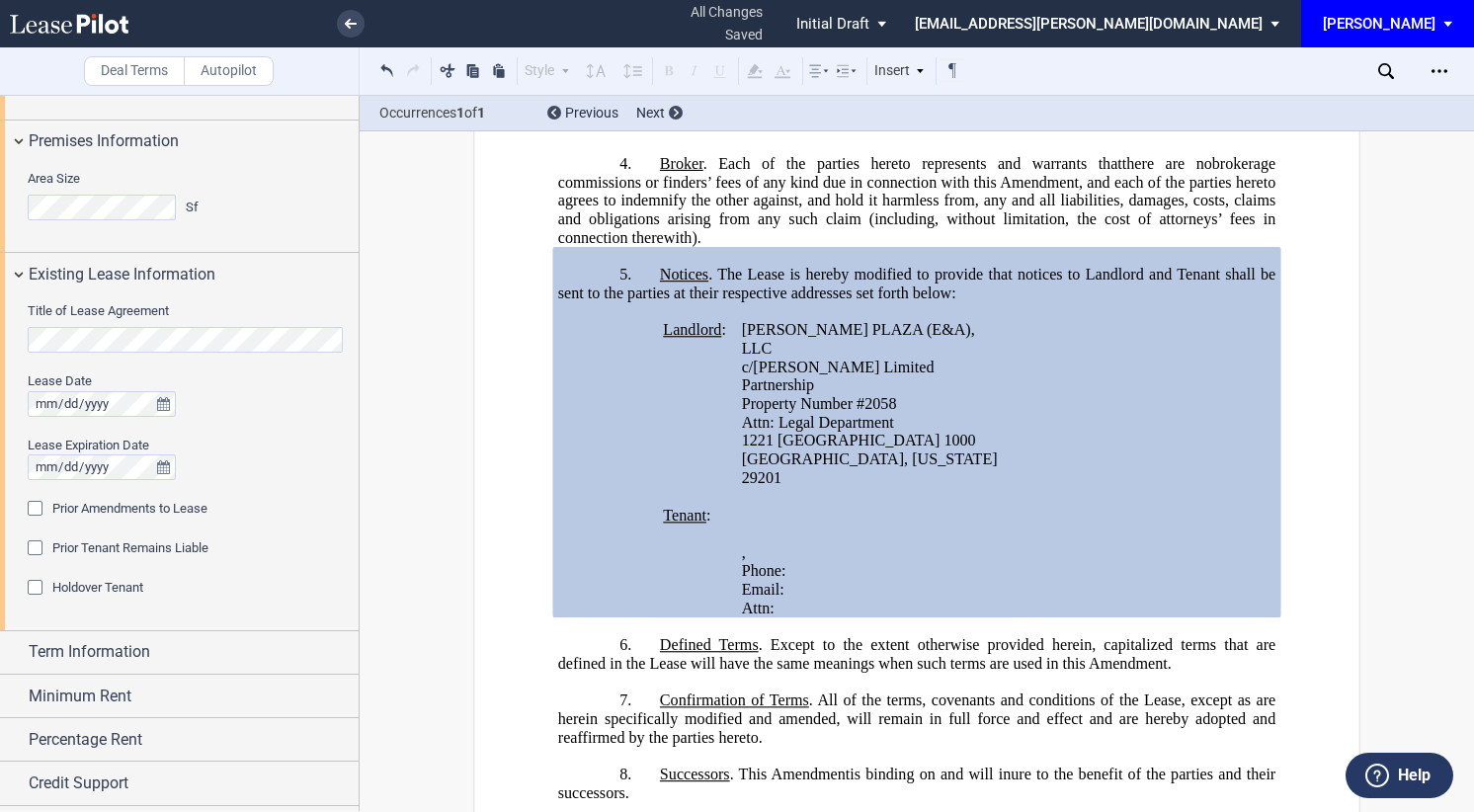 click at bounding box center (38, 511) 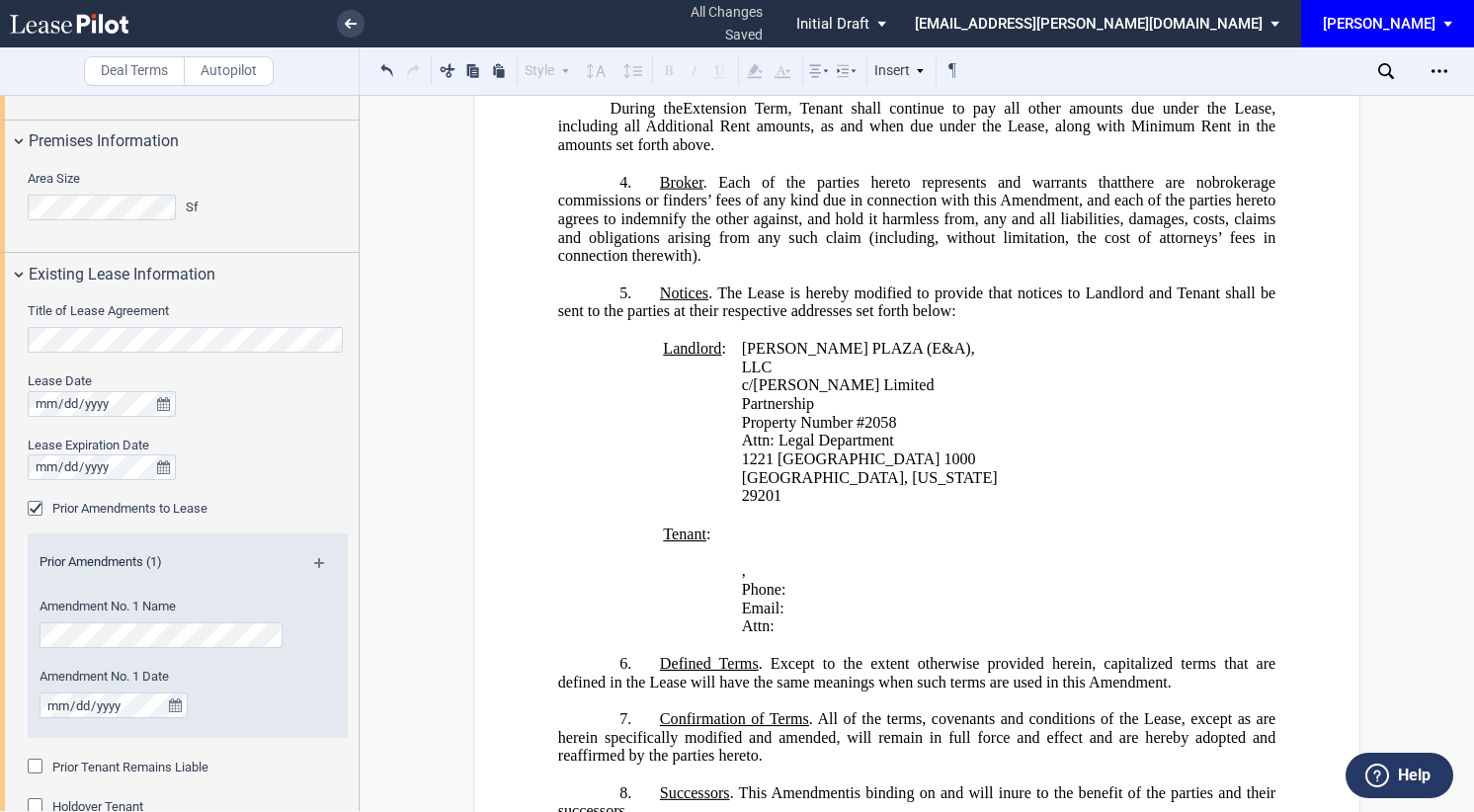 scroll, scrollTop: 1015, scrollLeft: 0, axis: vertical 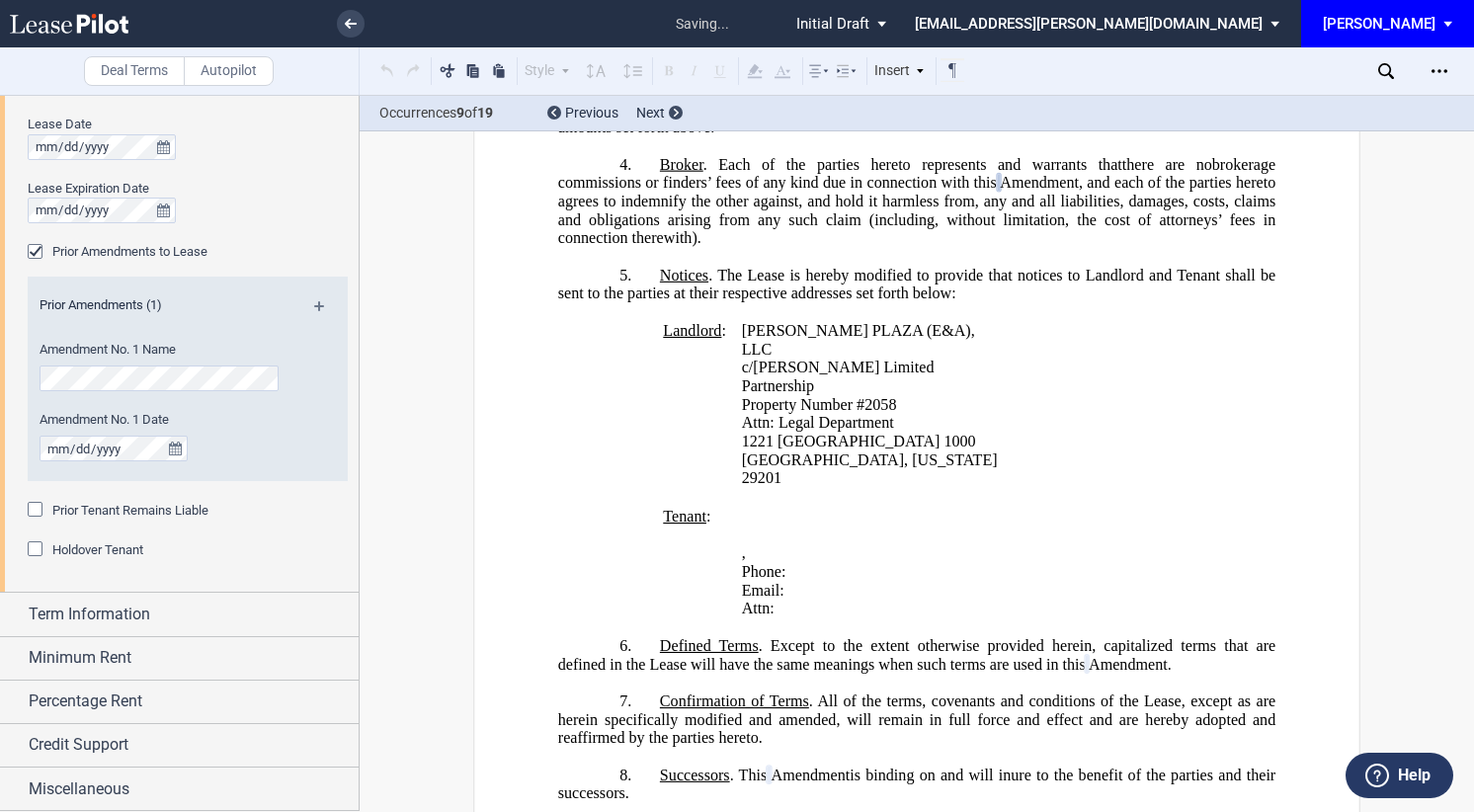 click at bounding box center [38, 512] 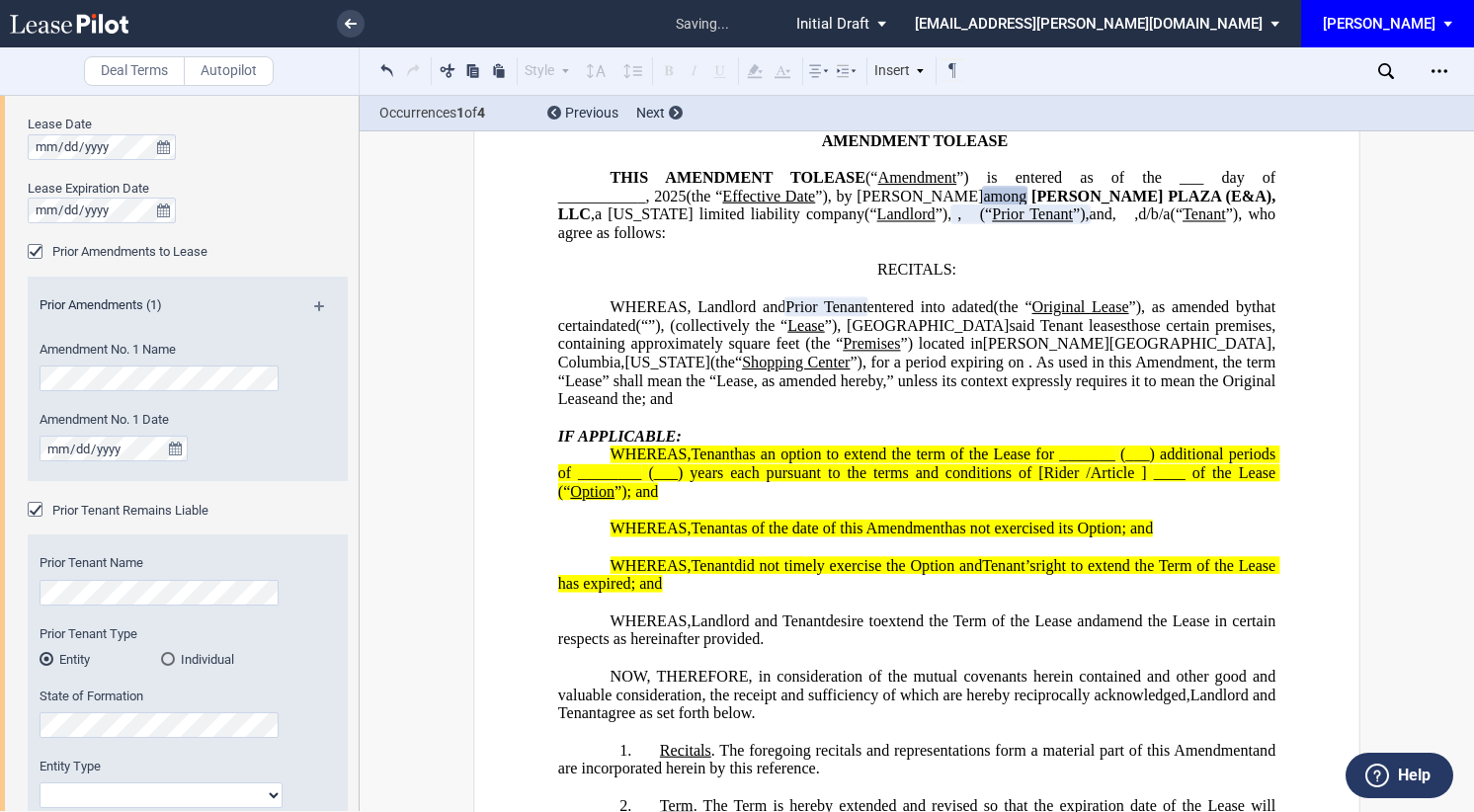 scroll, scrollTop: 0, scrollLeft: 0, axis: both 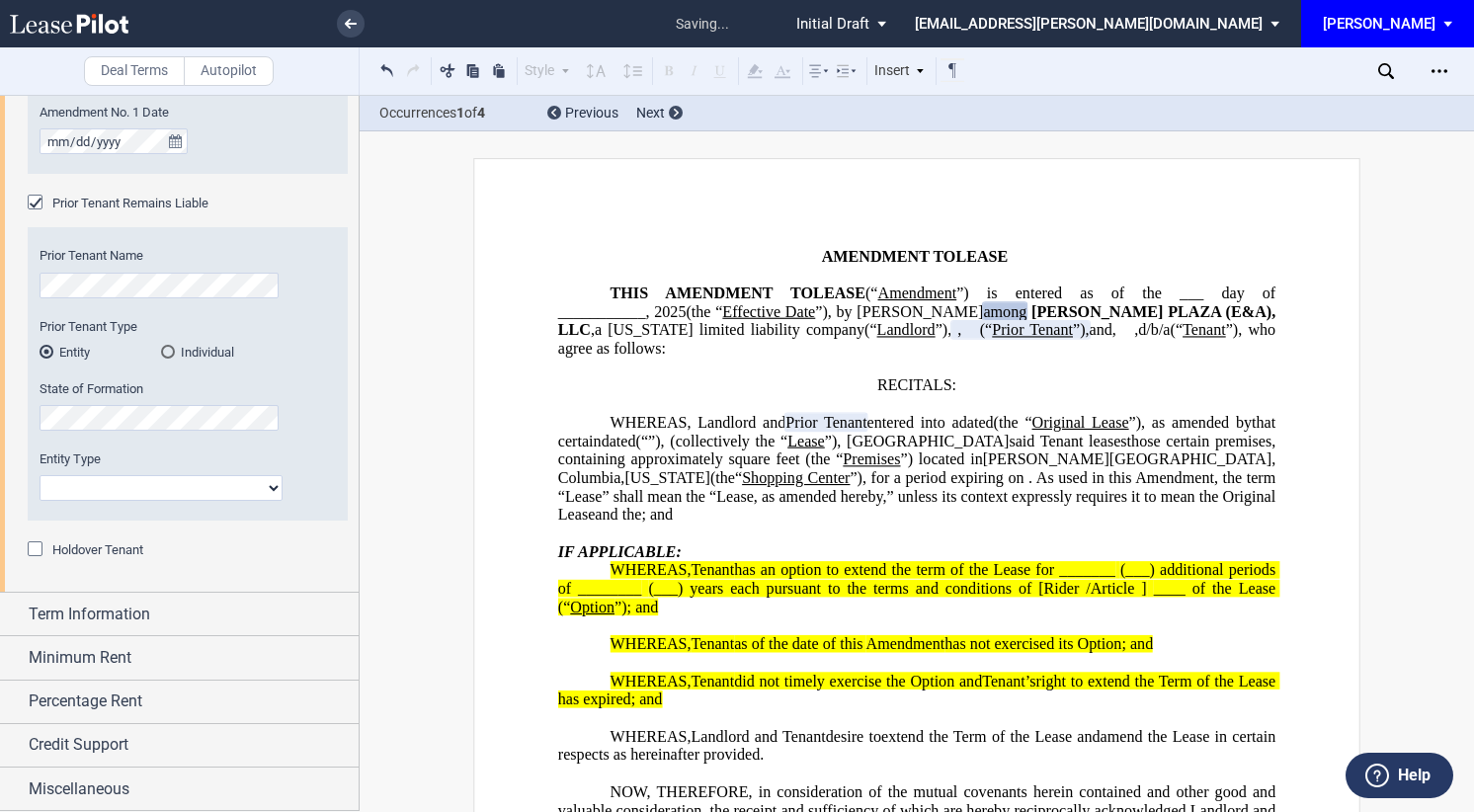 click at bounding box center [38, 551] 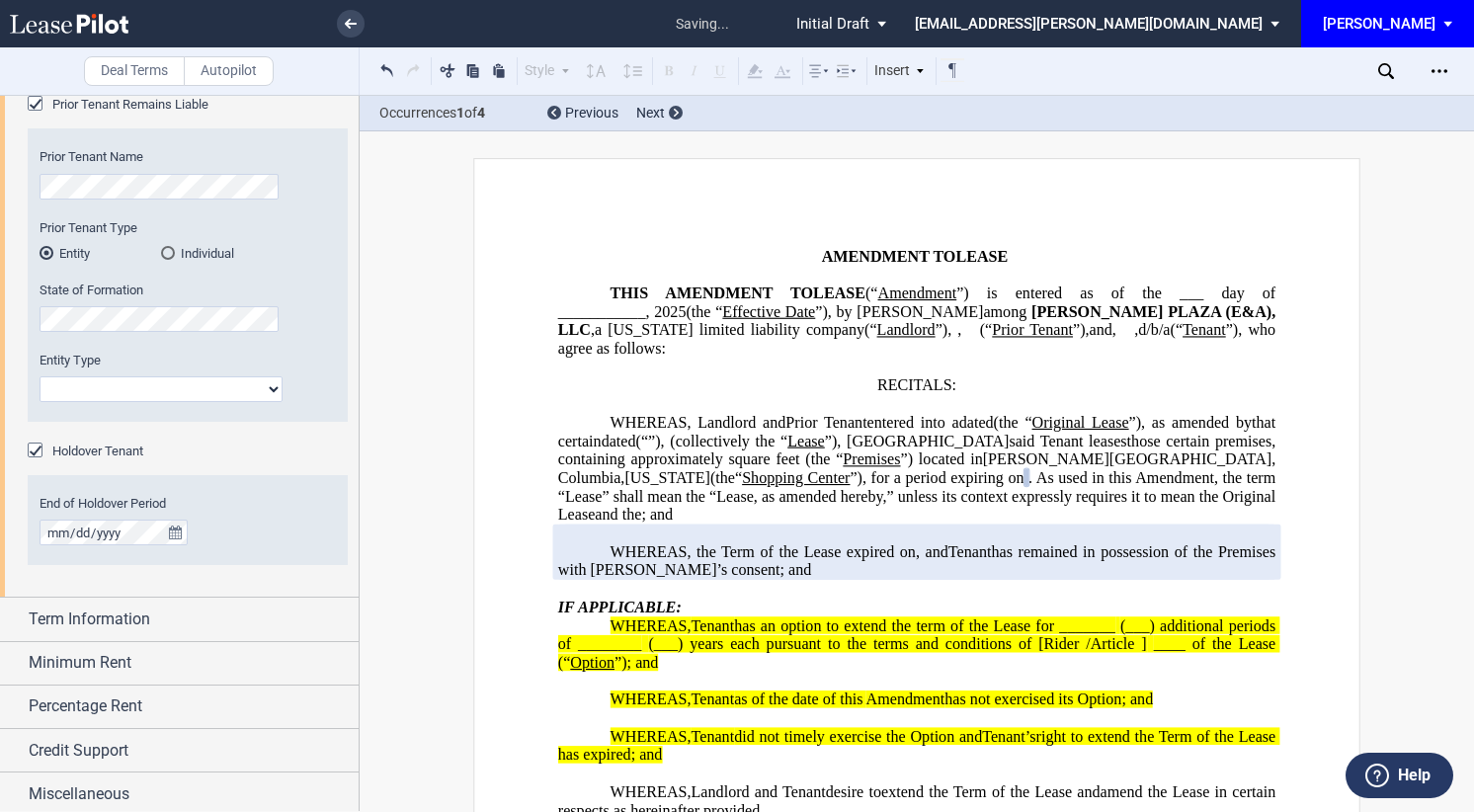 scroll, scrollTop: 1632, scrollLeft: 0, axis: vertical 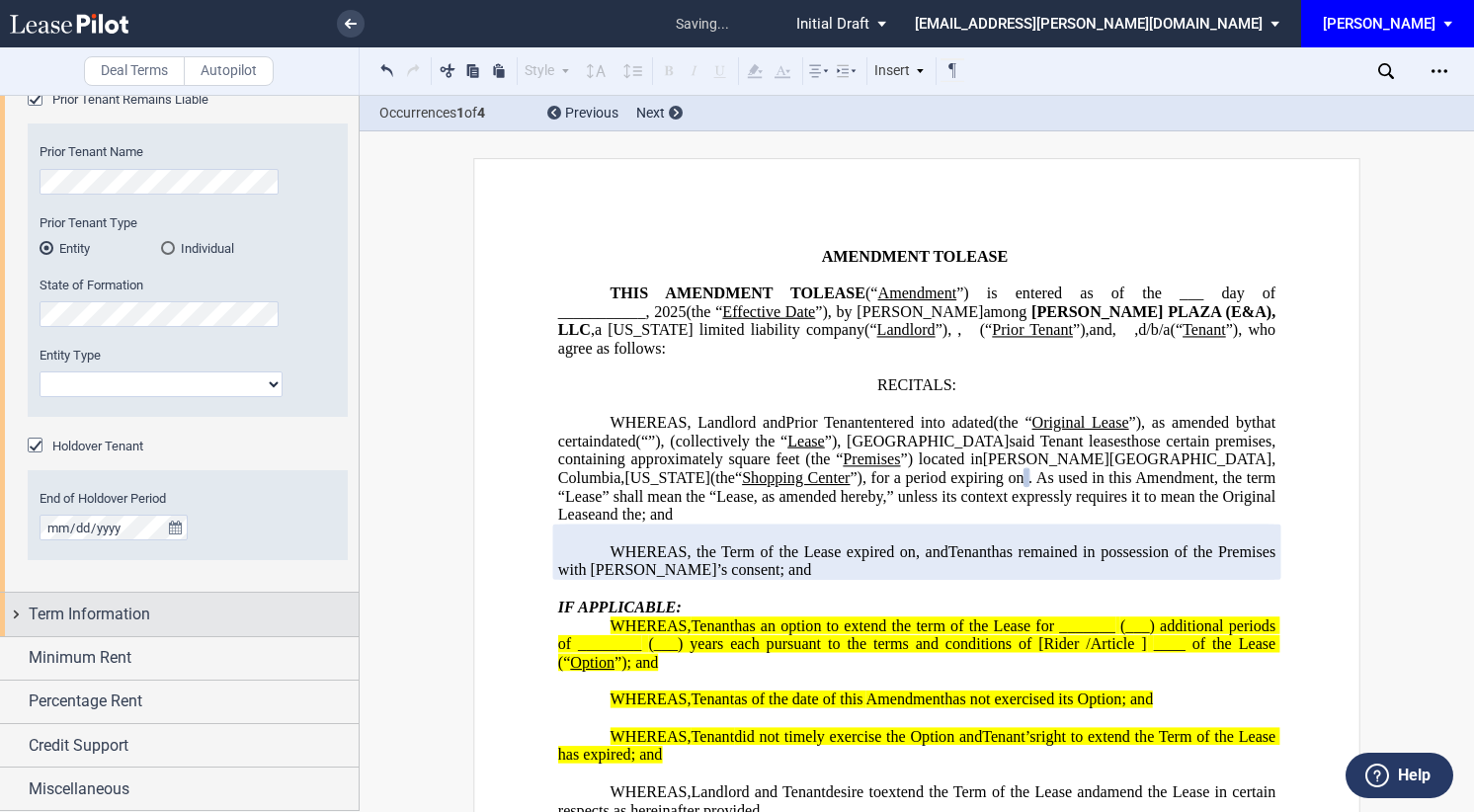 click on "Term Information" at bounding box center [89, 614] 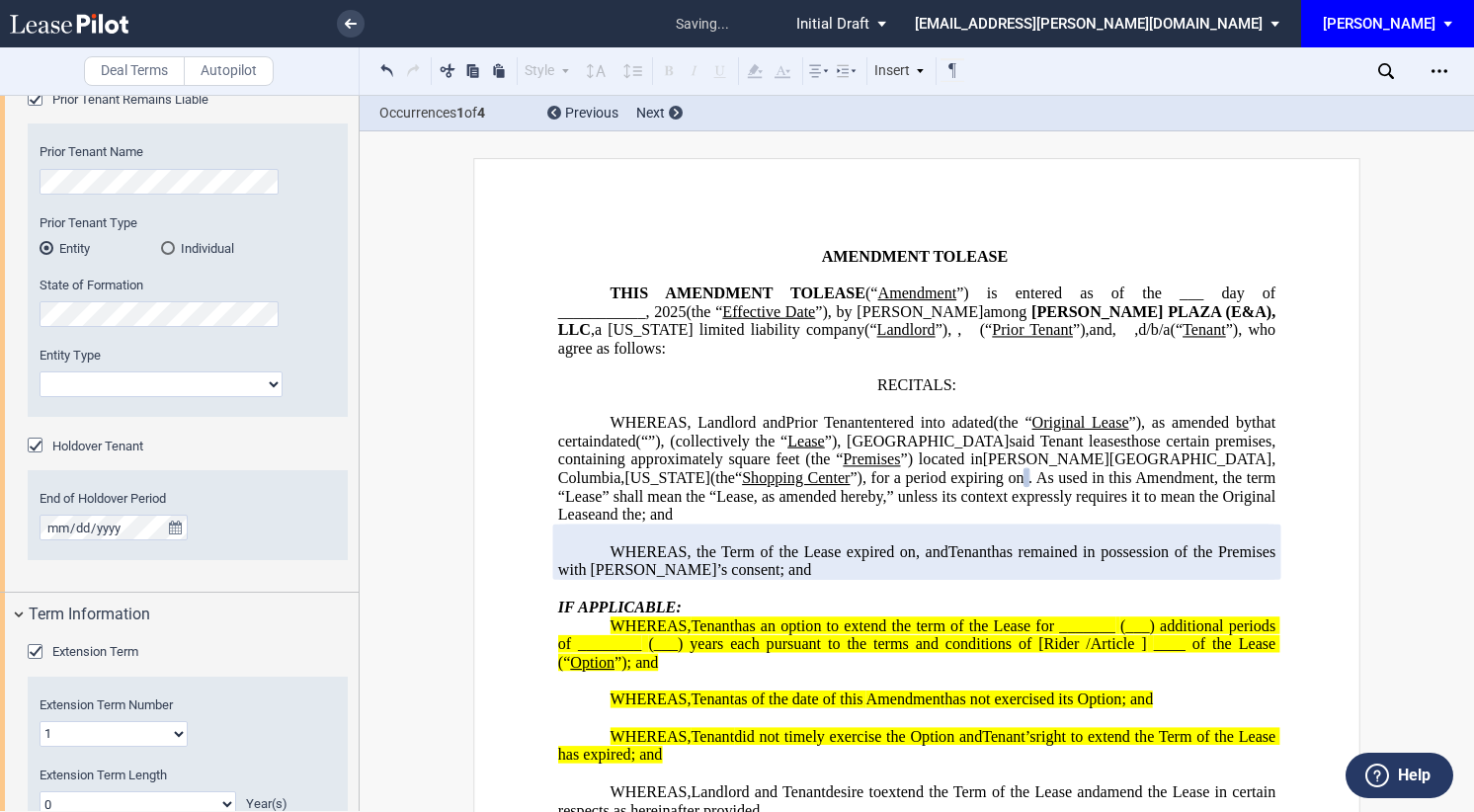 scroll, scrollTop: 1950, scrollLeft: 0, axis: vertical 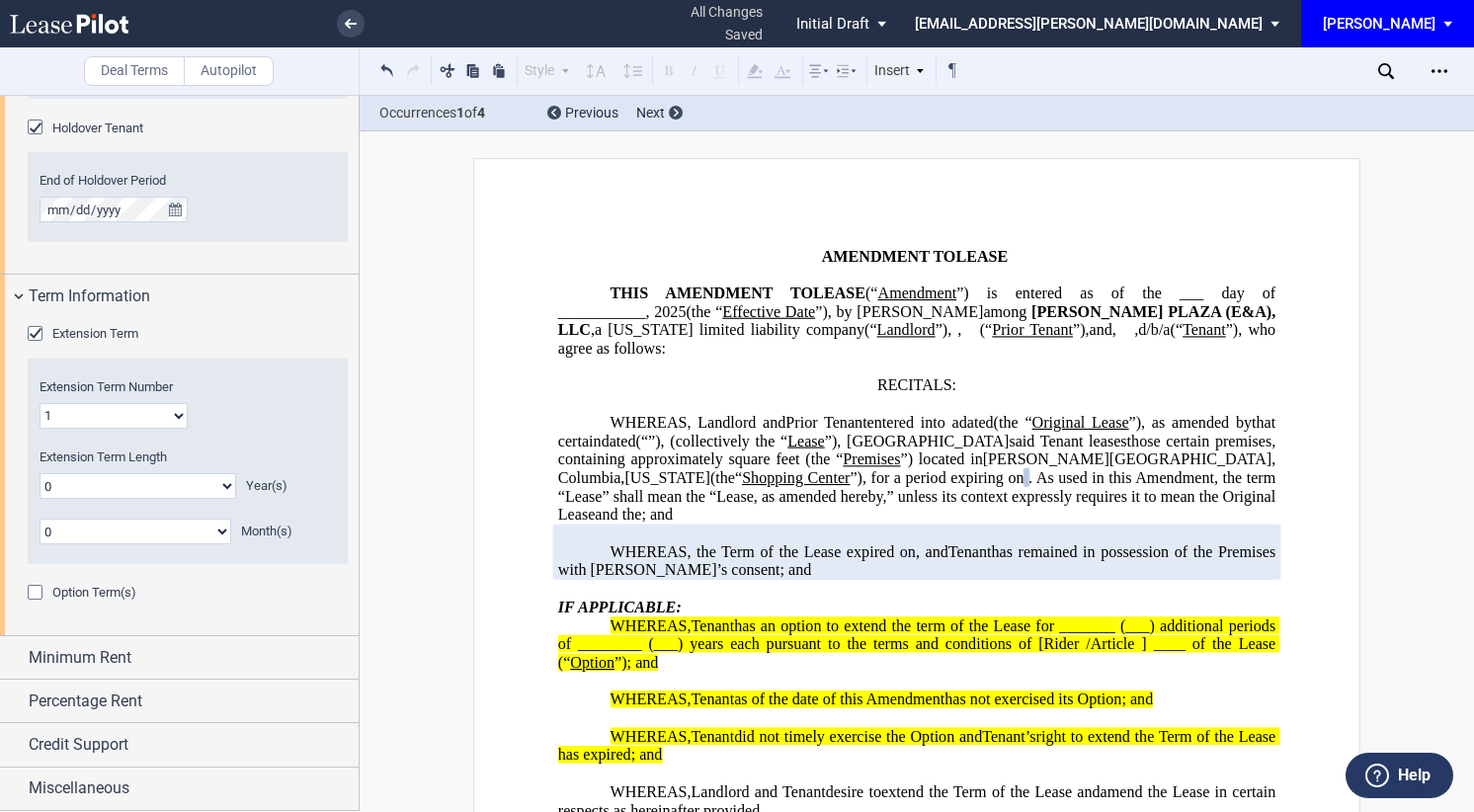 click at bounding box center (38, 595) 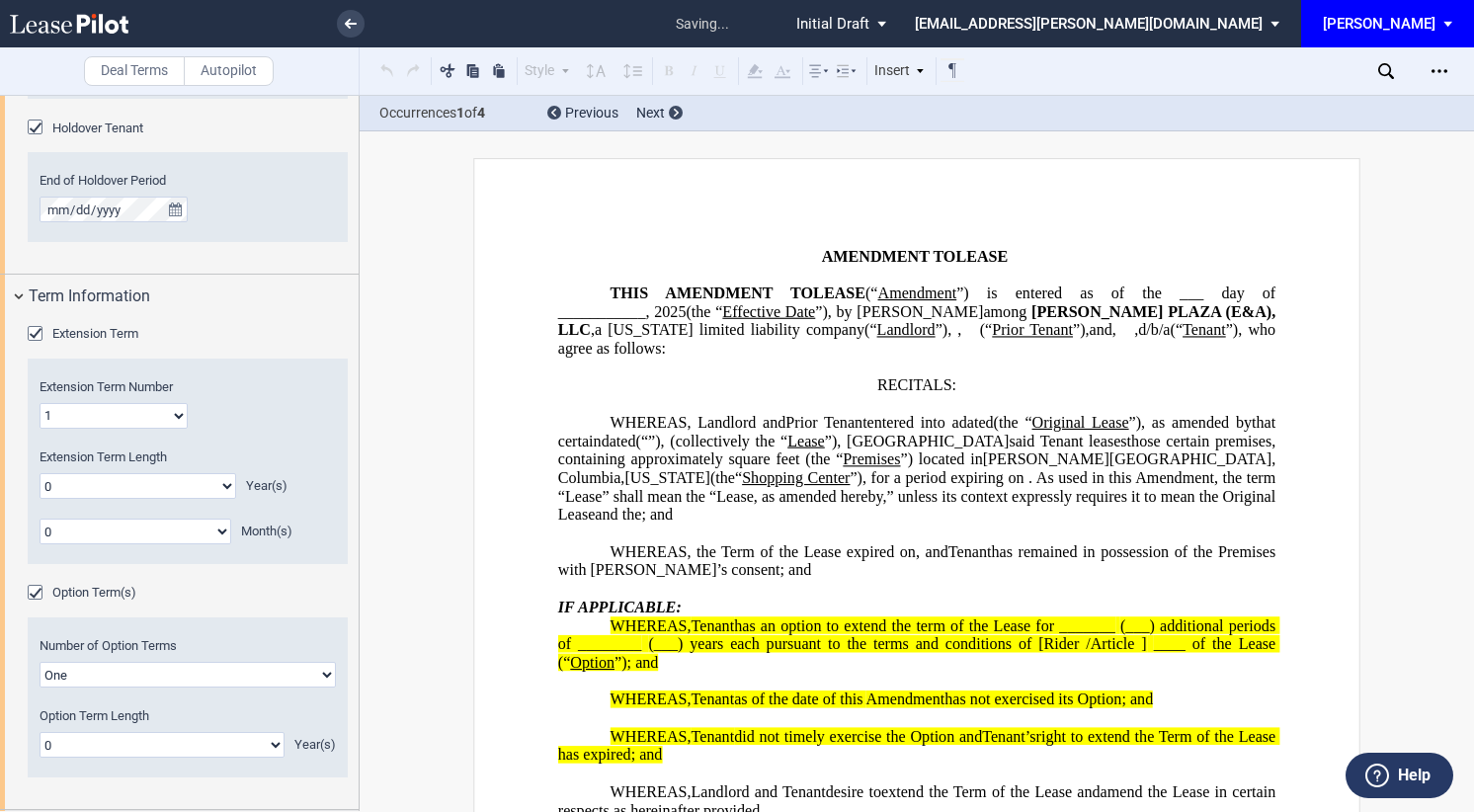 scroll, scrollTop: 2124, scrollLeft: 0, axis: vertical 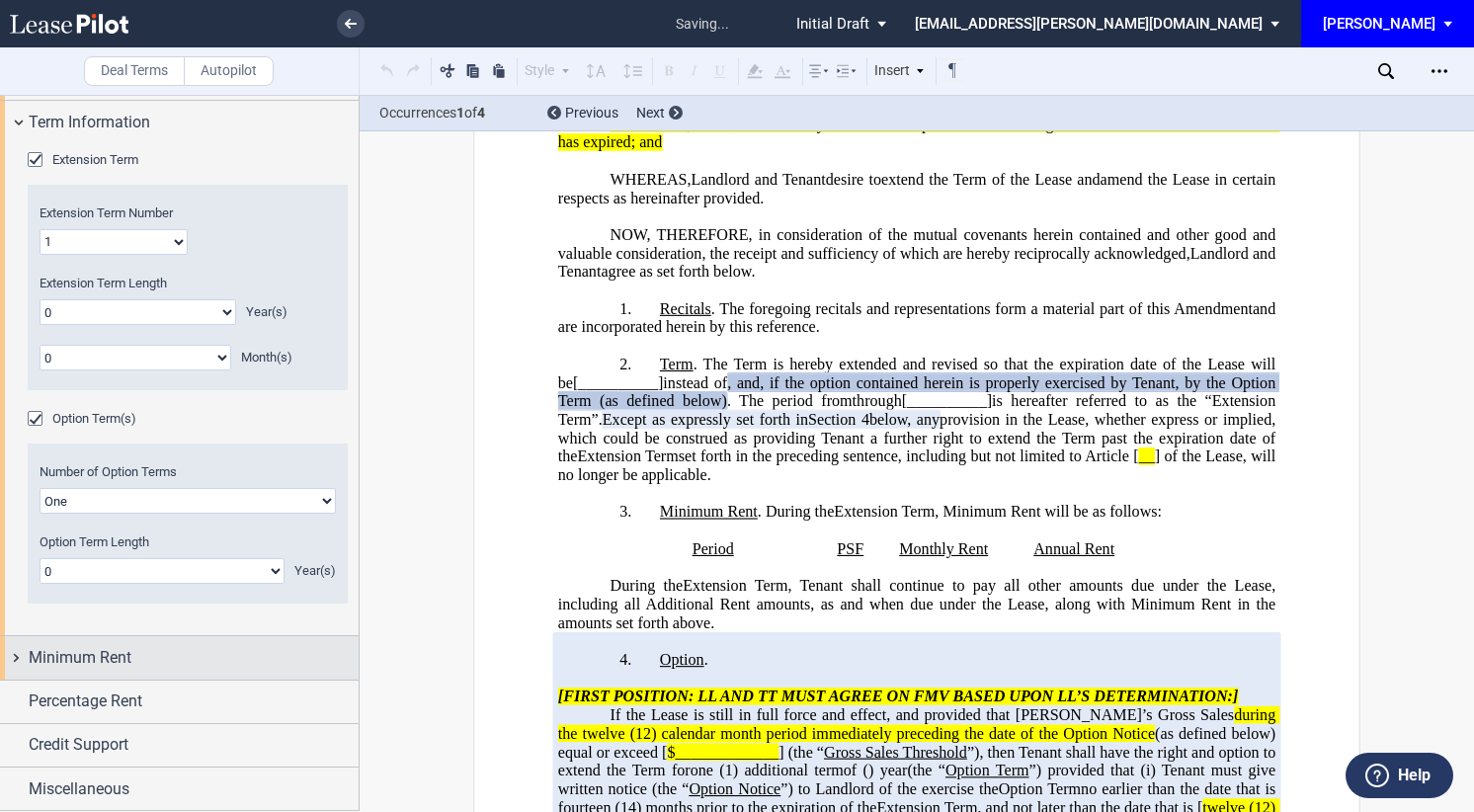 click on "Minimum Rent" at bounding box center (80, 658) 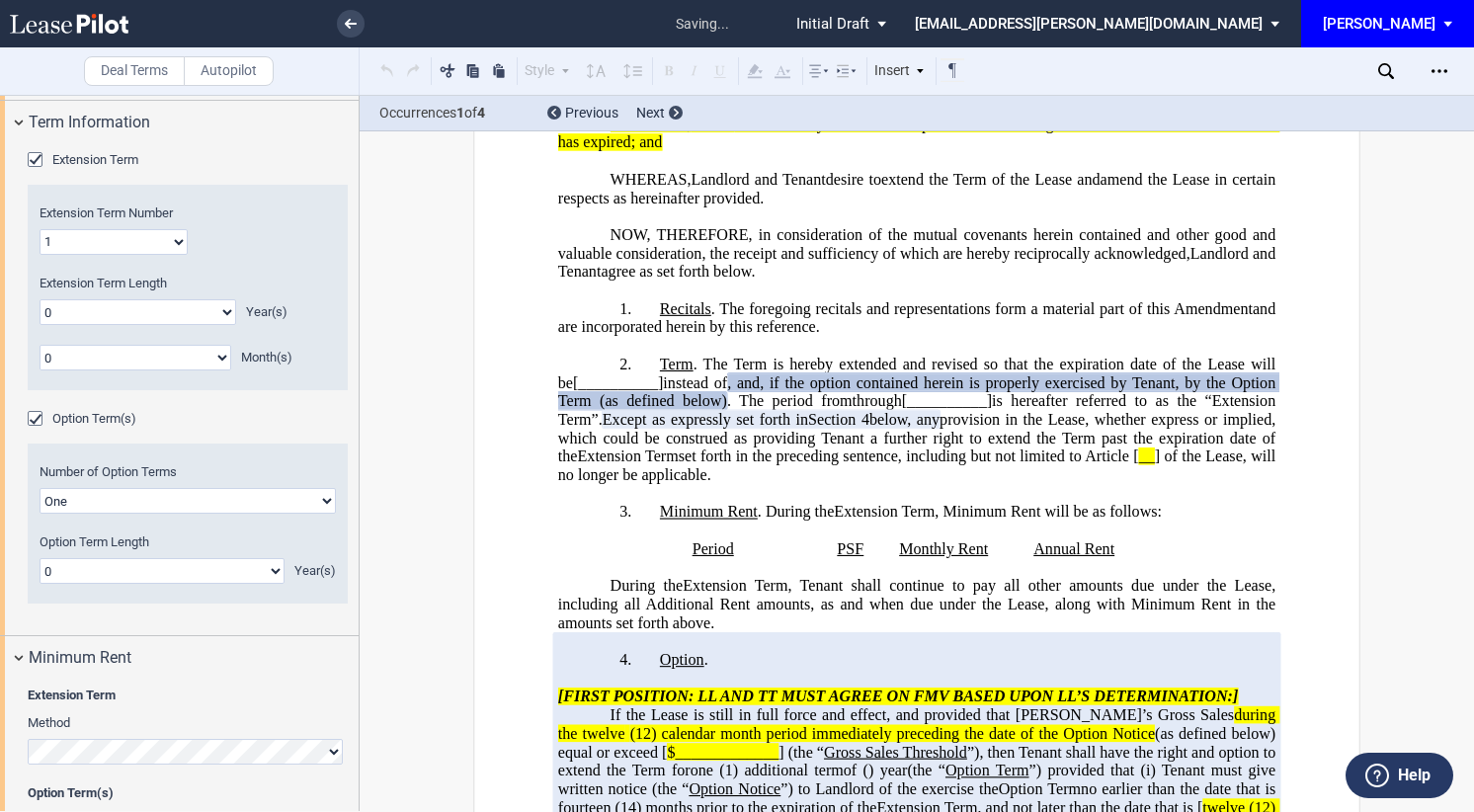 scroll, scrollTop: 2321, scrollLeft: 0, axis: vertical 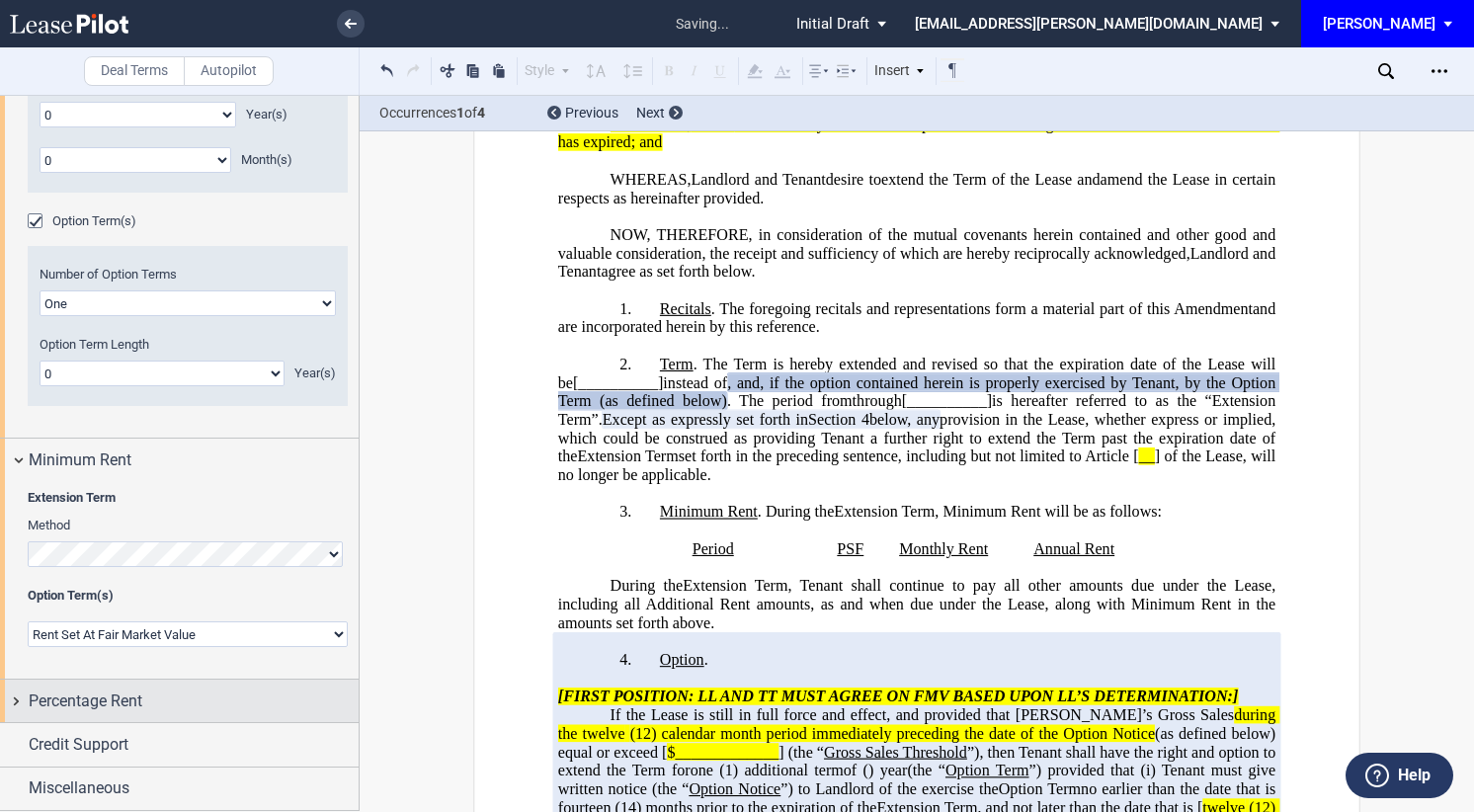 click on "Percentage Rent" at bounding box center [85, 701] 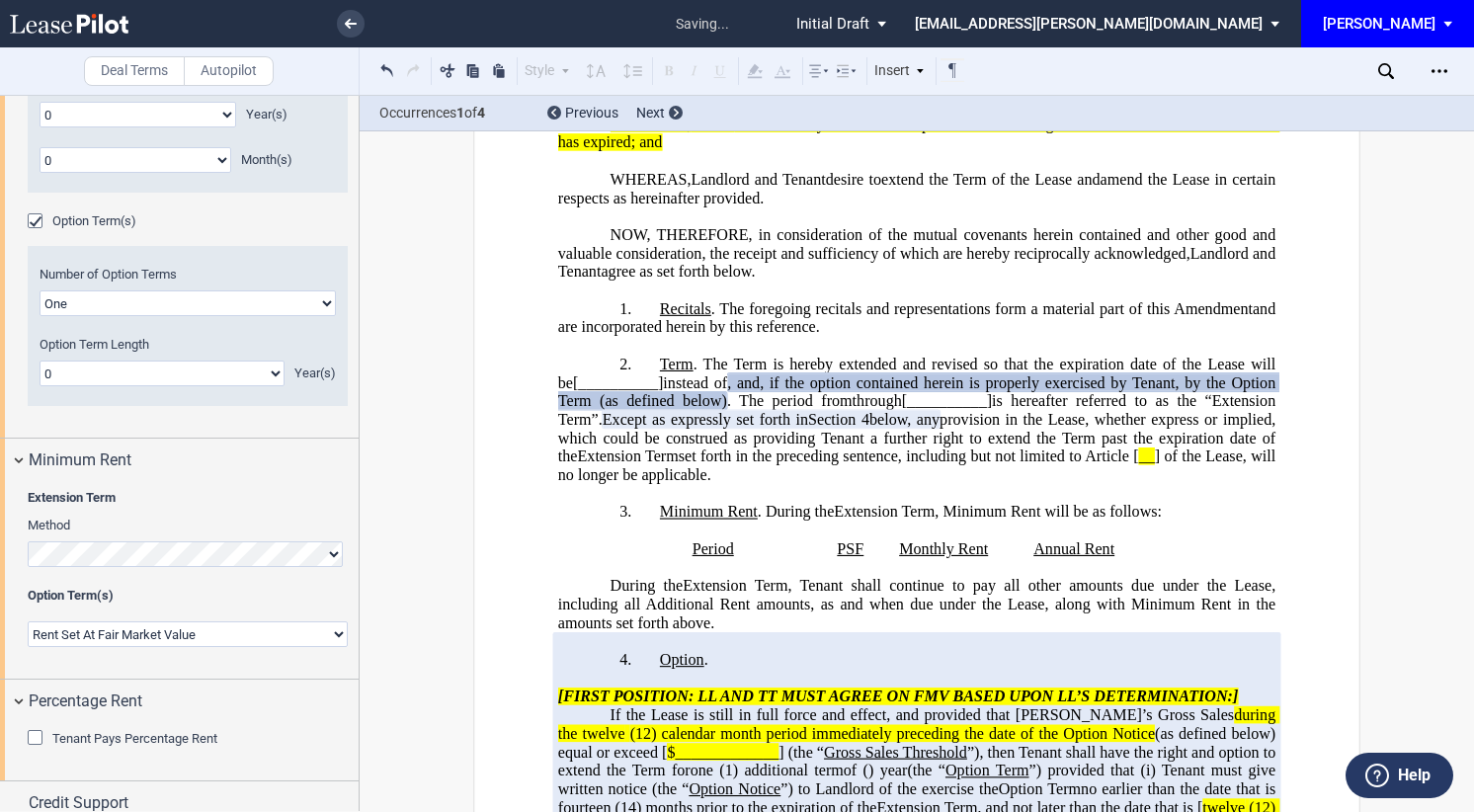 click 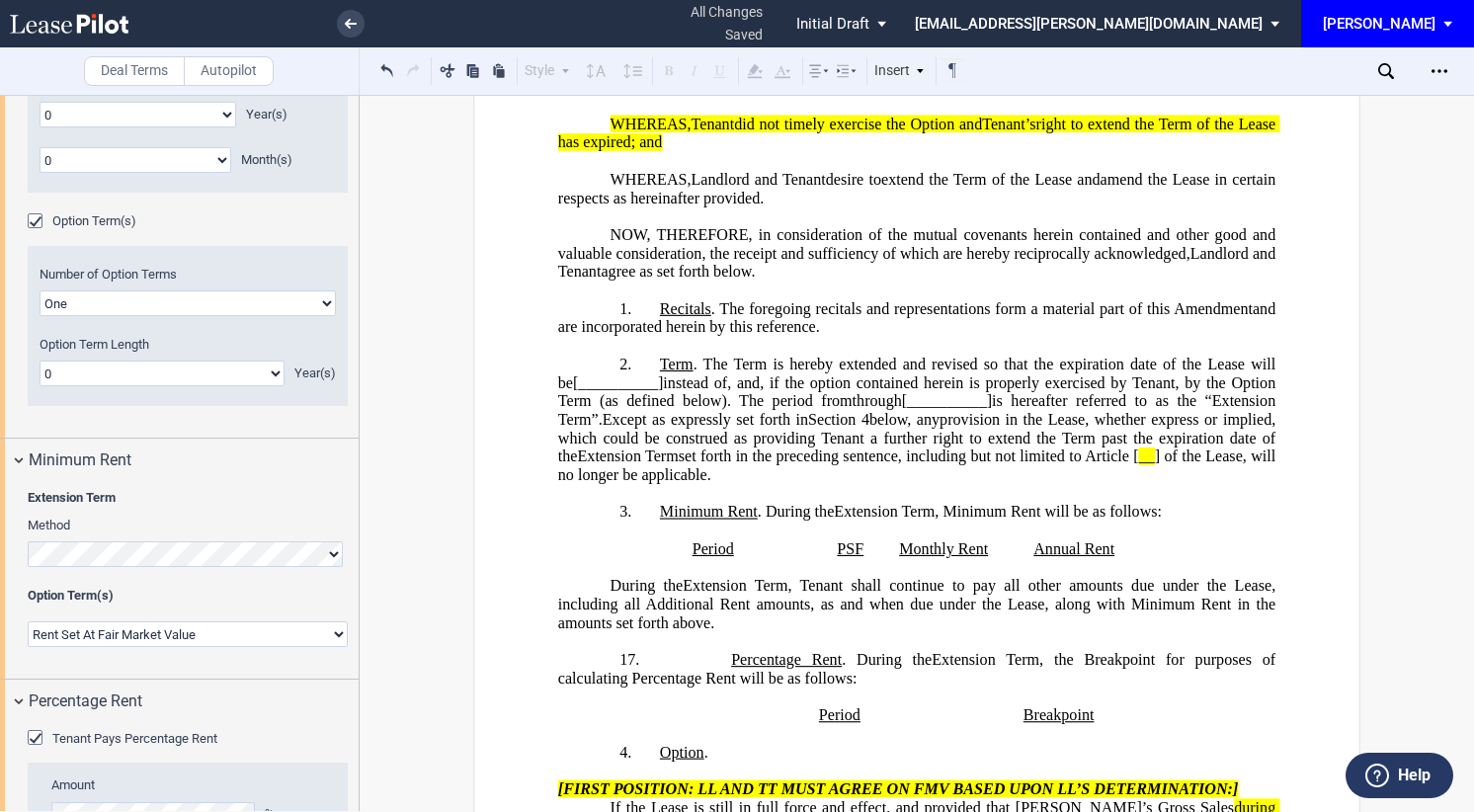 scroll, scrollTop: 2572, scrollLeft: 0, axis: vertical 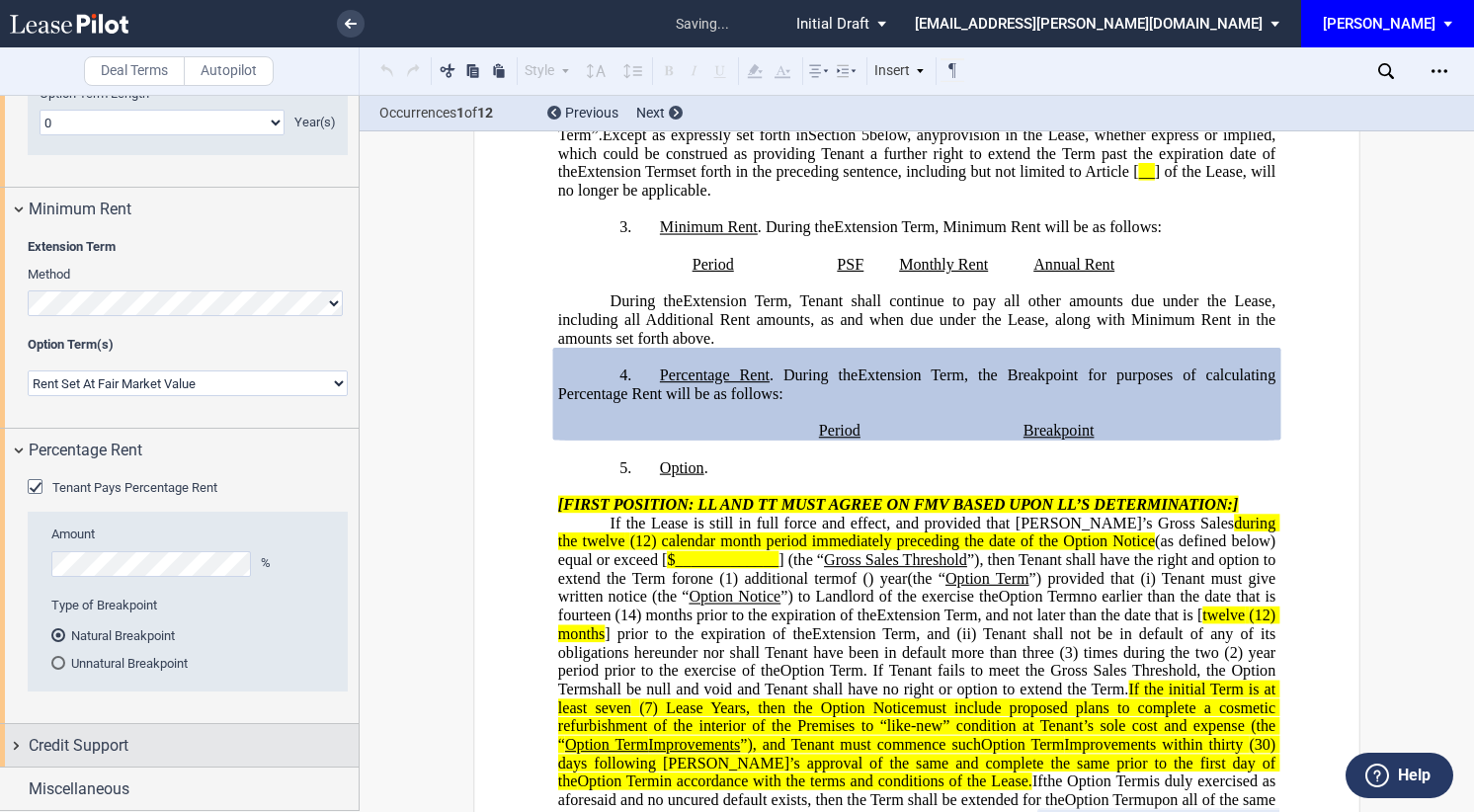 click on "Credit Support" at bounding box center [78, 746] 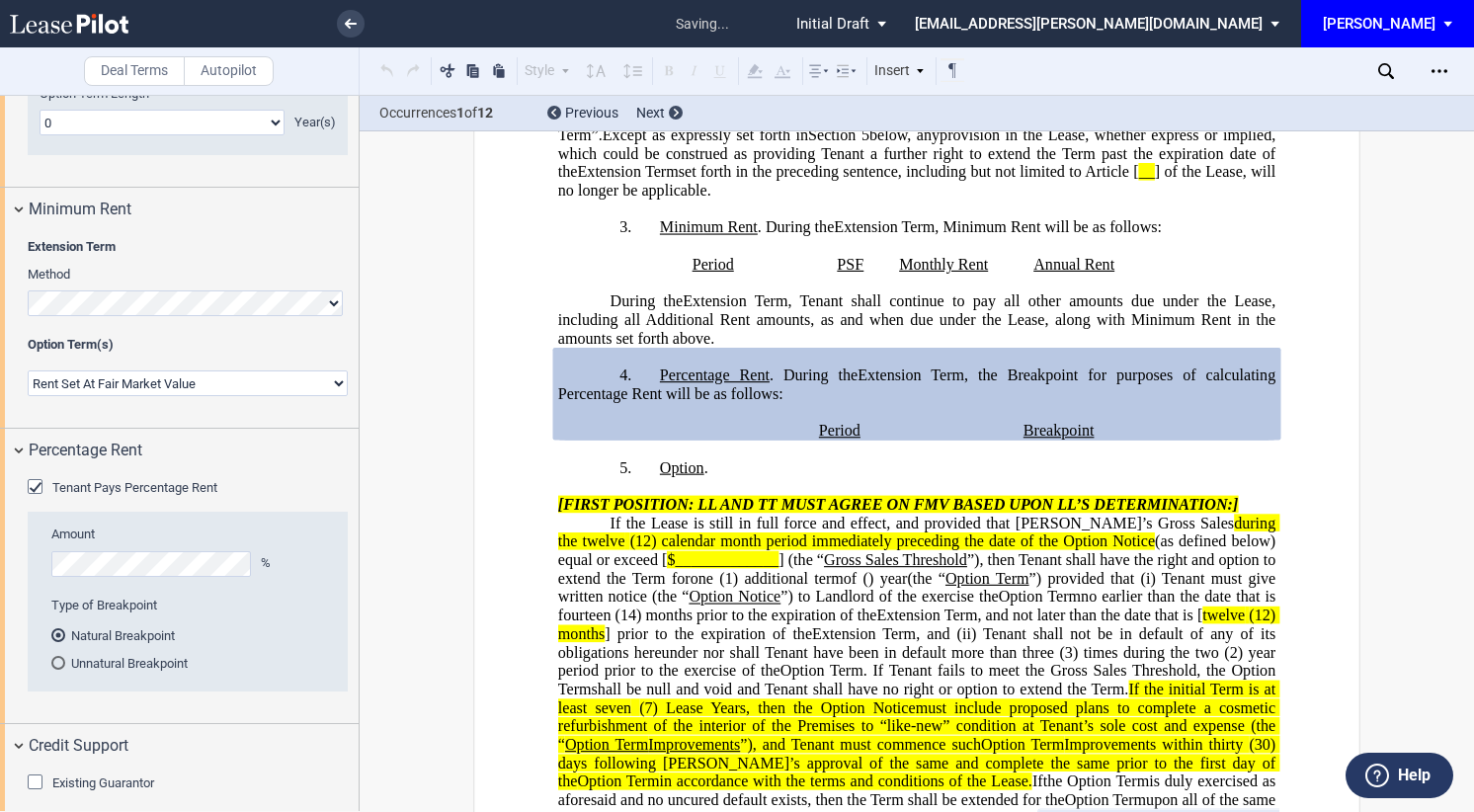 drag, startPoint x: 36, startPoint y: 784, endPoint x: 146, endPoint y: 646, distance: 176.47663 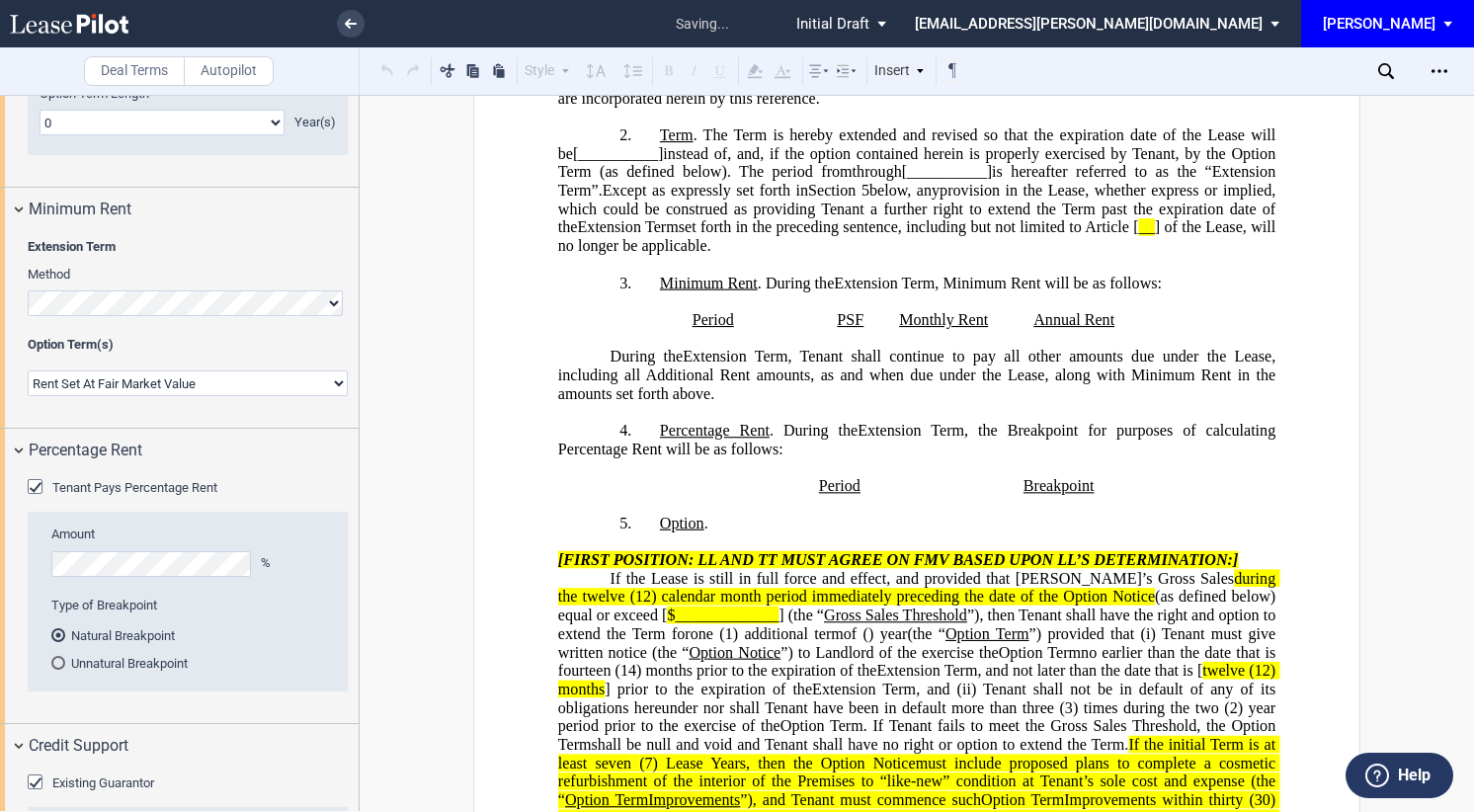 scroll, scrollTop: 952, scrollLeft: 0, axis: vertical 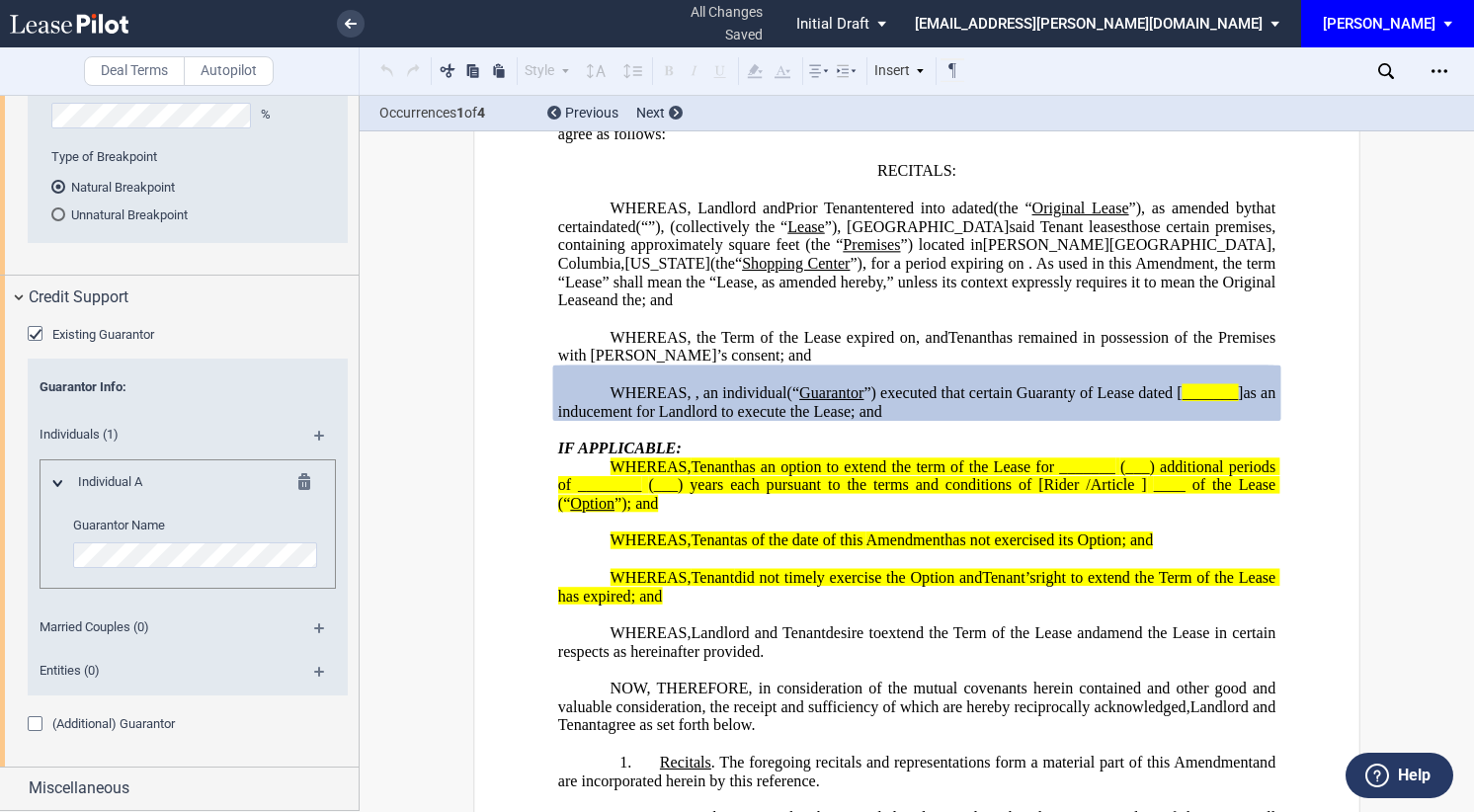 click at bounding box center (38, 726) 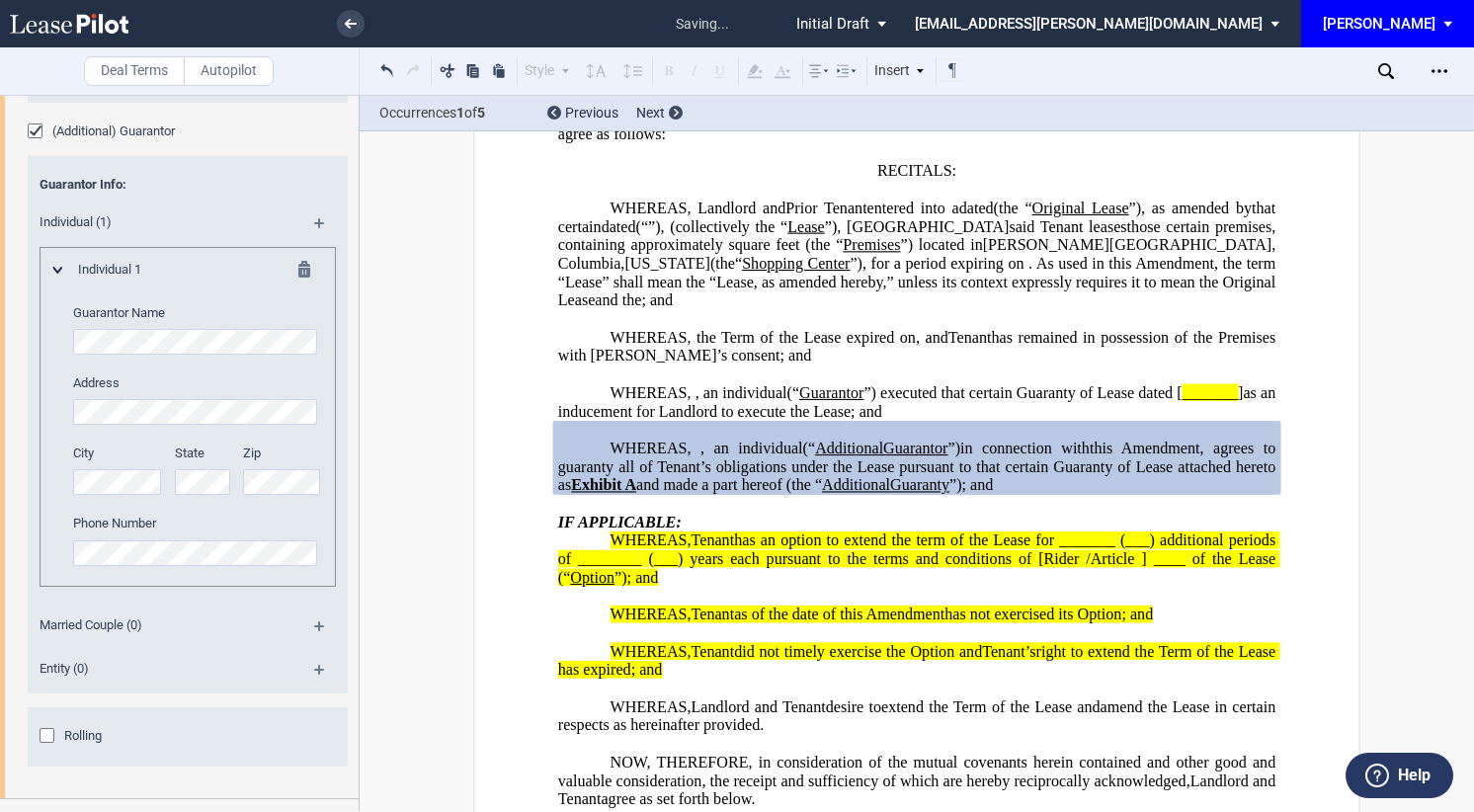 scroll, scrollTop: 3645, scrollLeft: 0, axis: vertical 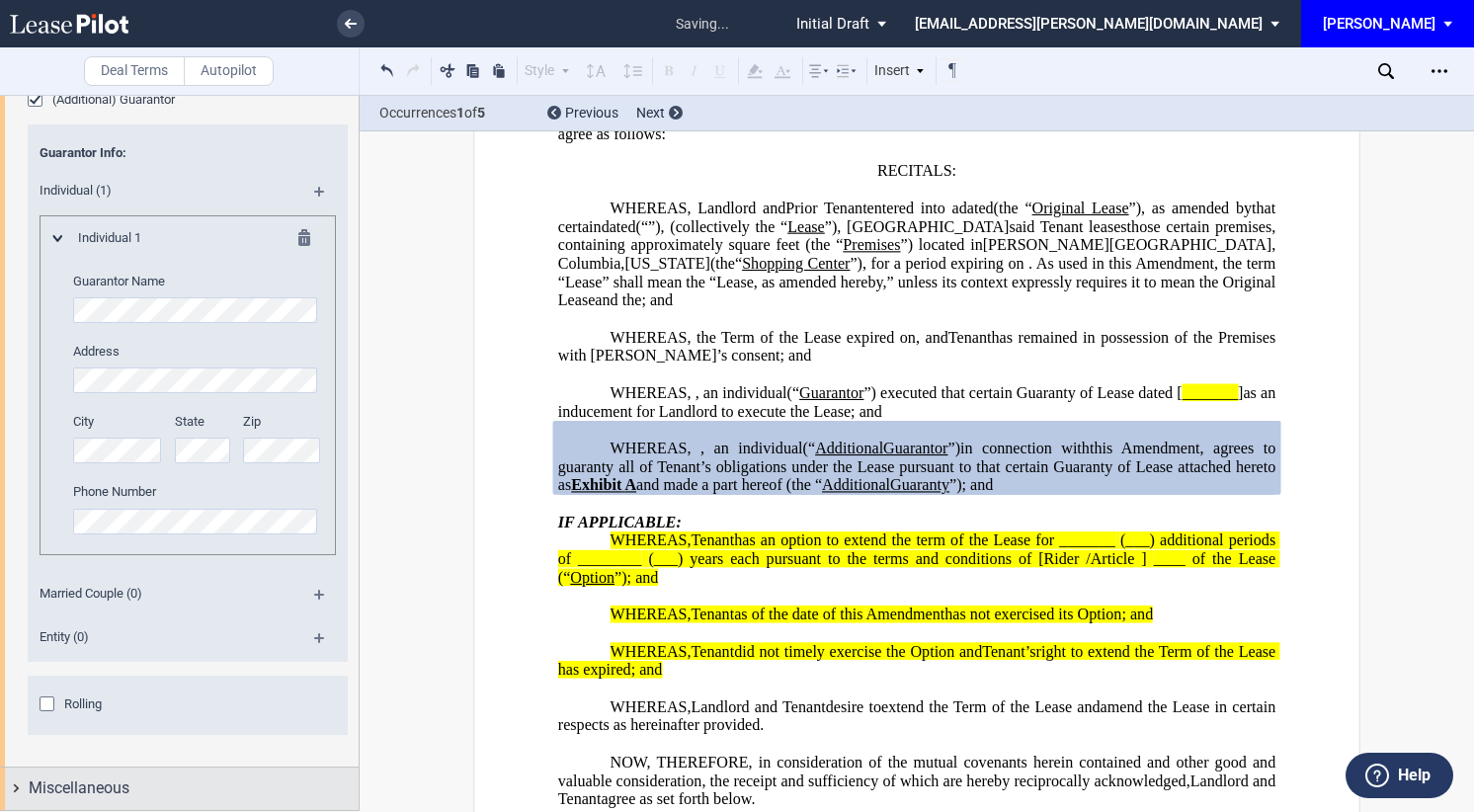 click on "Miscellaneous" at bounding box center (79, 788) 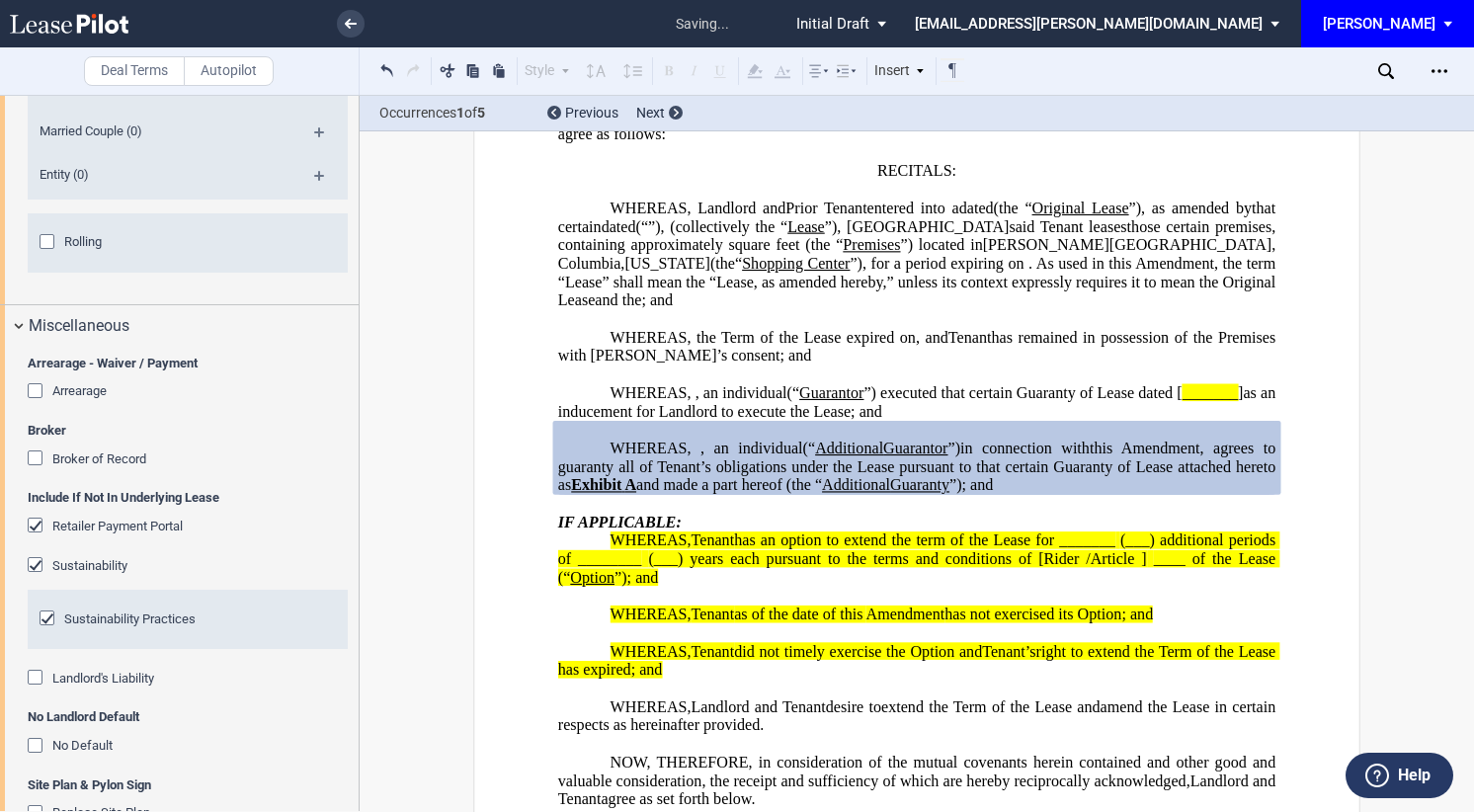 scroll, scrollTop: 4139, scrollLeft: 0, axis: vertical 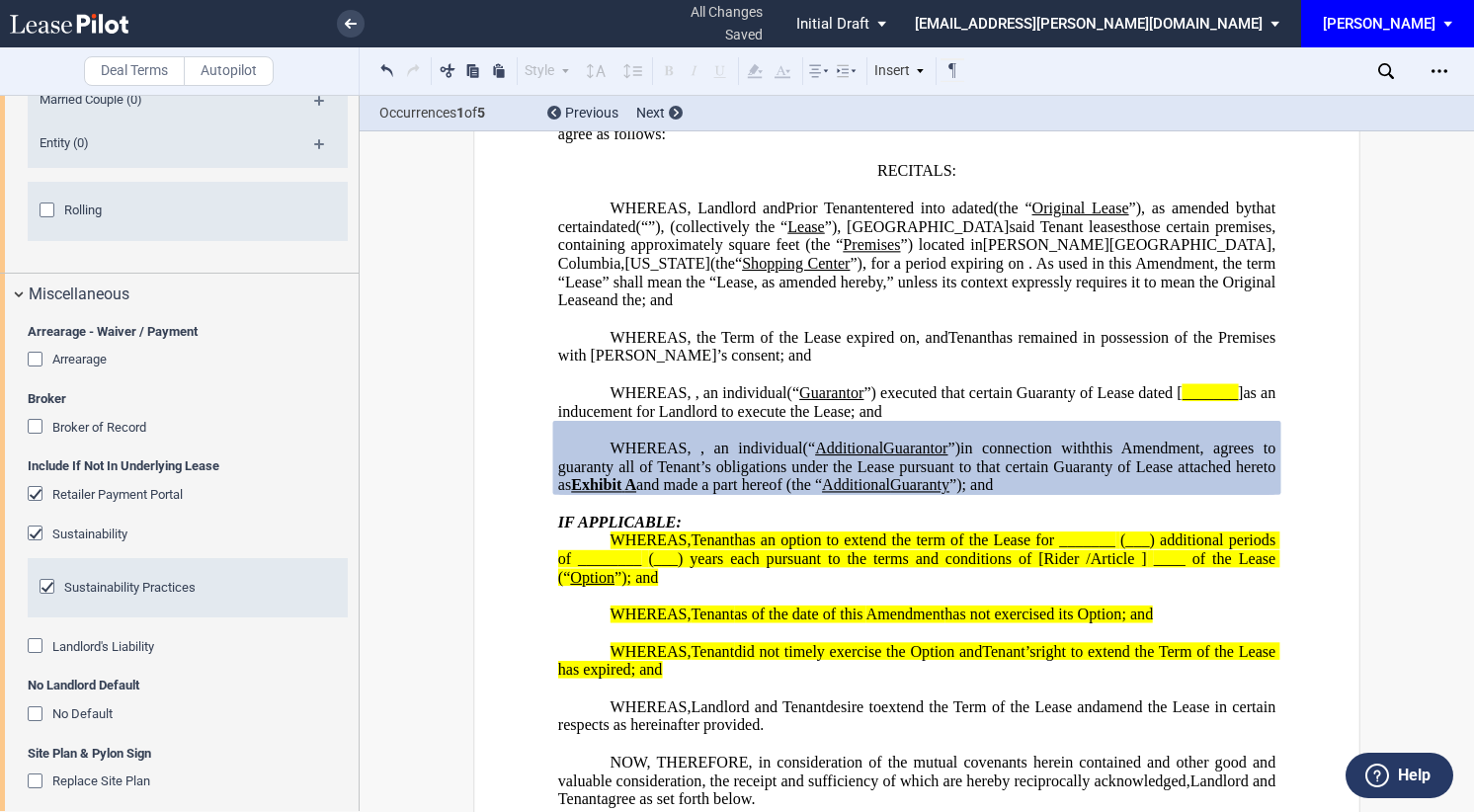 click 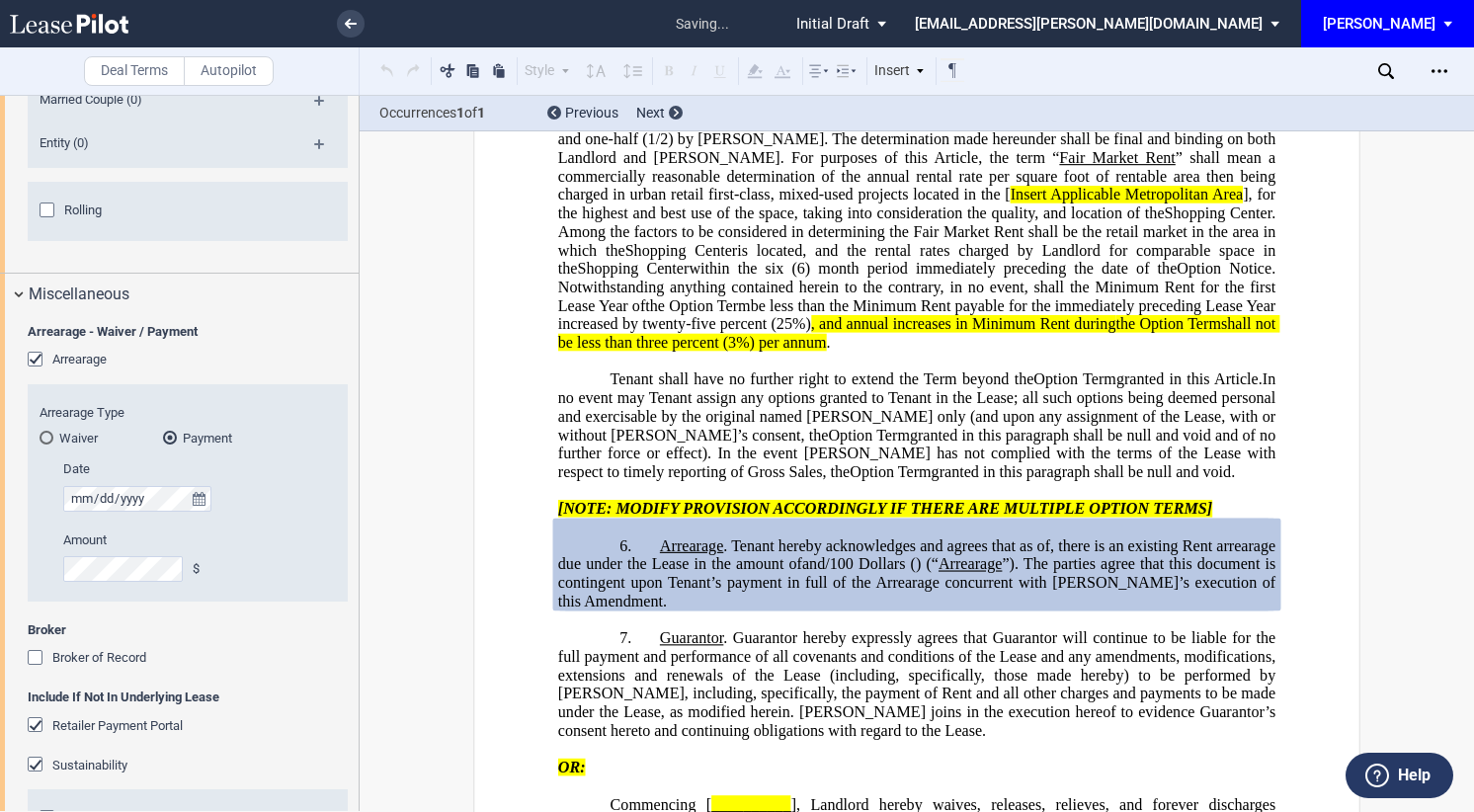 scroll, scrollTop: 4350, scrollLeft: 0, axis: vertical 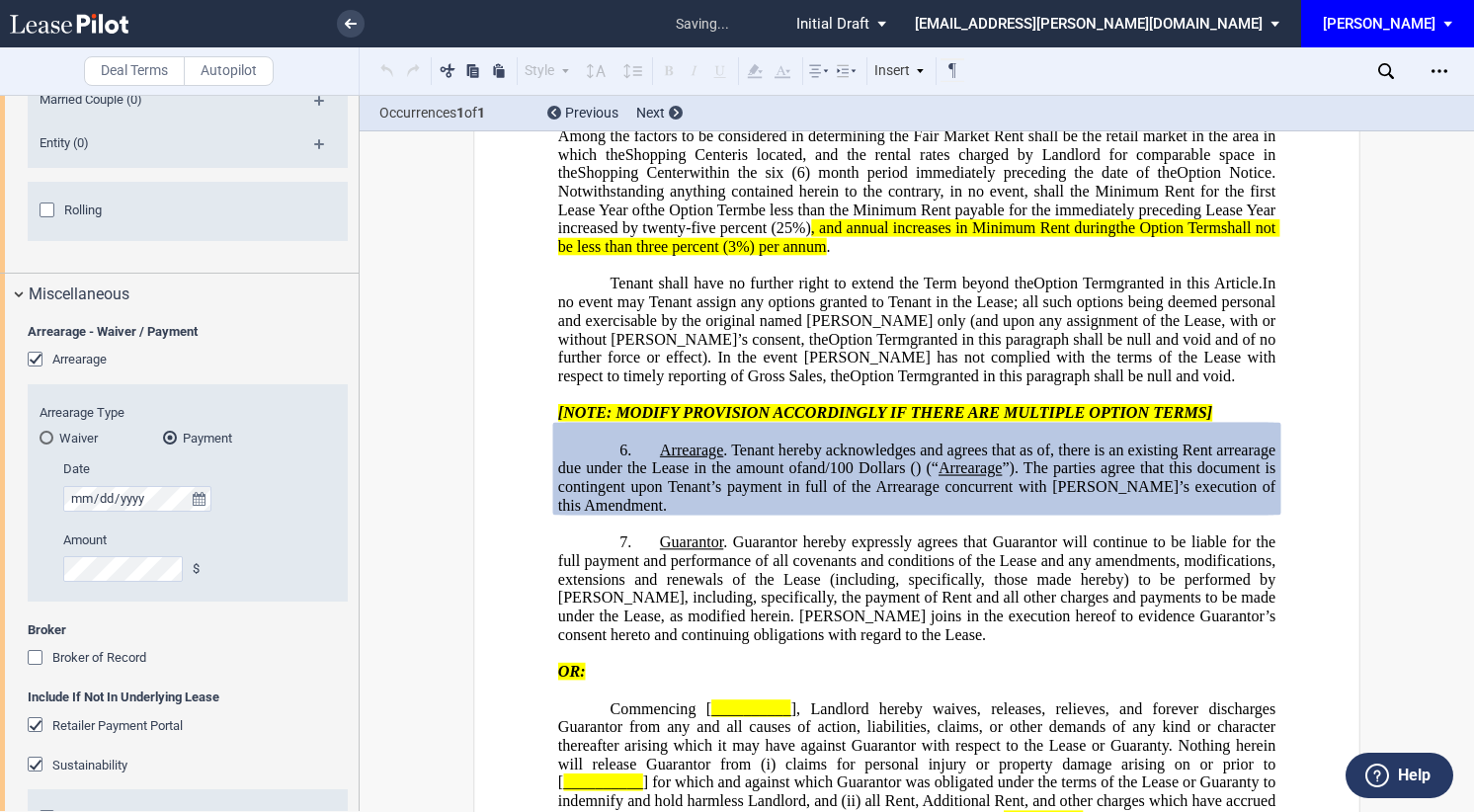 click at bounding box center [38, 660] 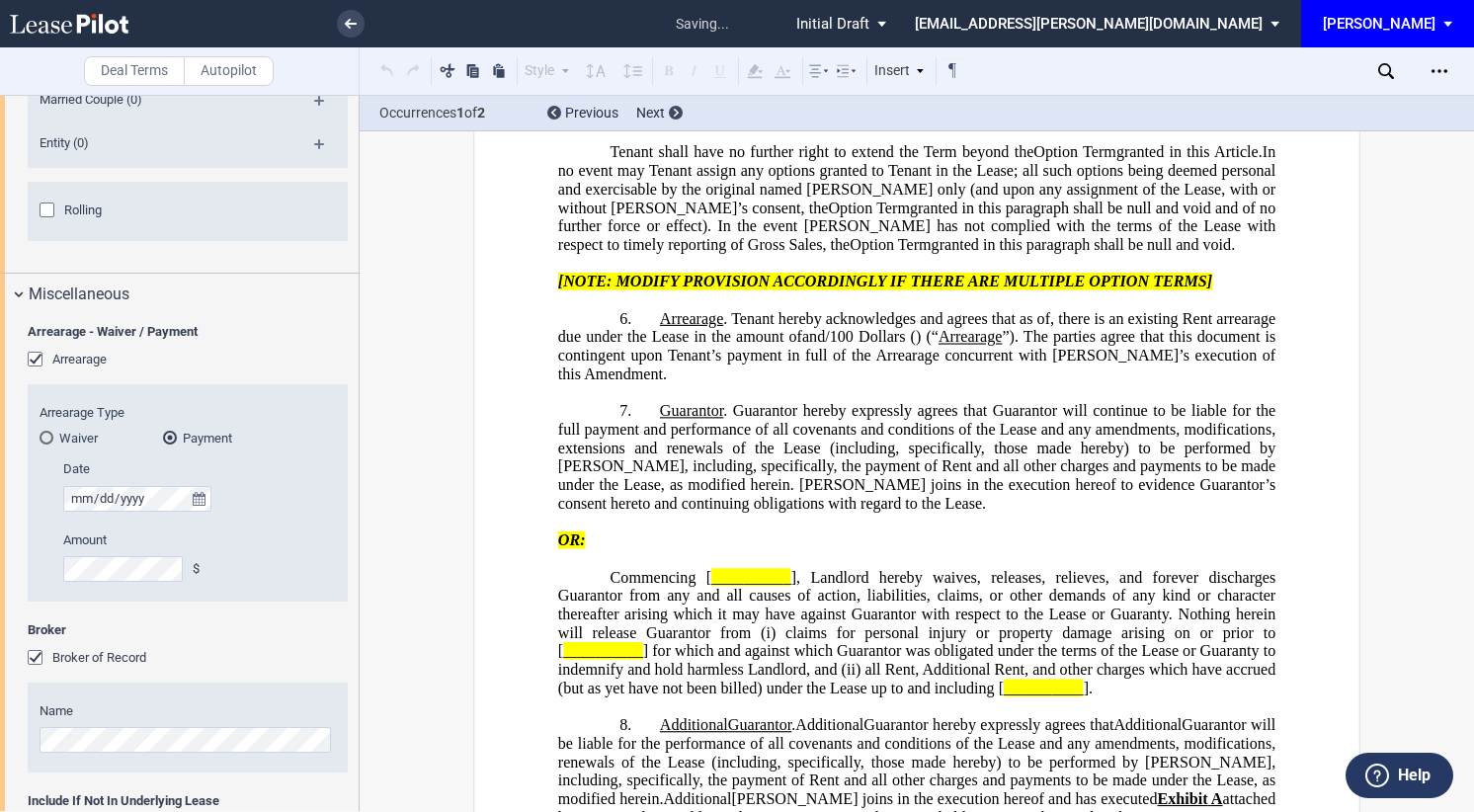 scroll, scrollTop: 4751, scrollLeft: 0, axis: vertical 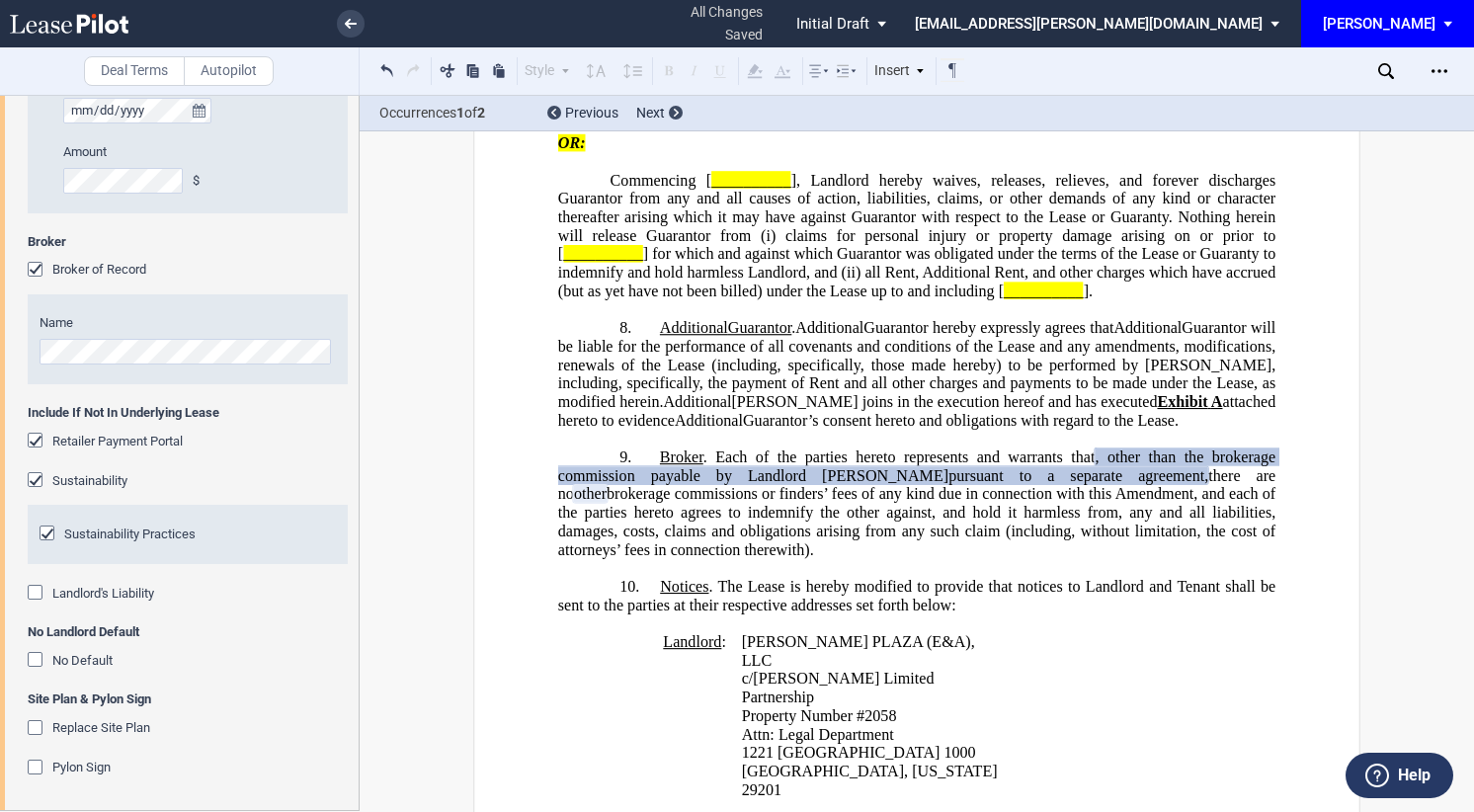 click at bounding box center [38, 595] 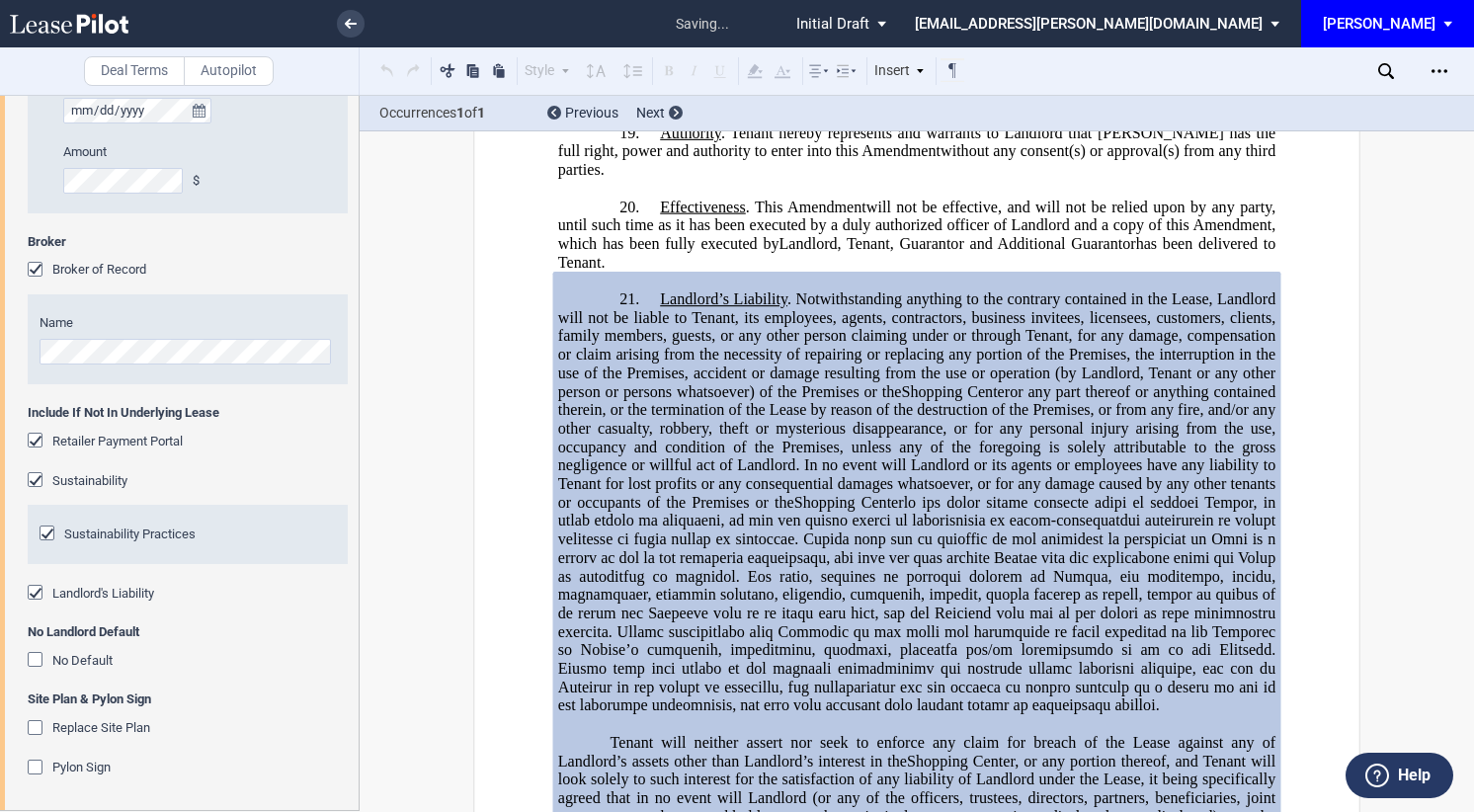 click on "No Landlord Default
No Default" at bounding box center [188, 657] 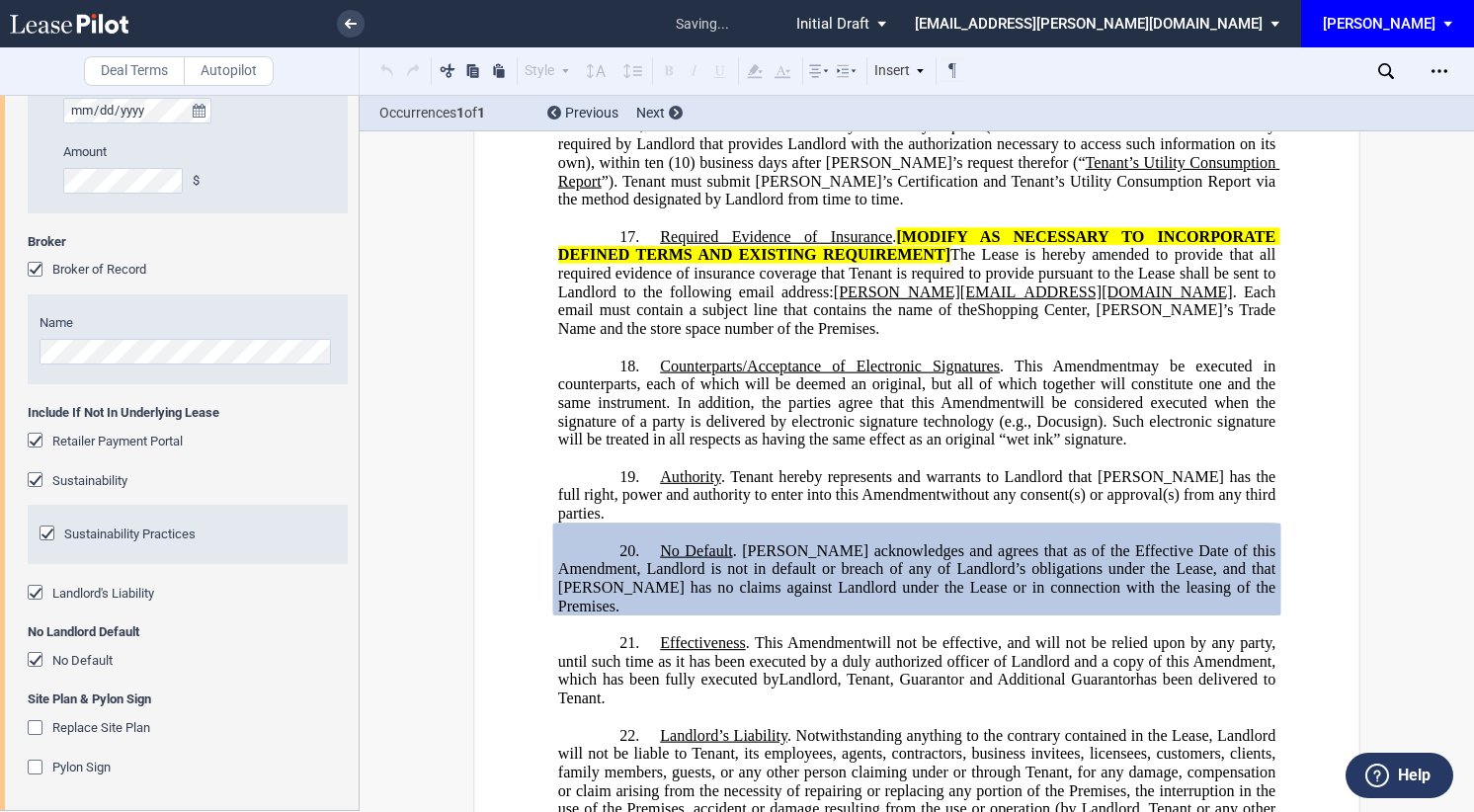 click at bounding box center [38, 730] 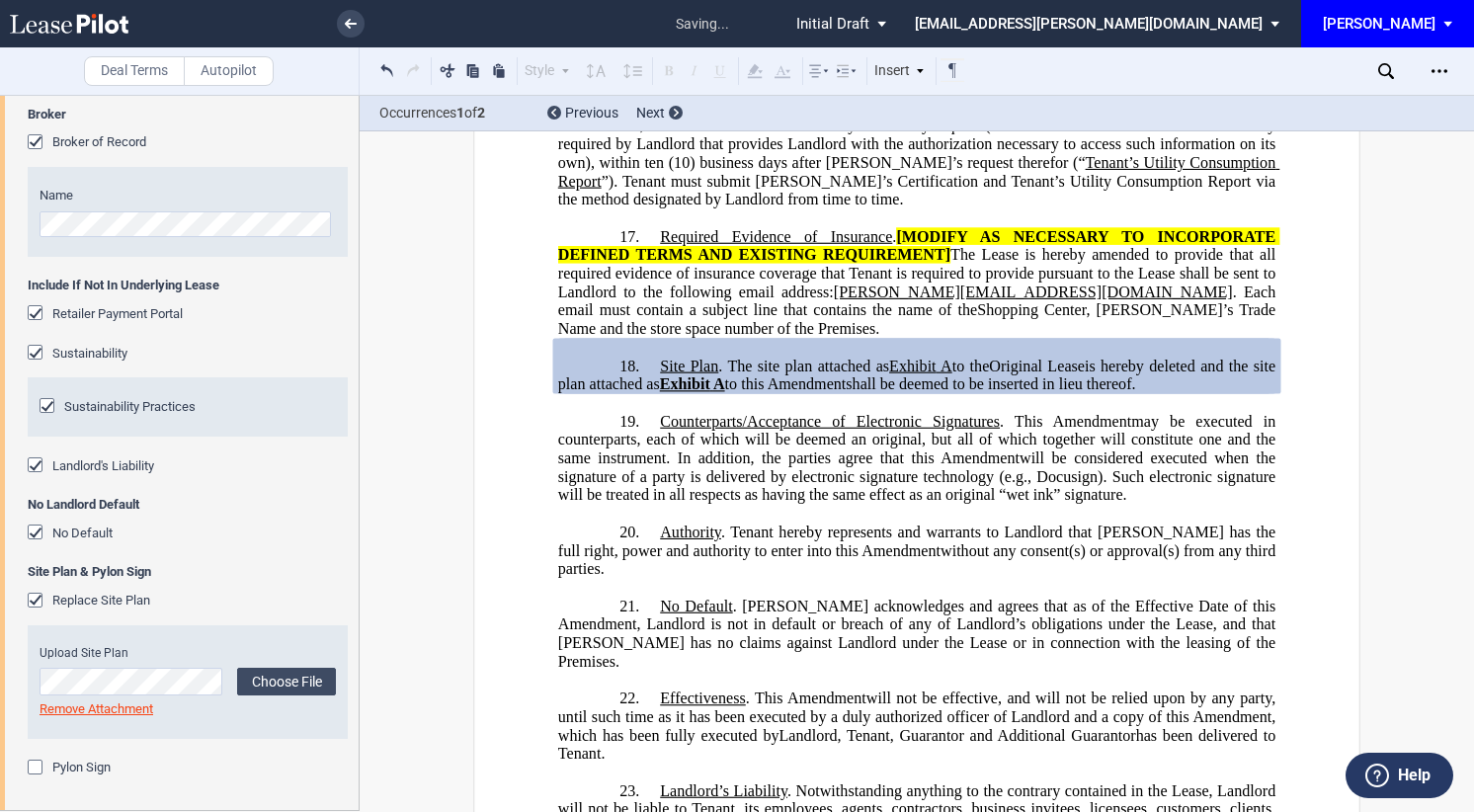 click at bounding box center [38, 770] 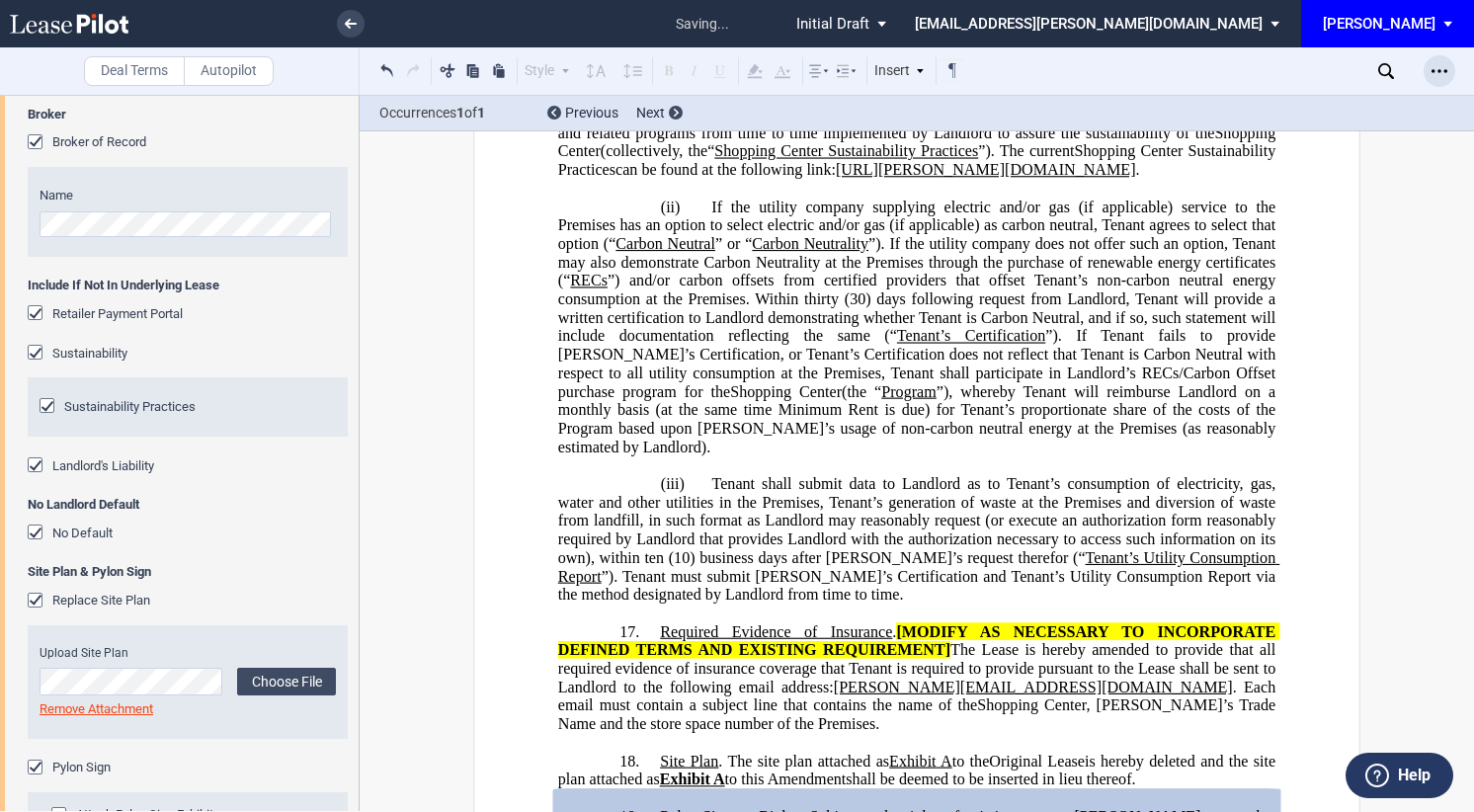 click 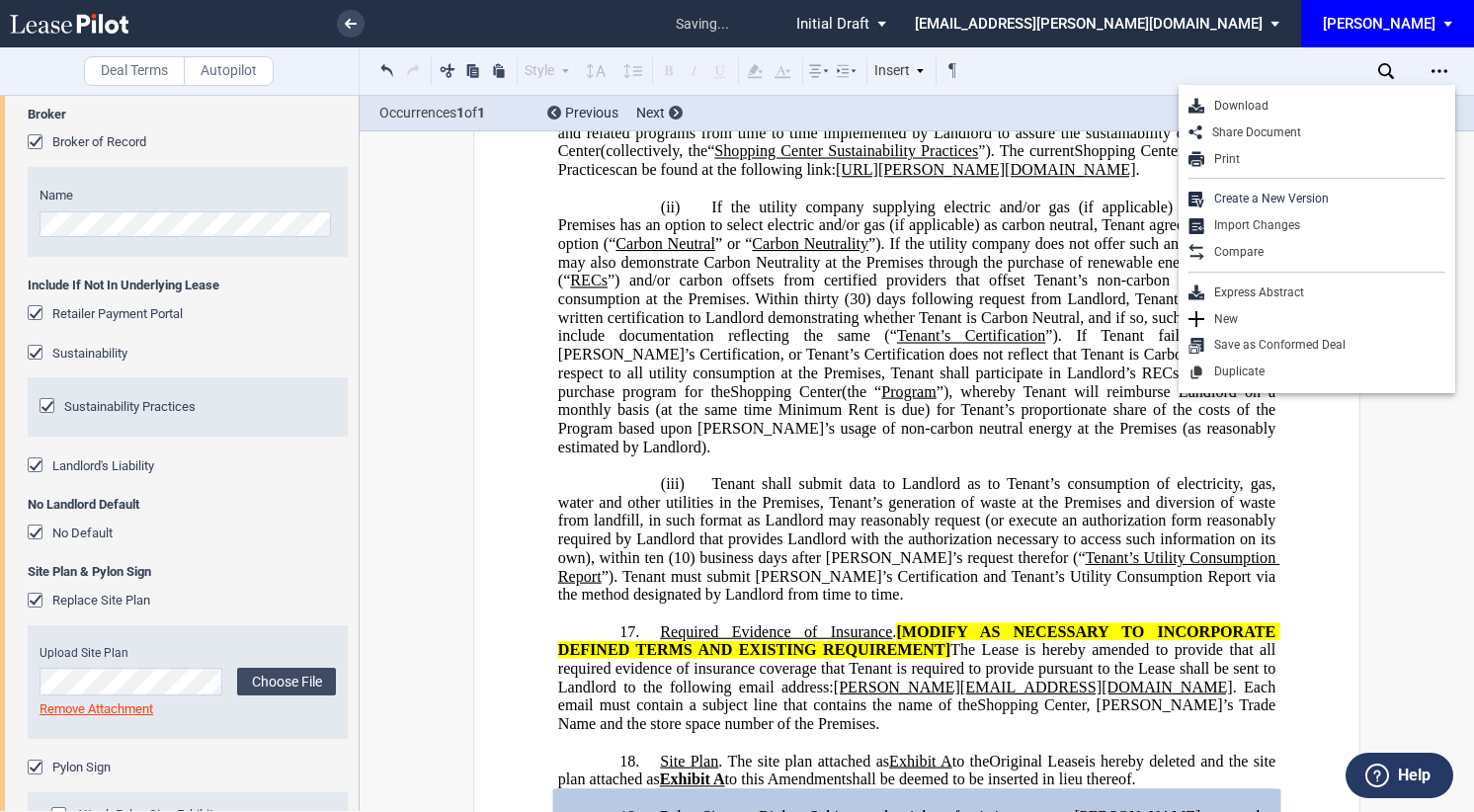 click on "Download" at bounding box center [1325, 106] 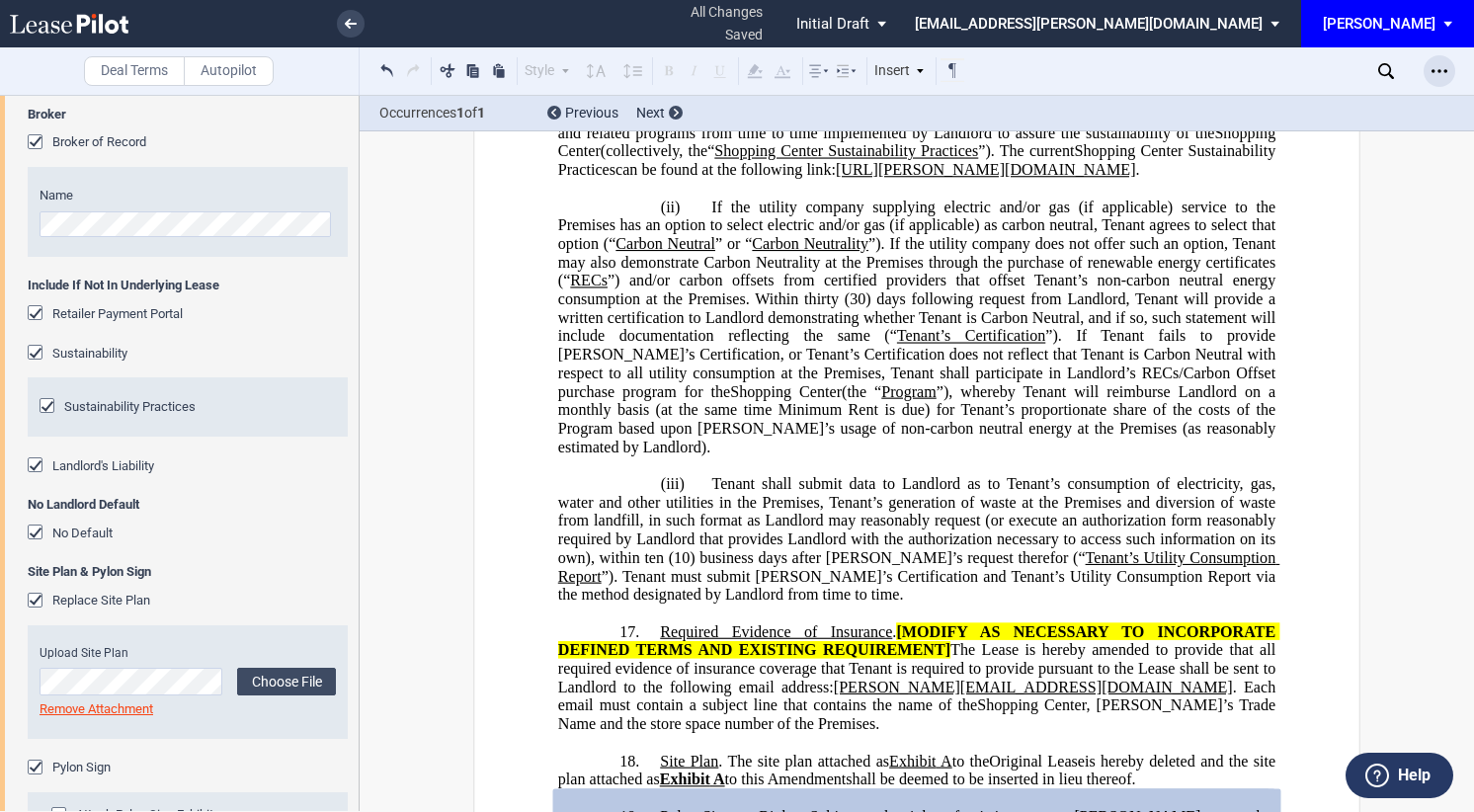 click at bounding box center [1439, 71] 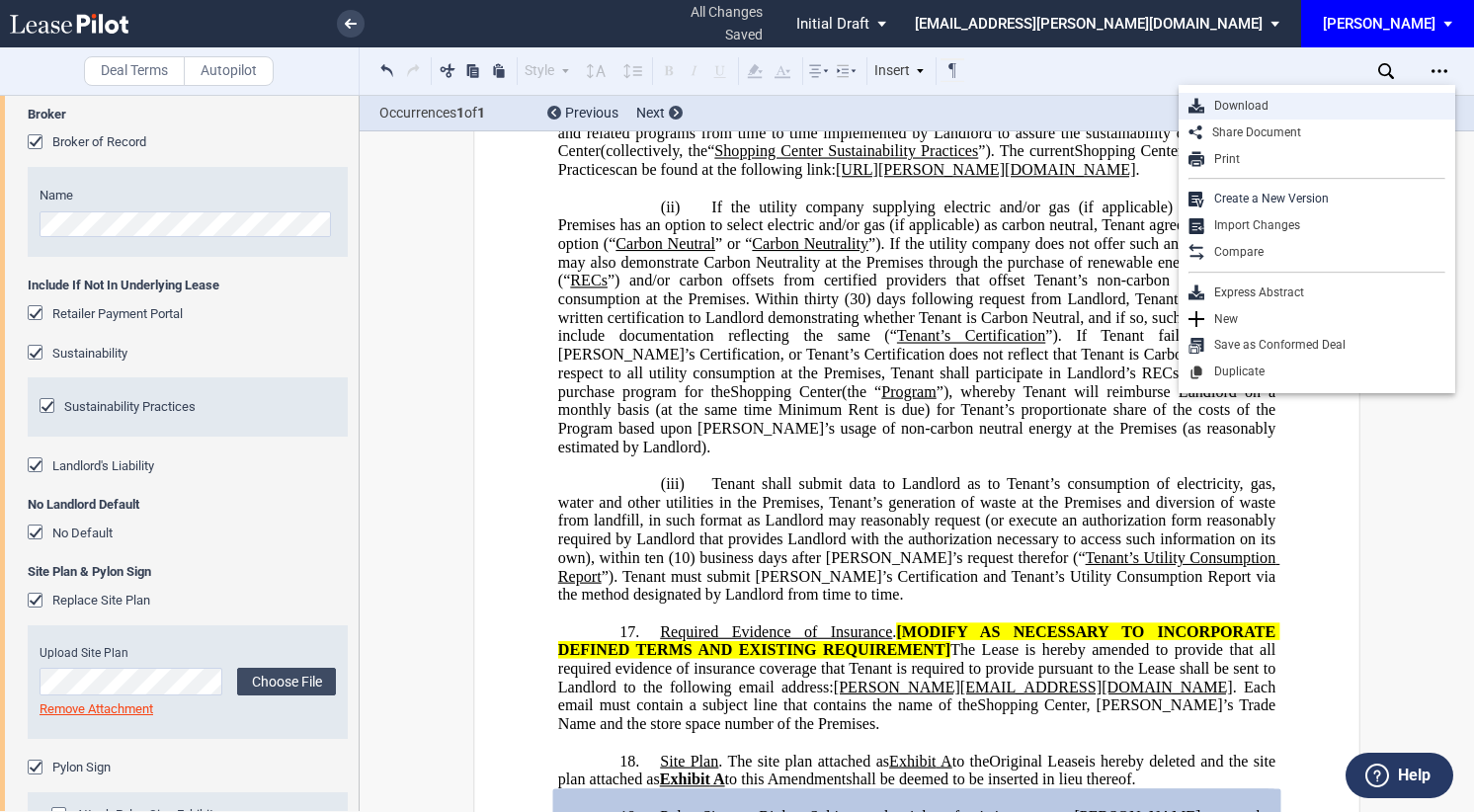 click on "Download" at bounding box center [1325, 106] 